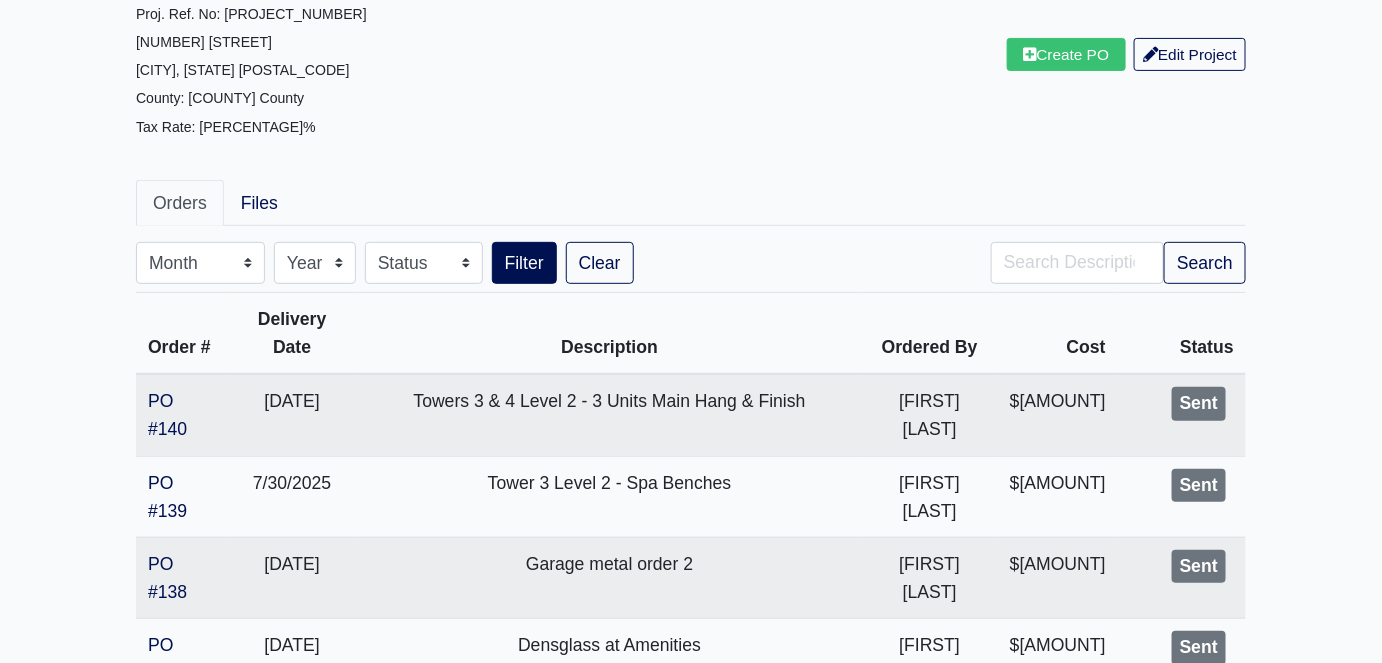 scroll, scrollTop: 90, scrollLeft: 0, axis: vertical 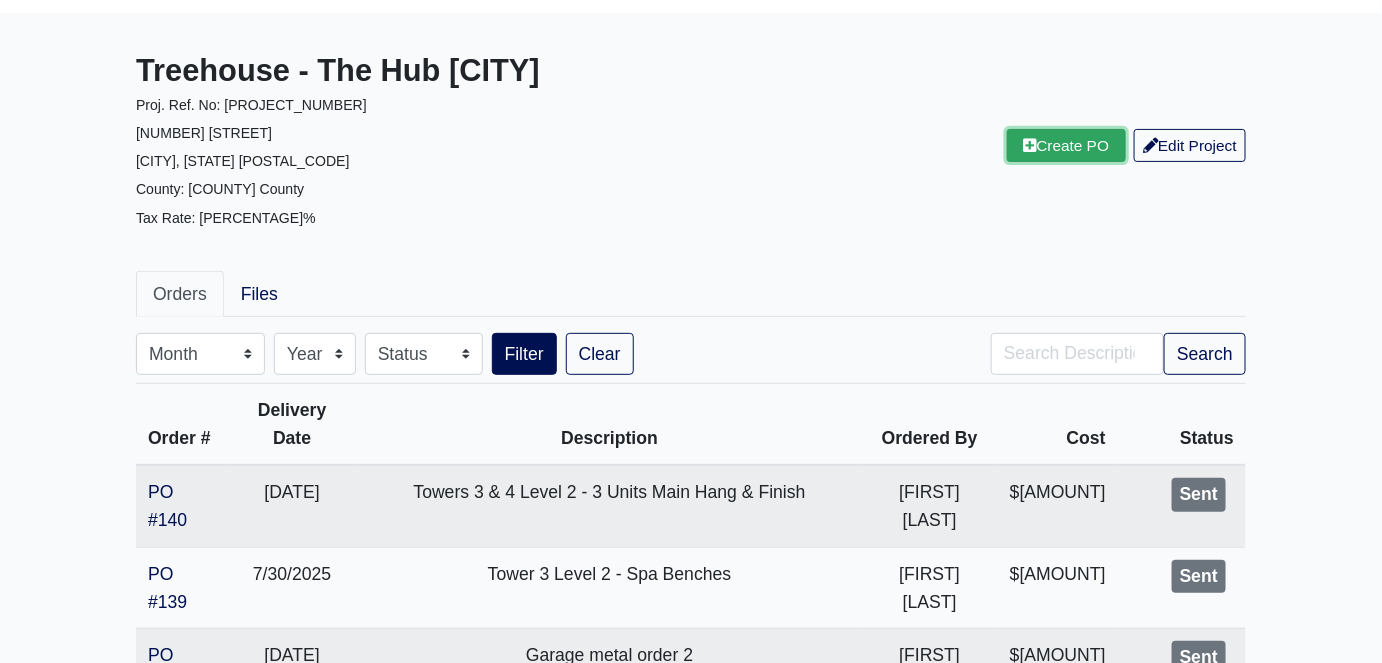click on "Create PO" at bounding box center [1067, 145] 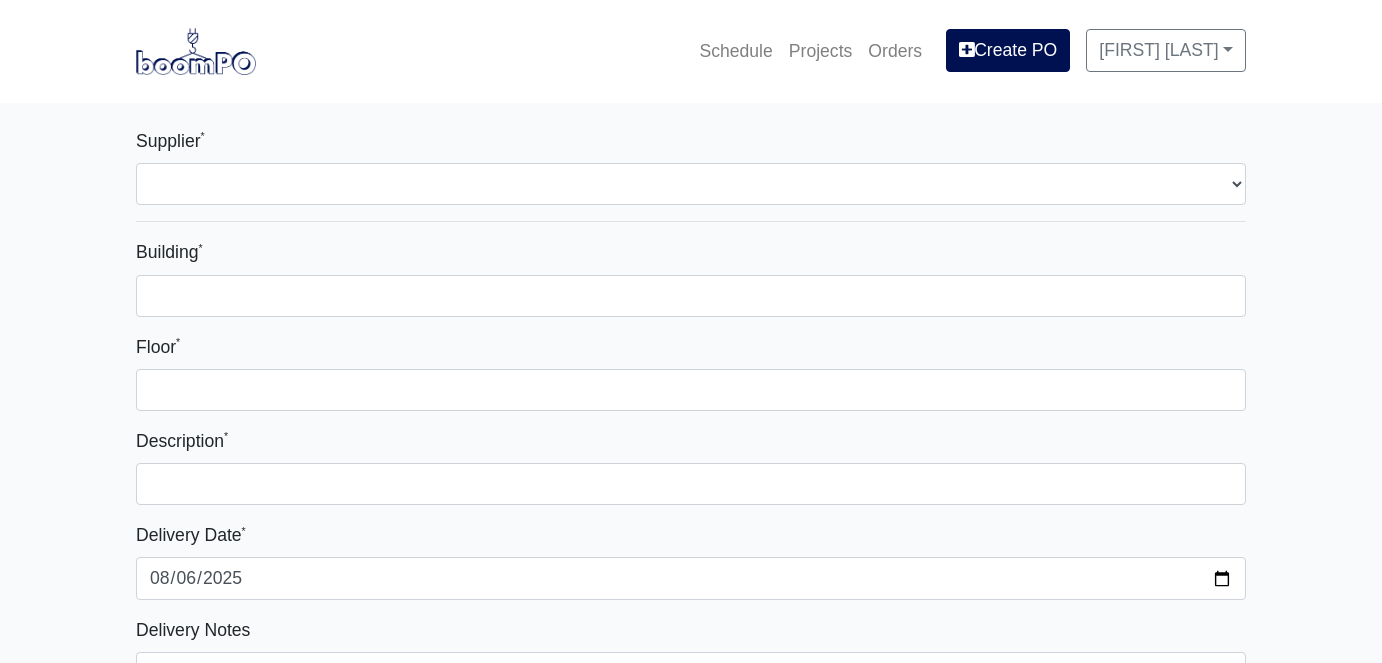 select 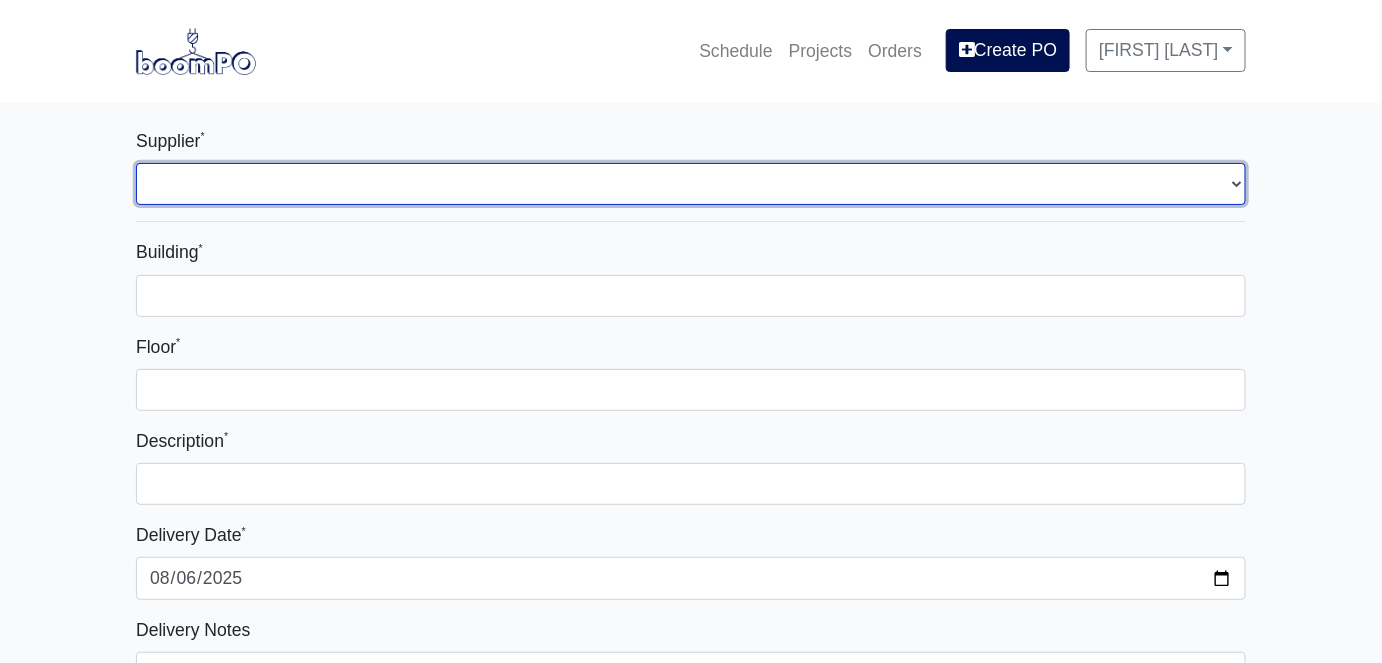 click on "Select one...   L&W Supply – [CITY], [STATE] Interior/Exterior Building Supply - [CITY], [STATE]" at bounding box center [691, 184] 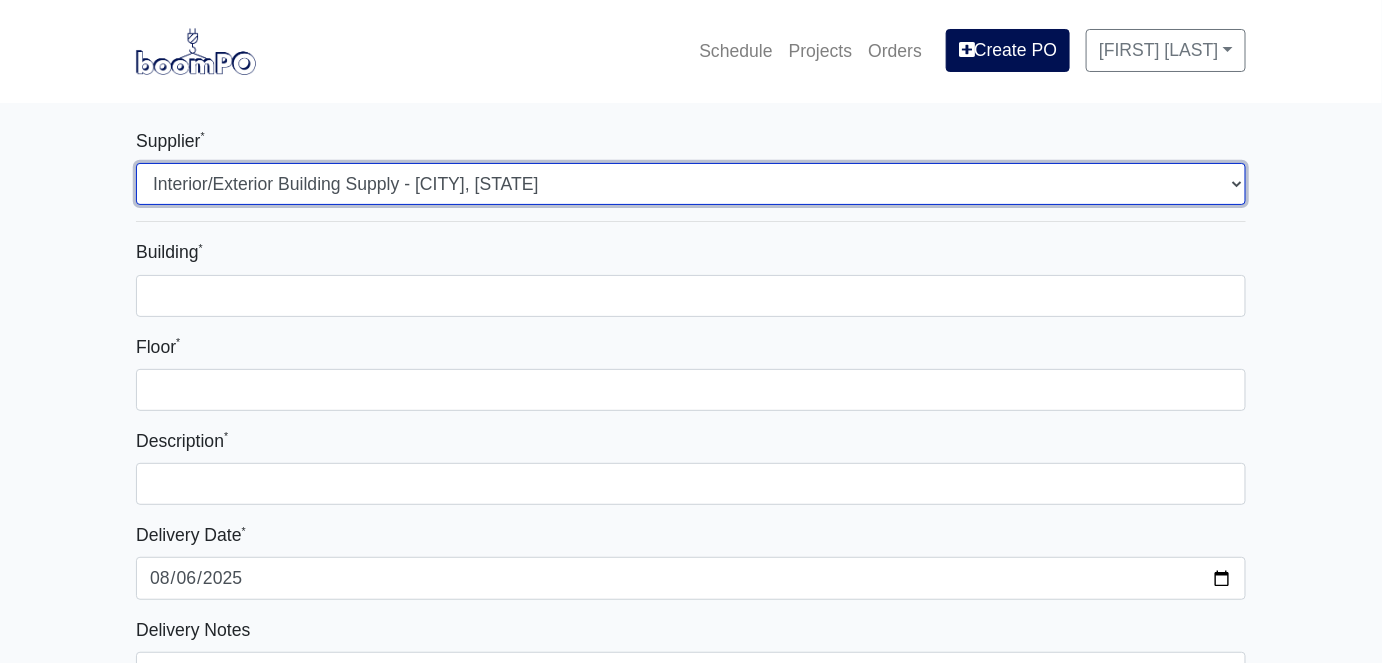 click on "Select one...   L&W Supply – Tallahassee, FL Interior/Exterior Building Supply - Tallahassee, GA" at bounding box center (691, 184) 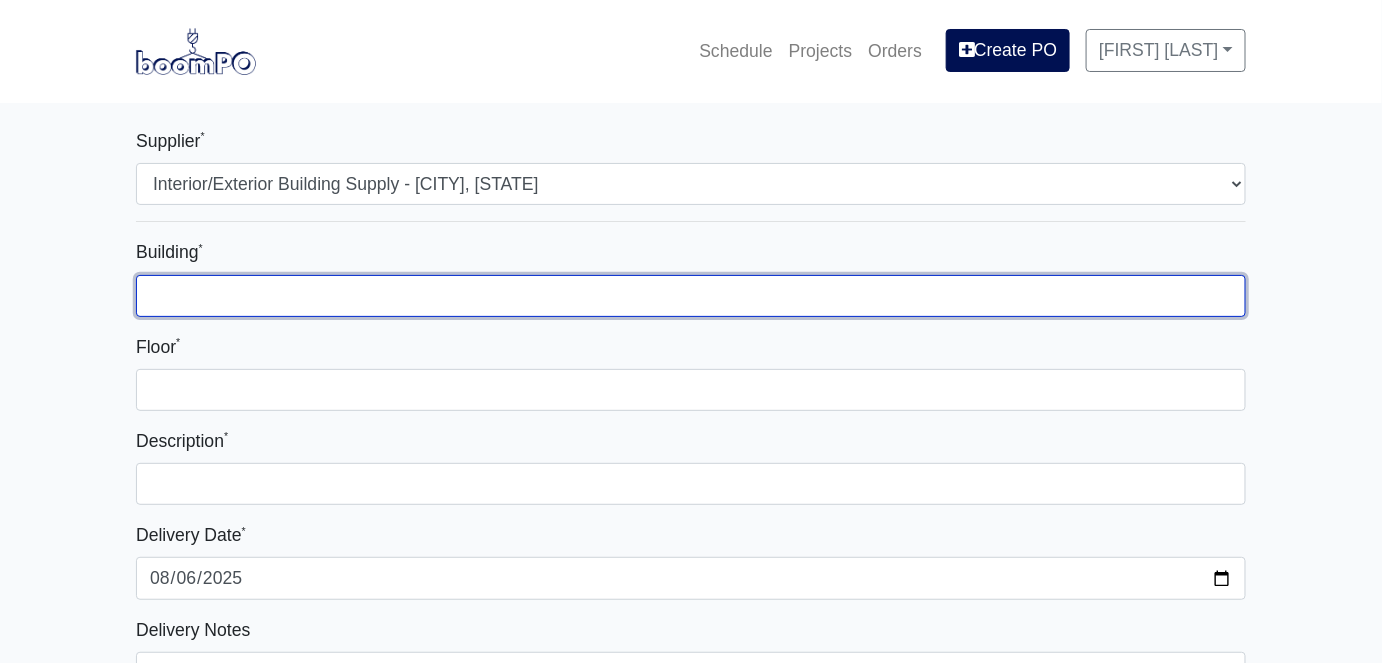 click on "Building *" at bounding box center [691, 296] 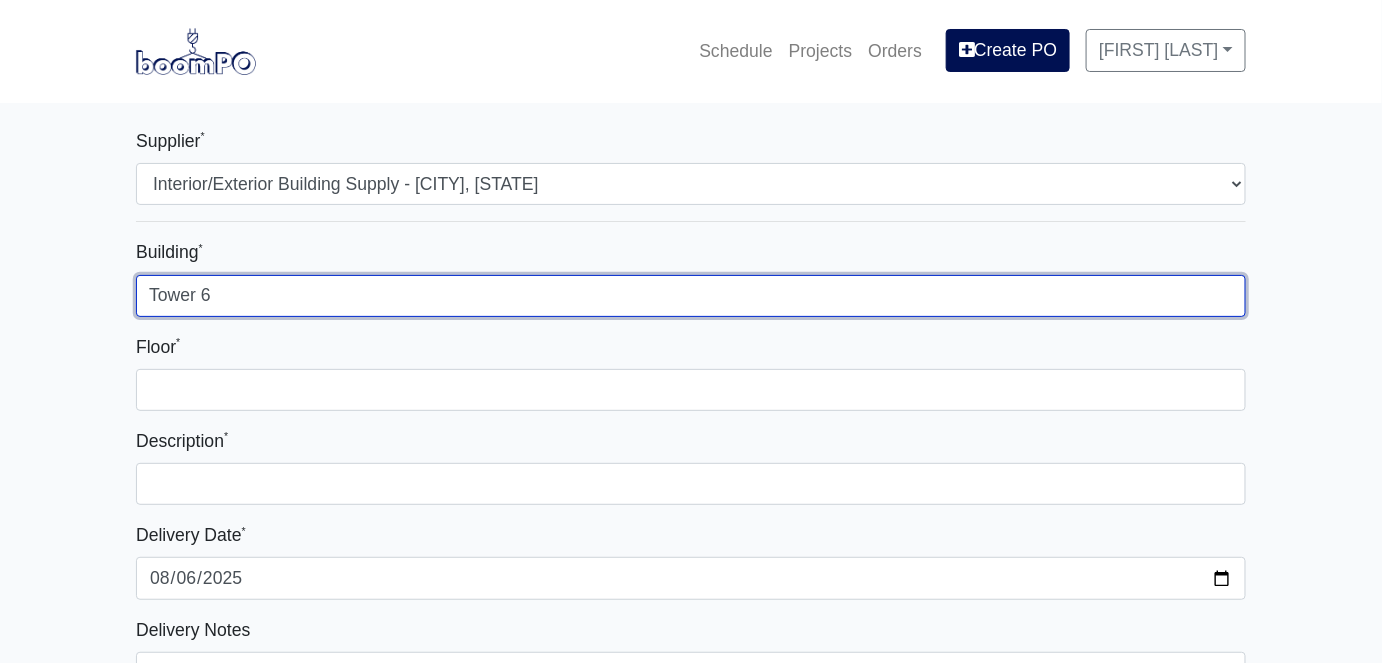 type on "Tower 6" 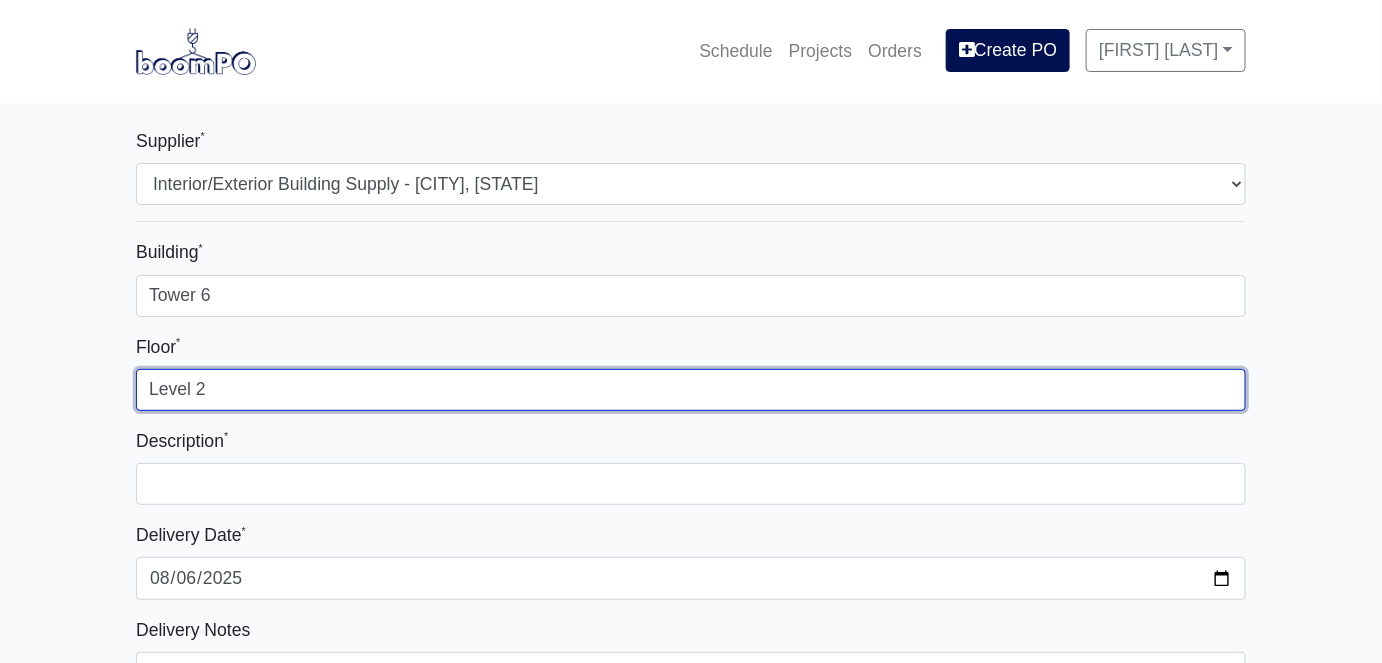 type on "Level 2" 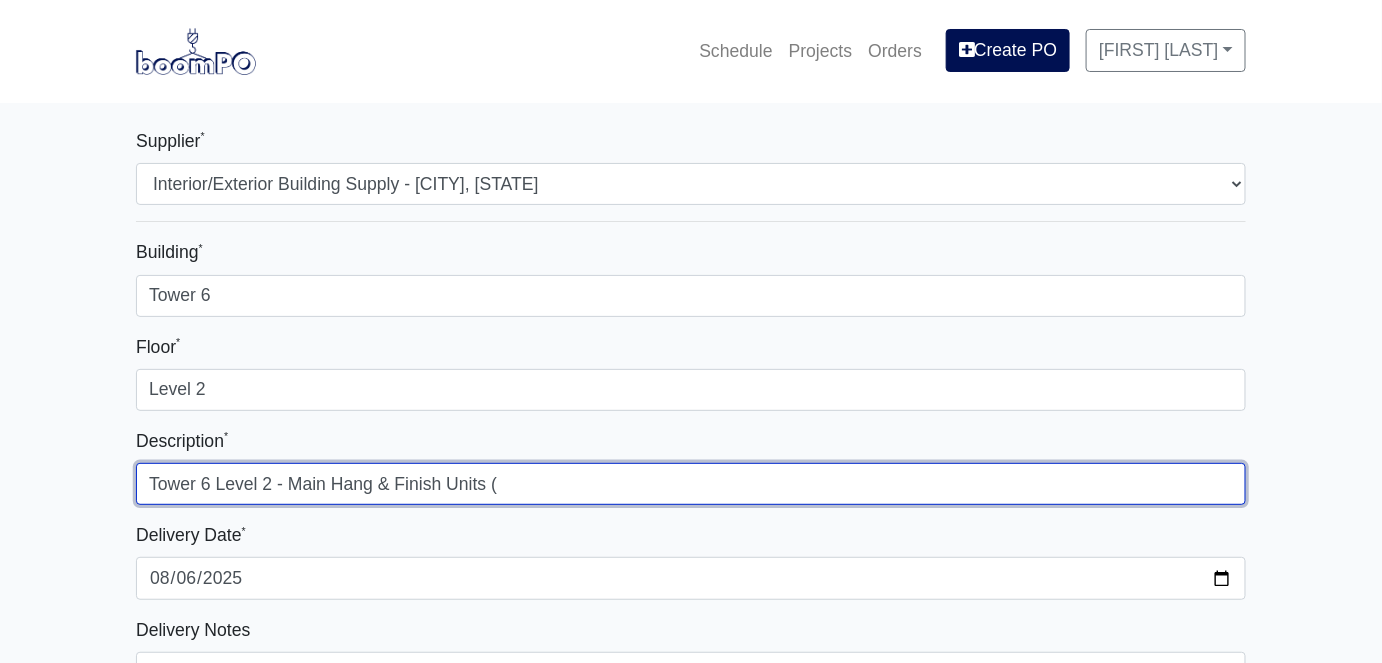 drag, startPoint x: 521, startPoint y: 485, endPoint x: 538, endPoint y: 486, distance: 17.029387 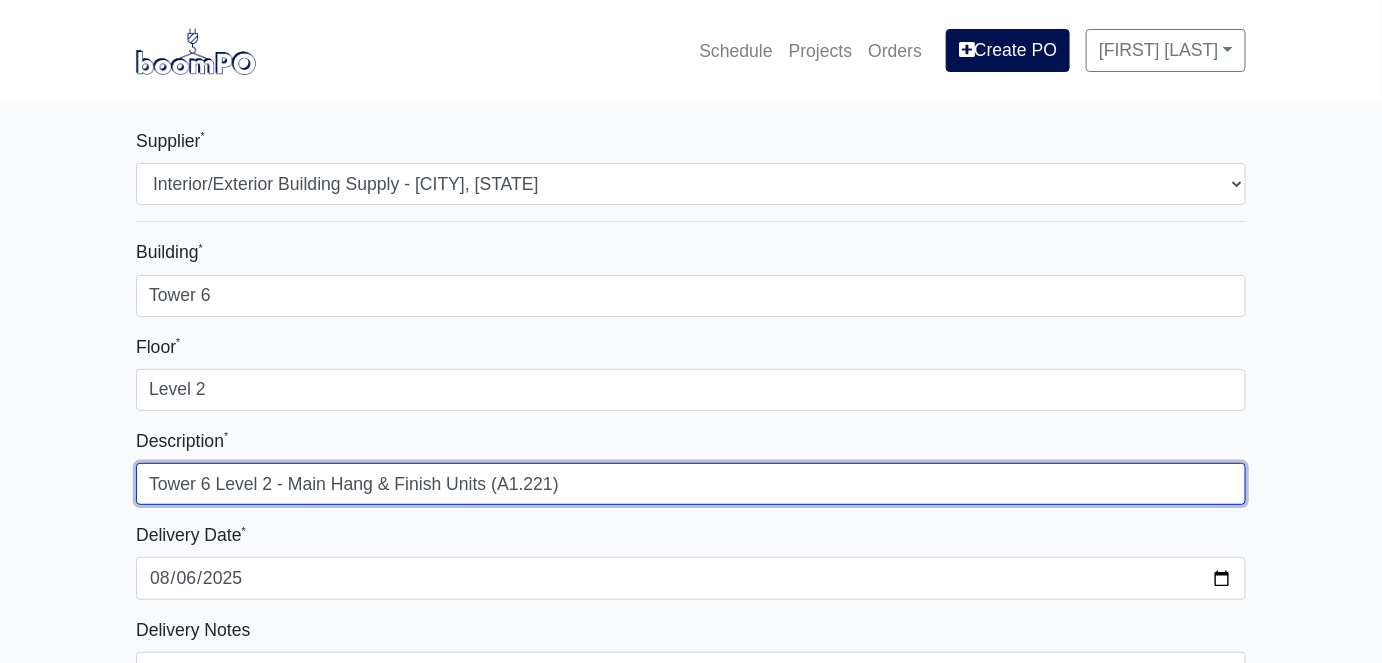 type on "Tower 6 Level 2 - Main Hang & Finish Units (A1.221)" 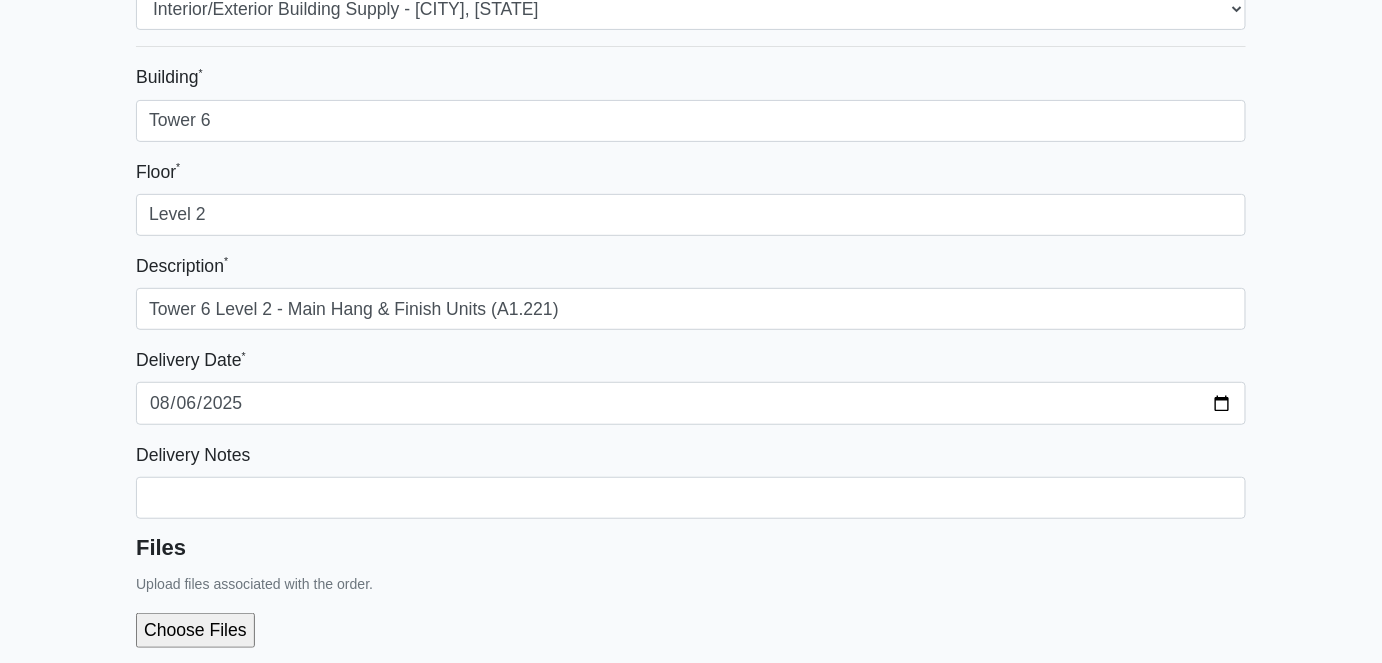 scroll, scrollTop: 181, scrollLeft: 0, axis: vertical 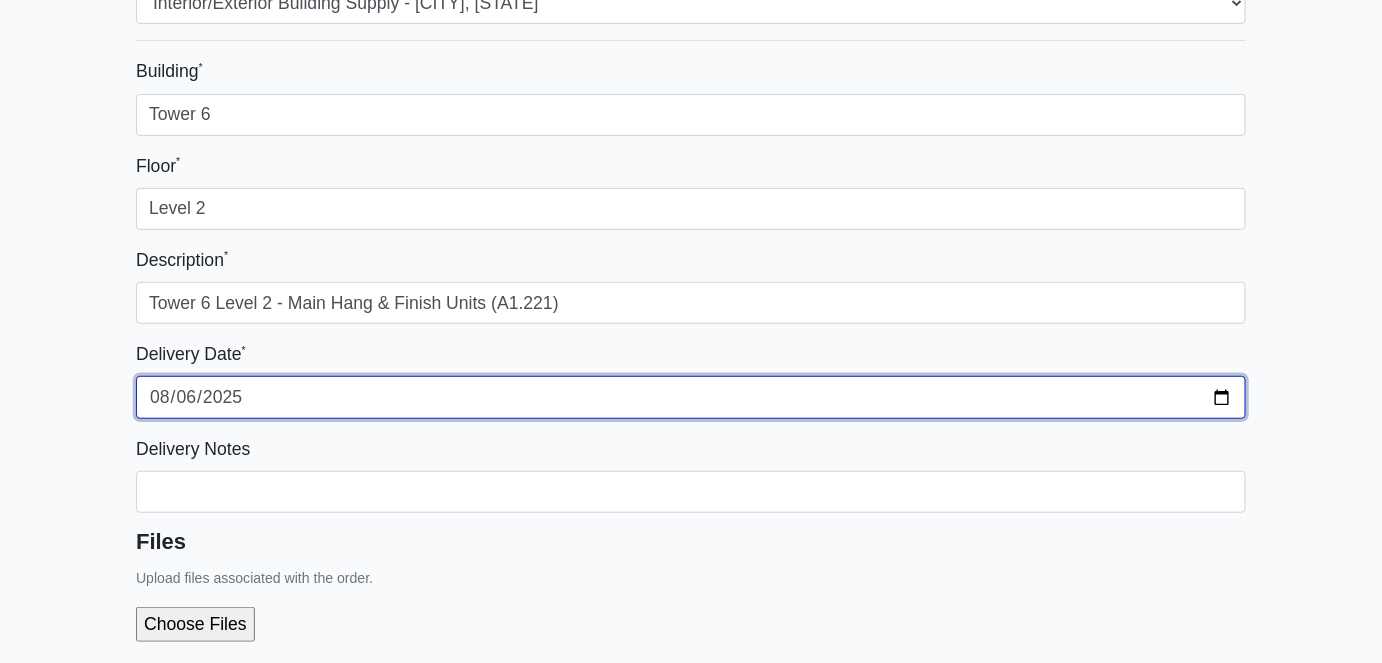 click on "2025-08-06" at bounding box center [691, 397] 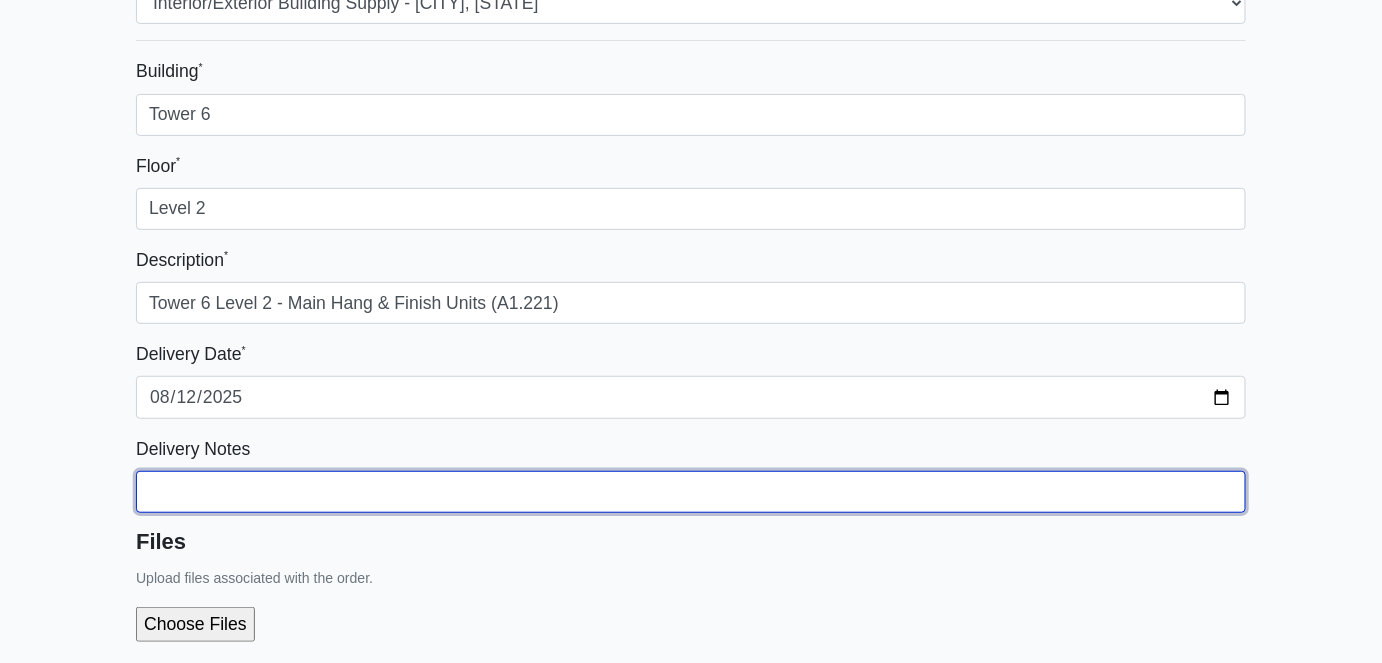 click on "Building *" at bounding box center [691, 115] 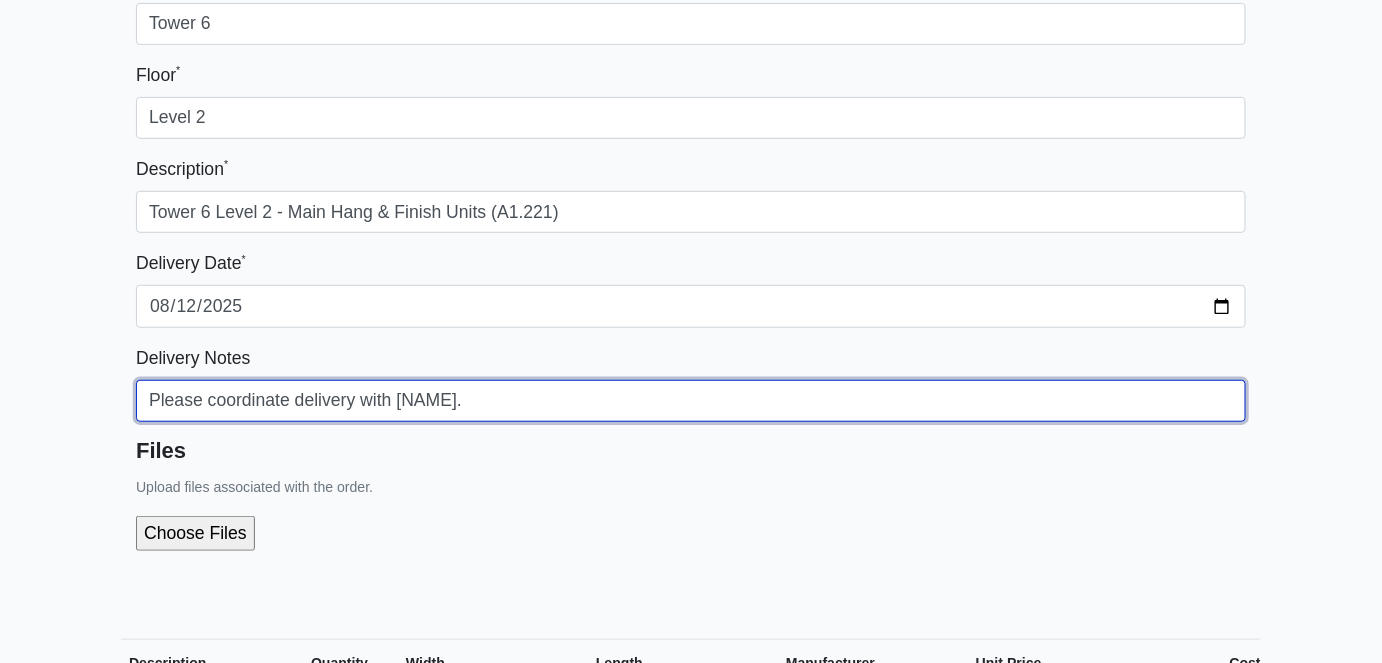scroll, scrollTop: 363, scrollLeft: 0, axis: vertical 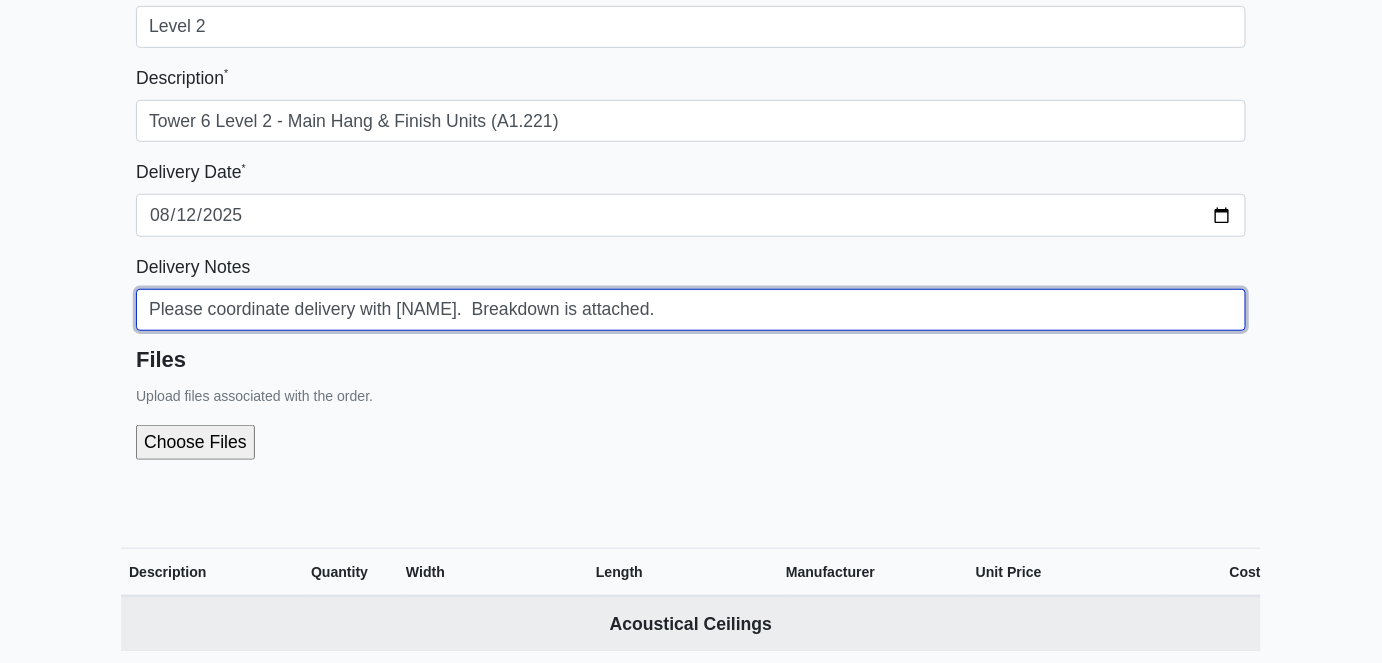 type on "Please coordinate delivery with Lupe.  Breakdown is attached." 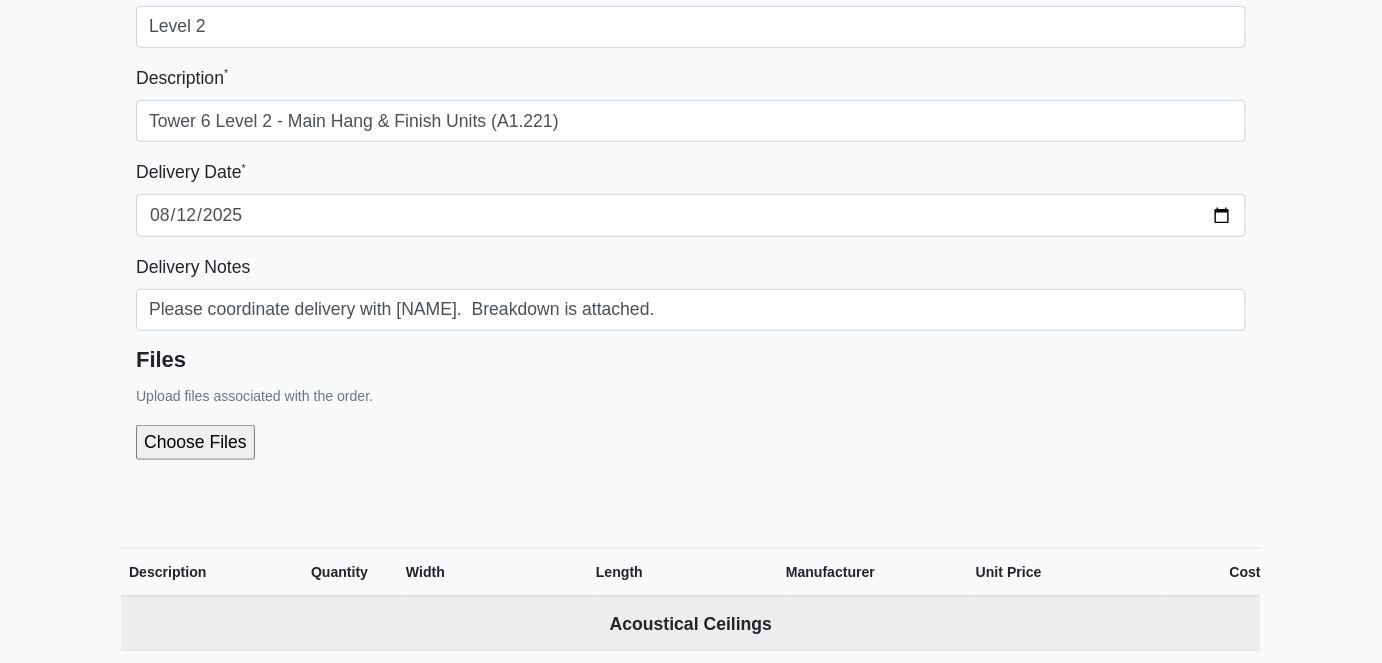 click at bounding box center [302, 442] 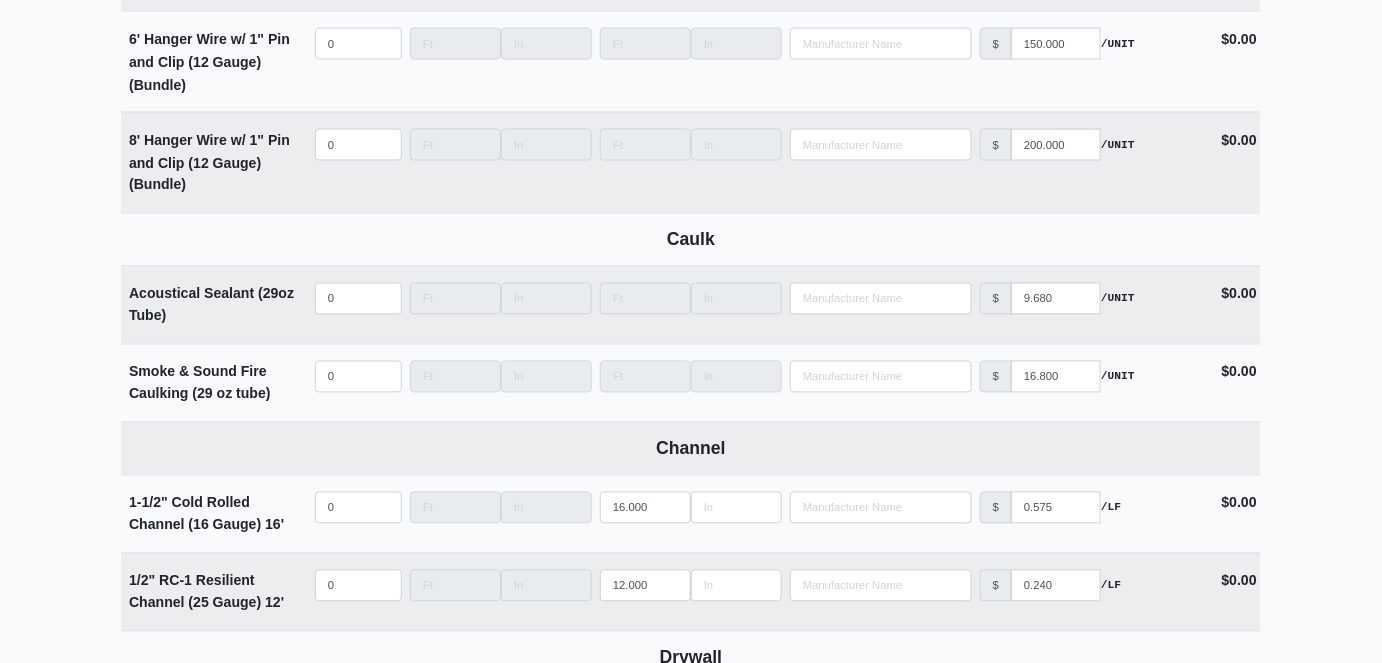 scroll, scrollTop: 1181, scrollLeft: 0, axis: vertical 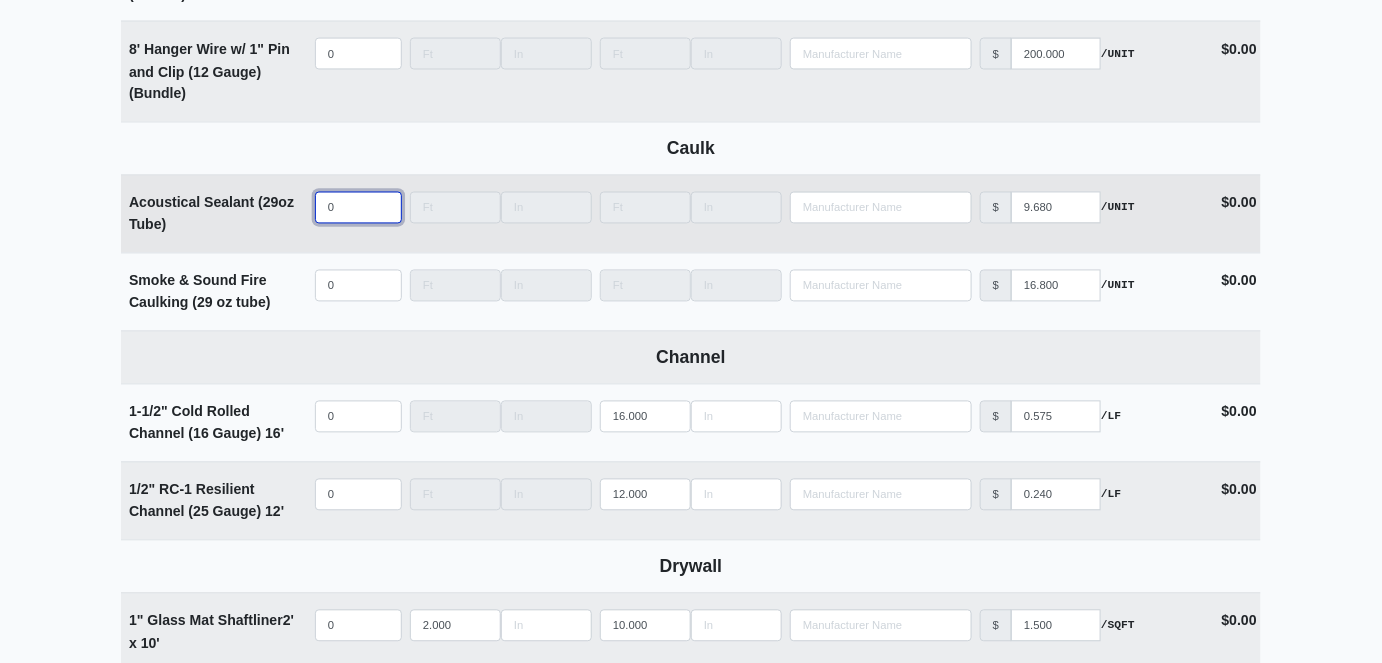 click on "0" at bounding box center [358, 208] 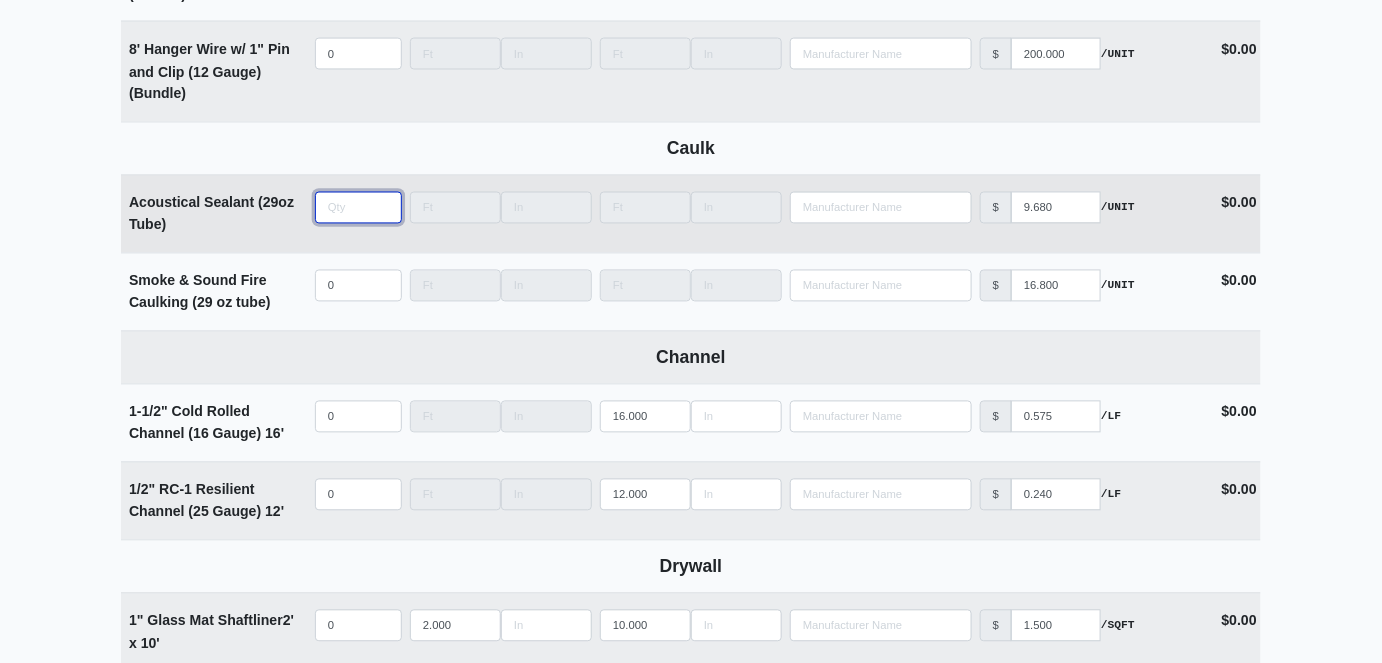 type on "3" 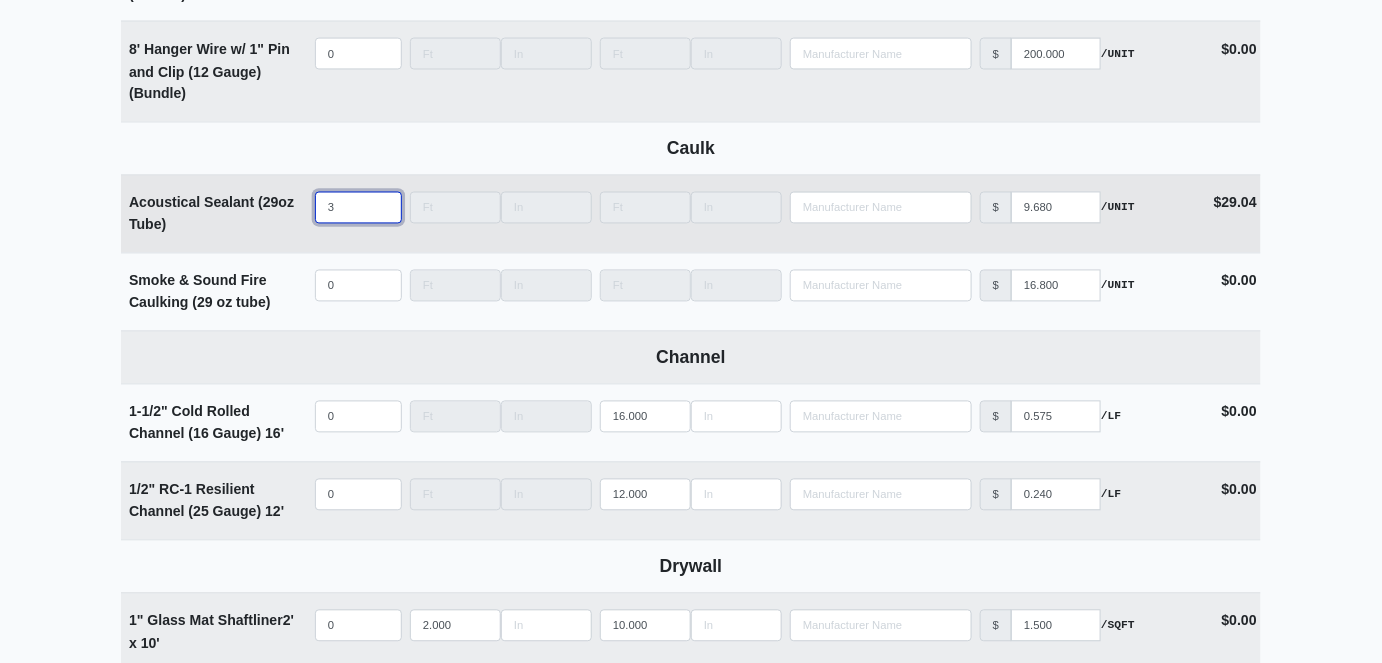 type on "30" 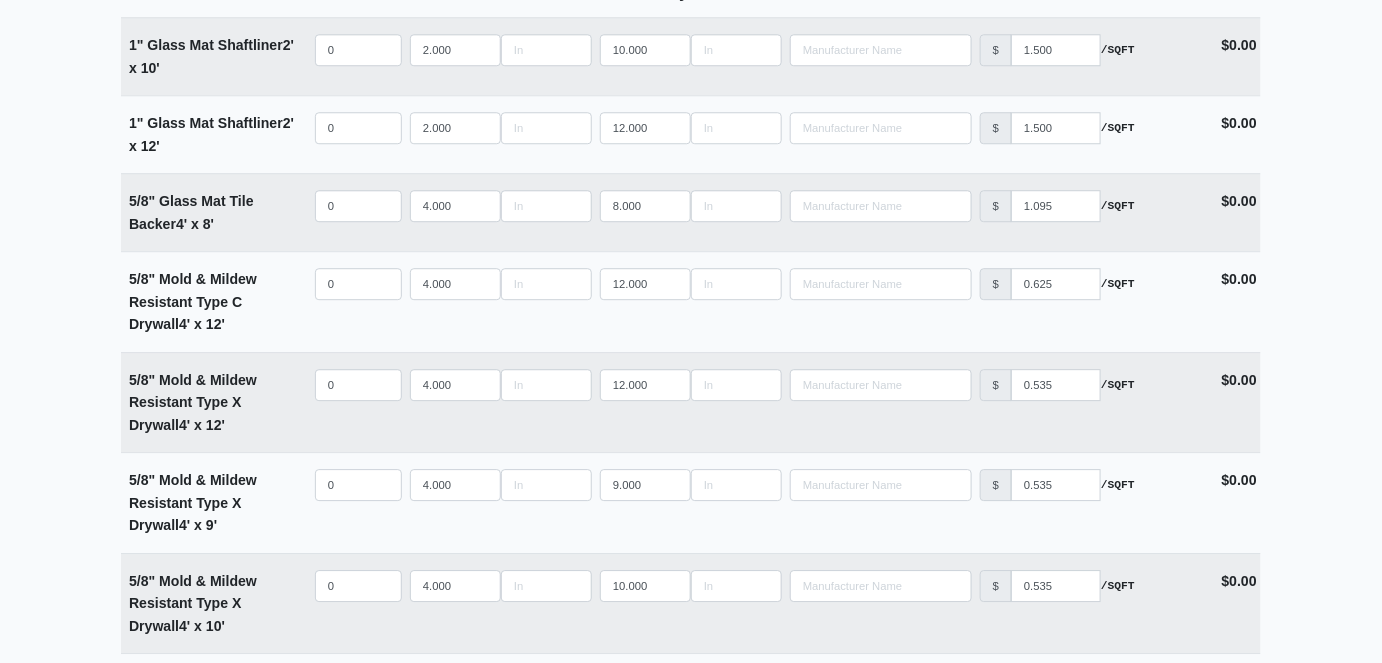 scroll, scrollTop: 1727, scrollLeft: 0, axis: vertical 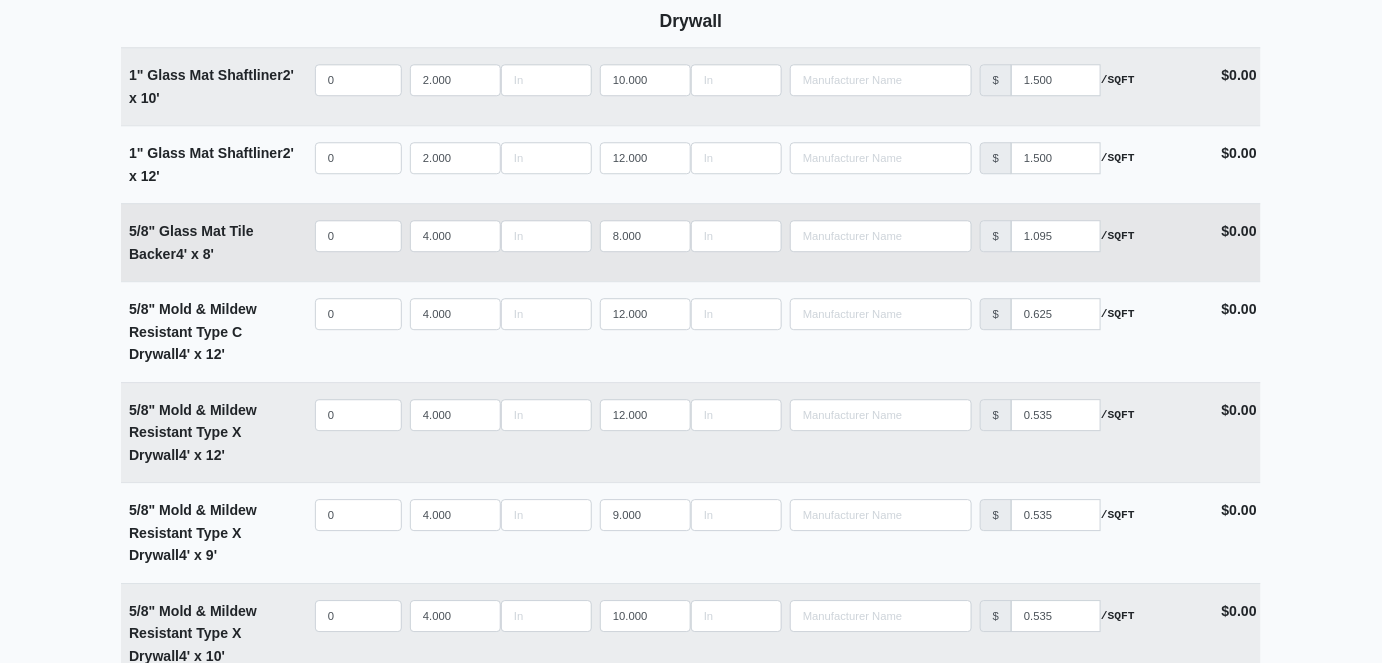 type on "30" 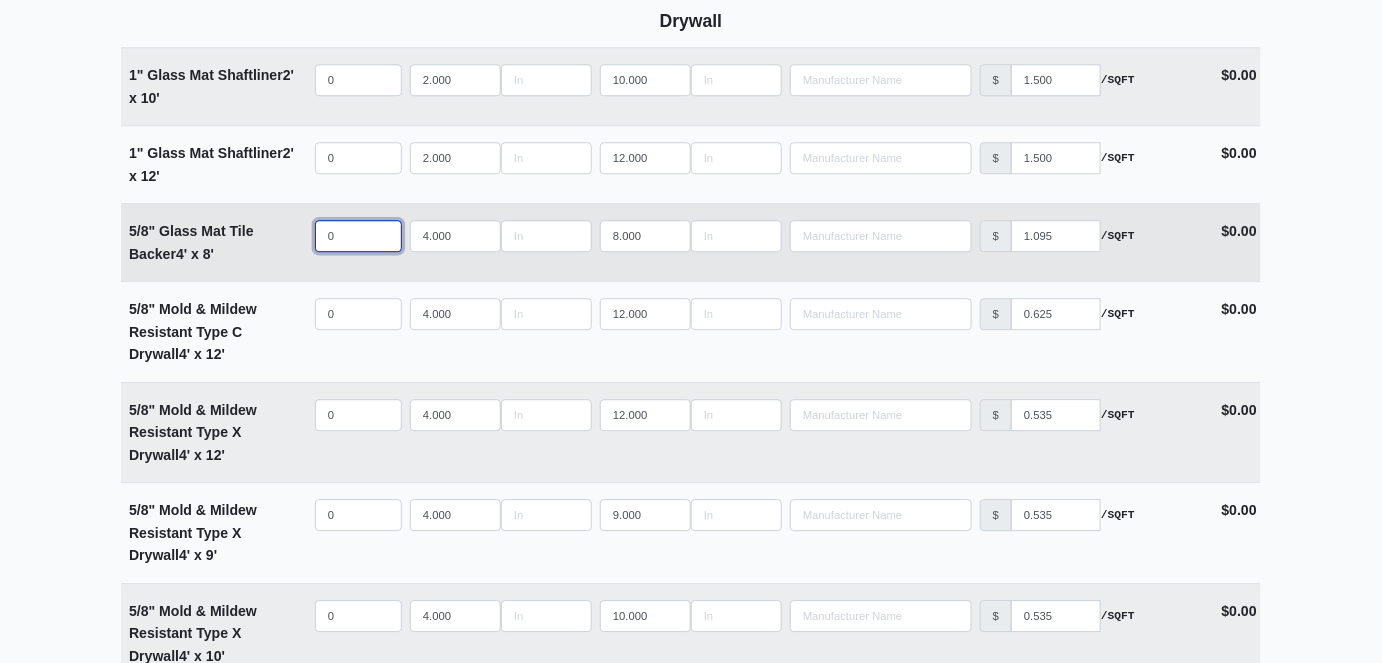 type 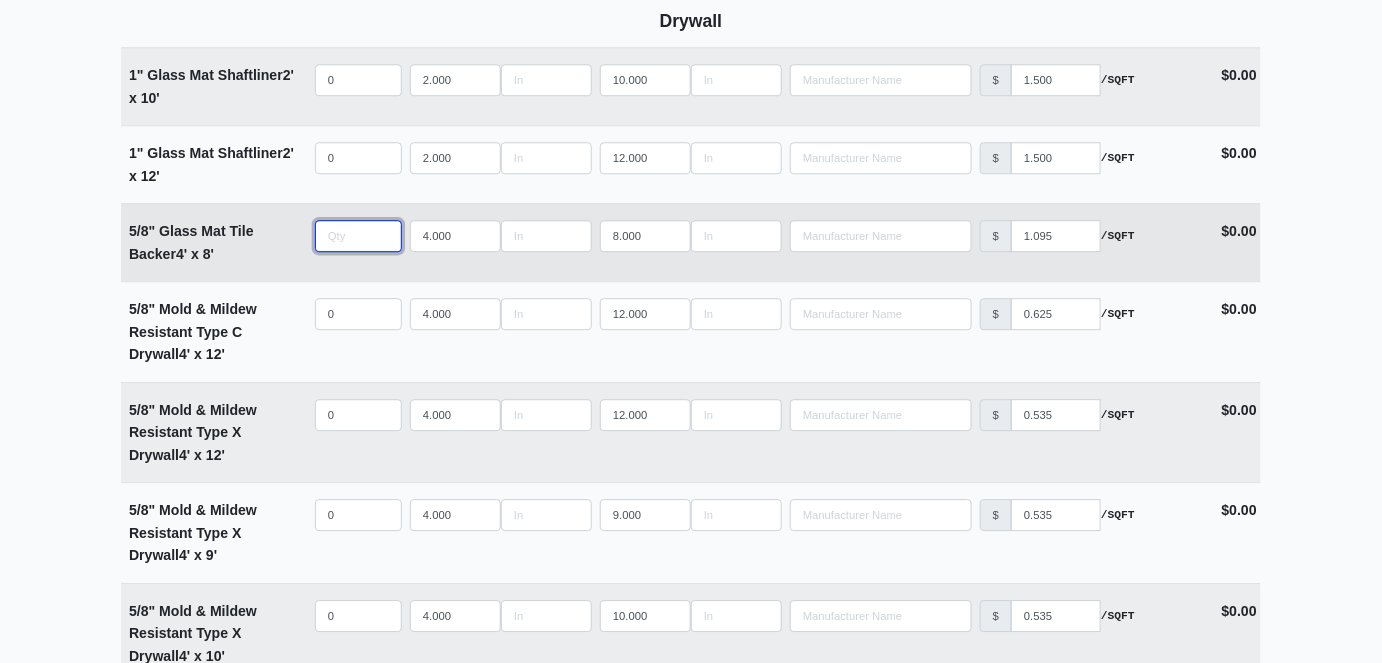 click at bounding box center [358, 236] 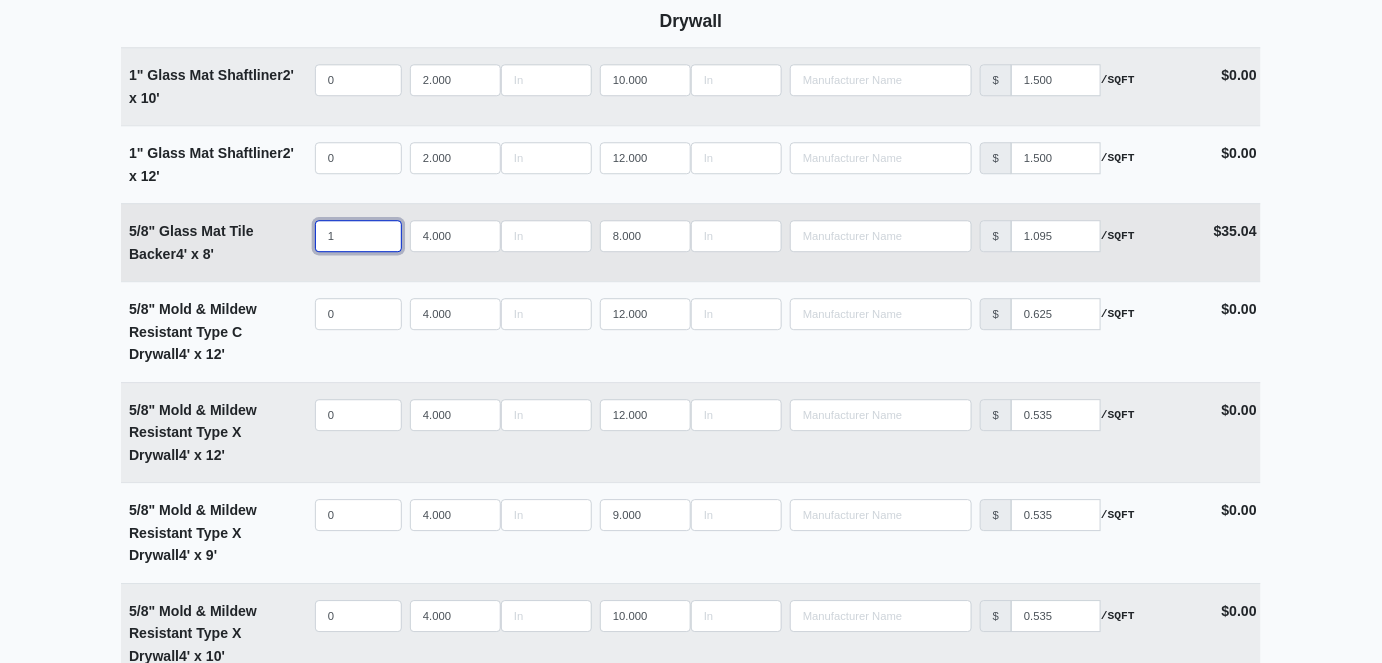 type on "10" 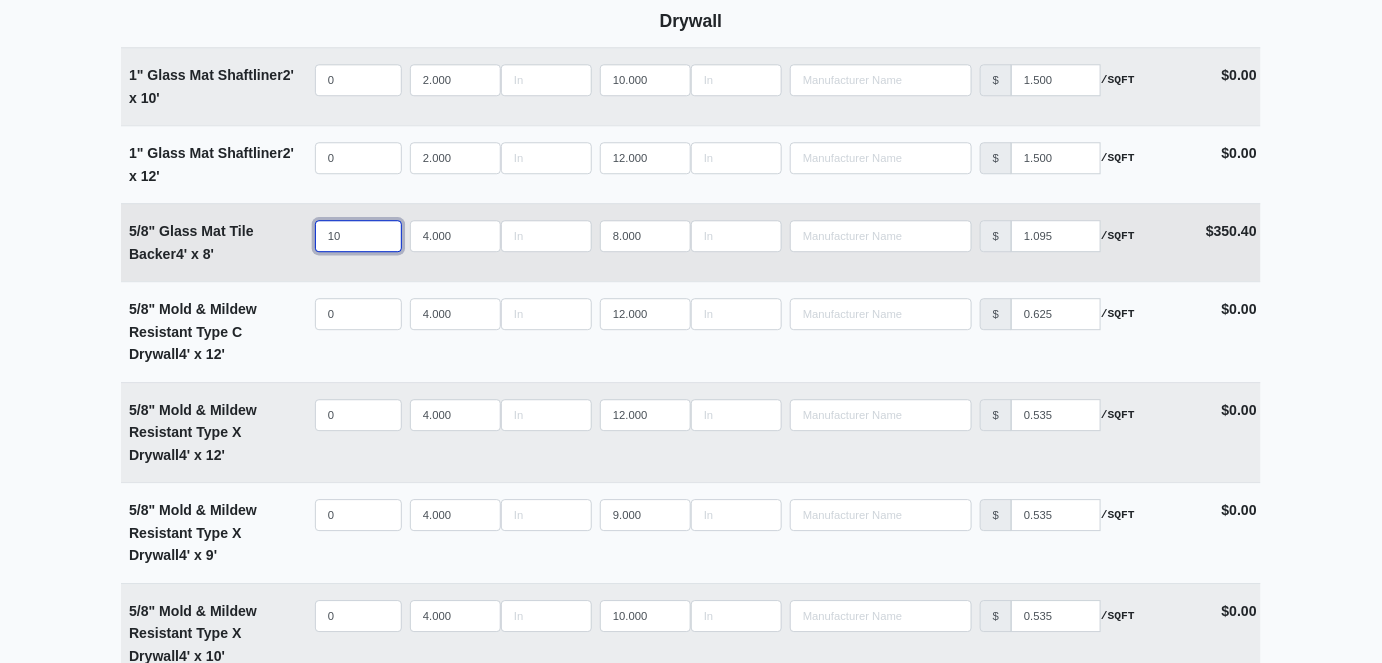 type on "104" 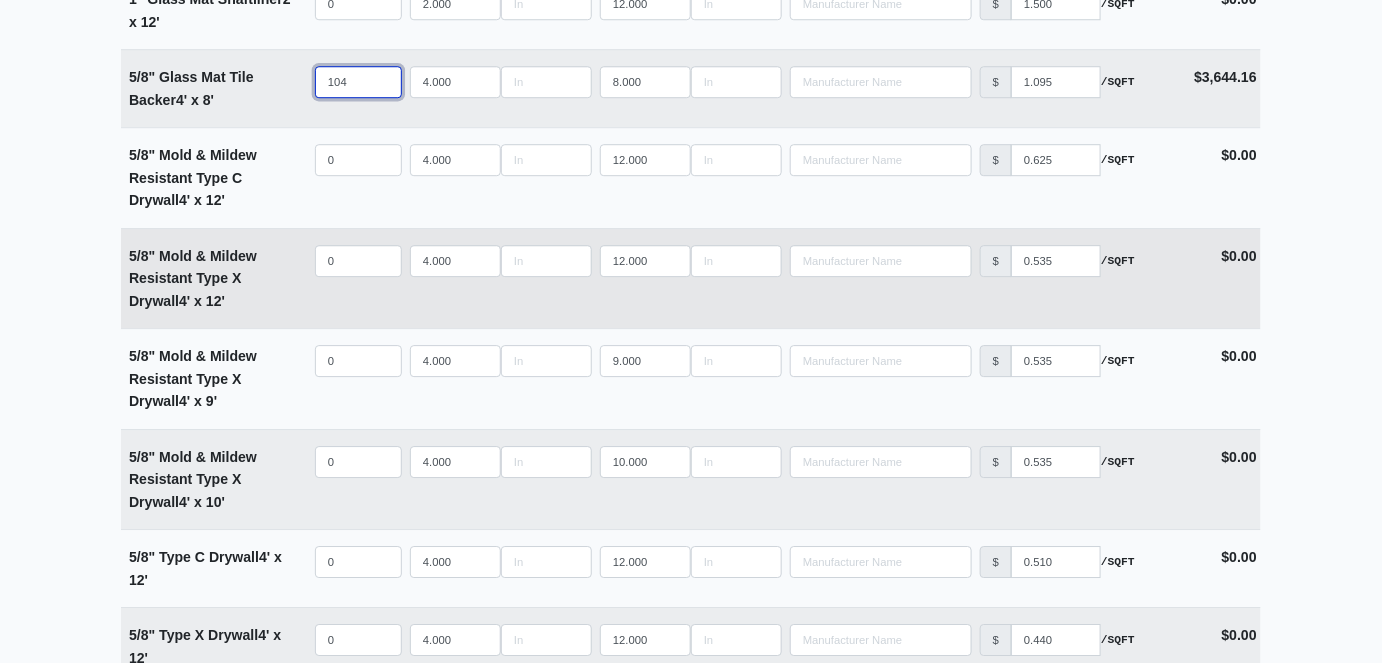 scroll, scrollTop: 1909, scrollLeft: 0, axis: vertical 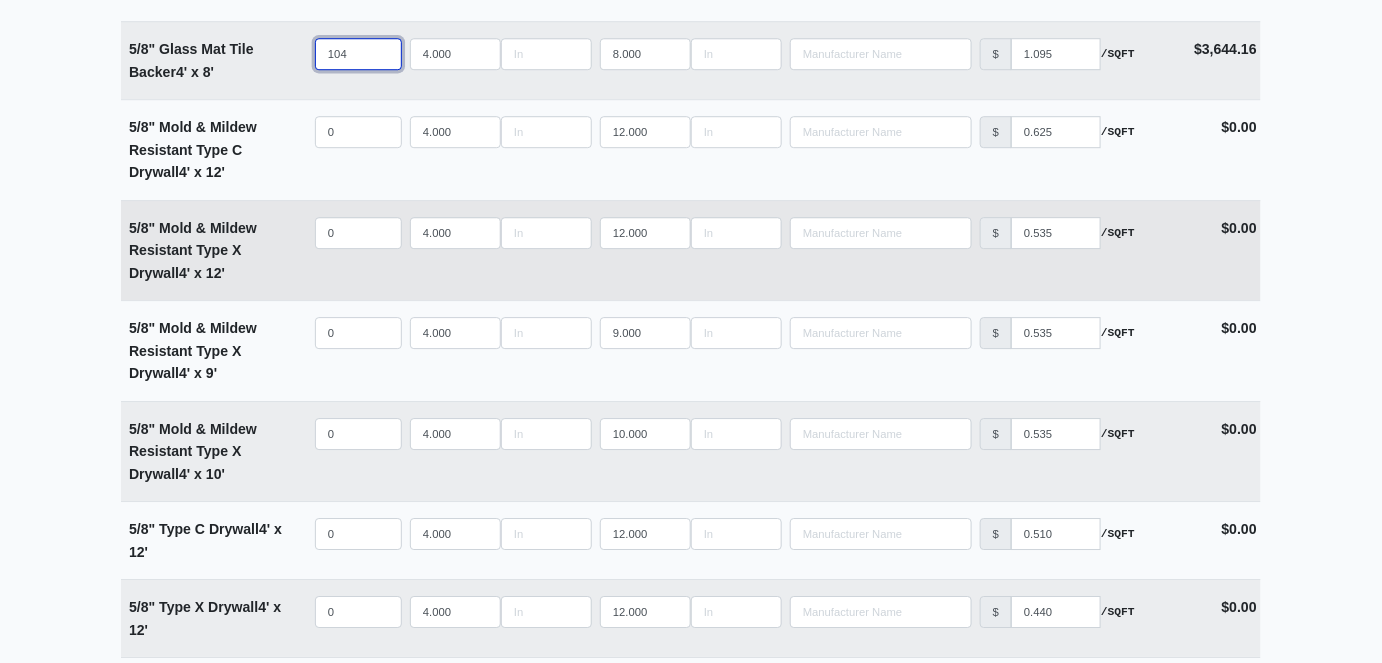 type on "104" 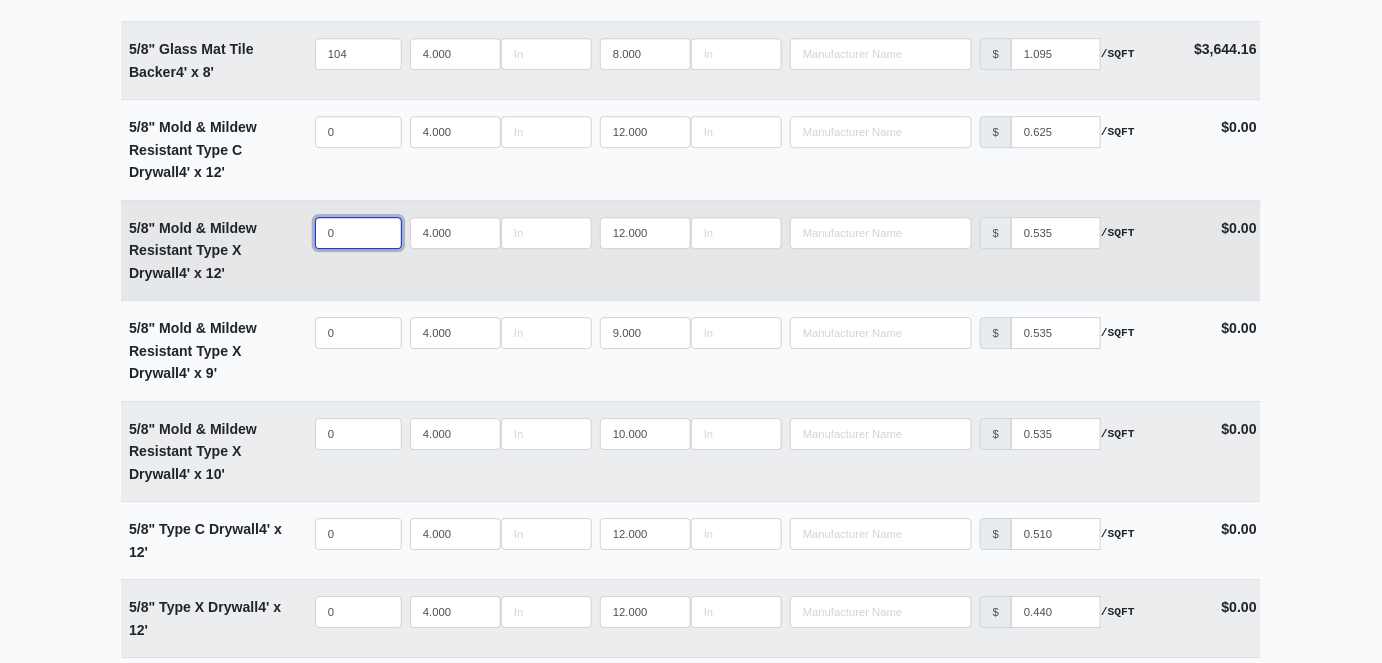 type 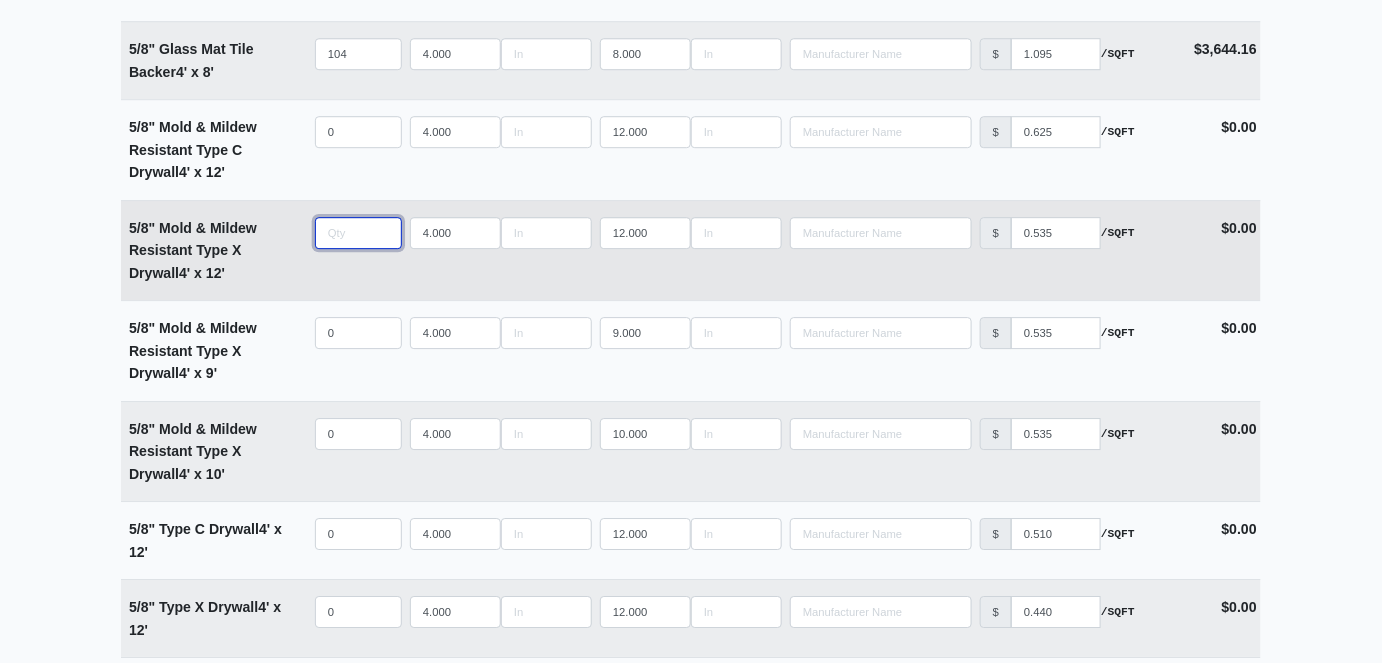 select 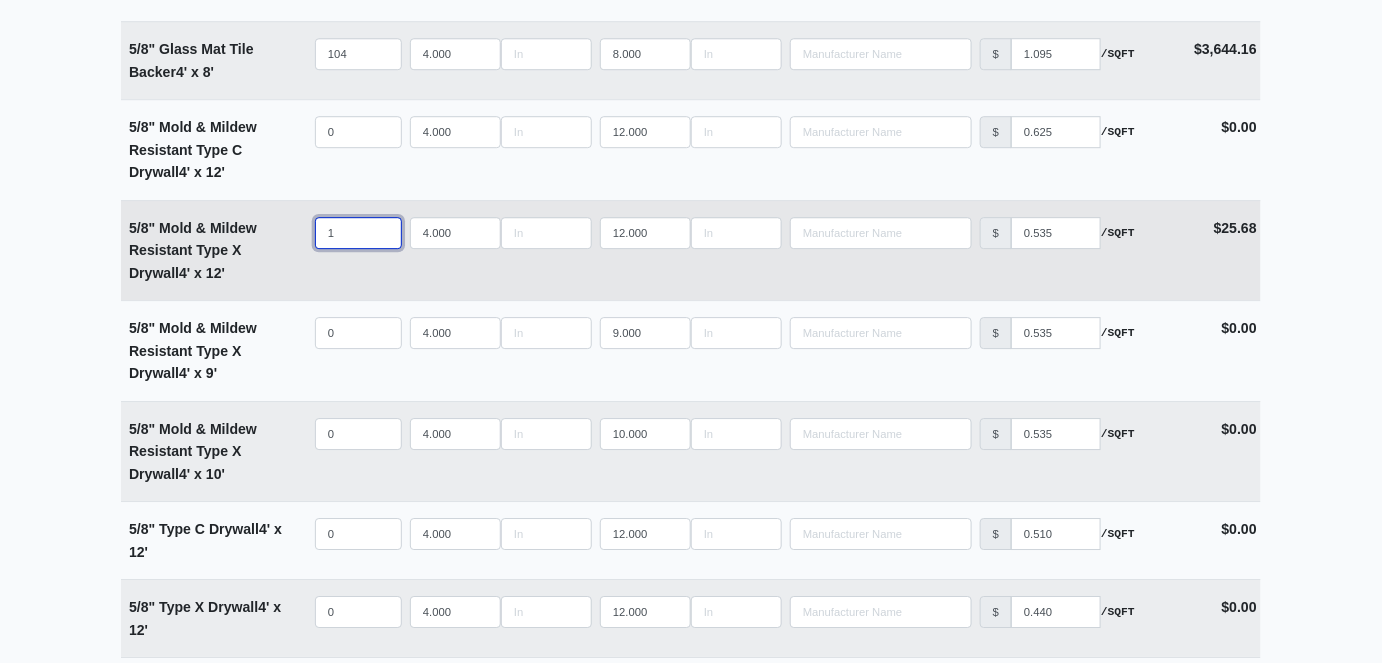 type on "14" 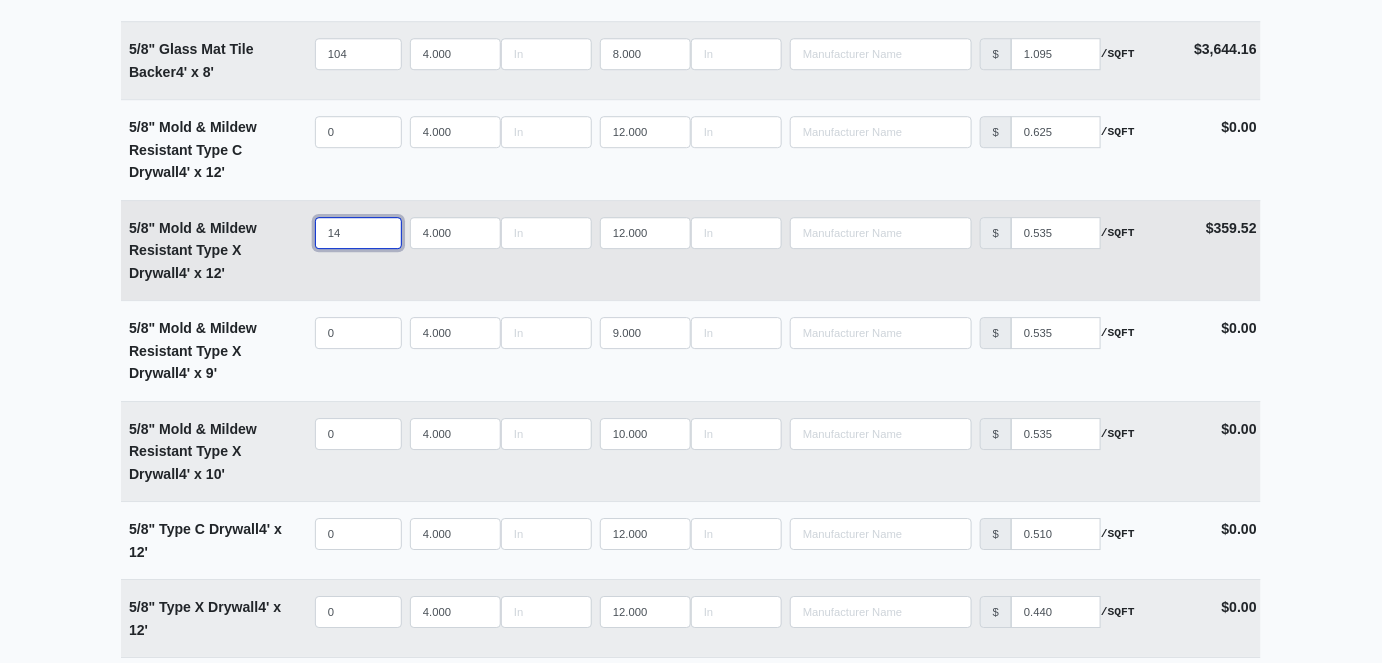 type on "141" 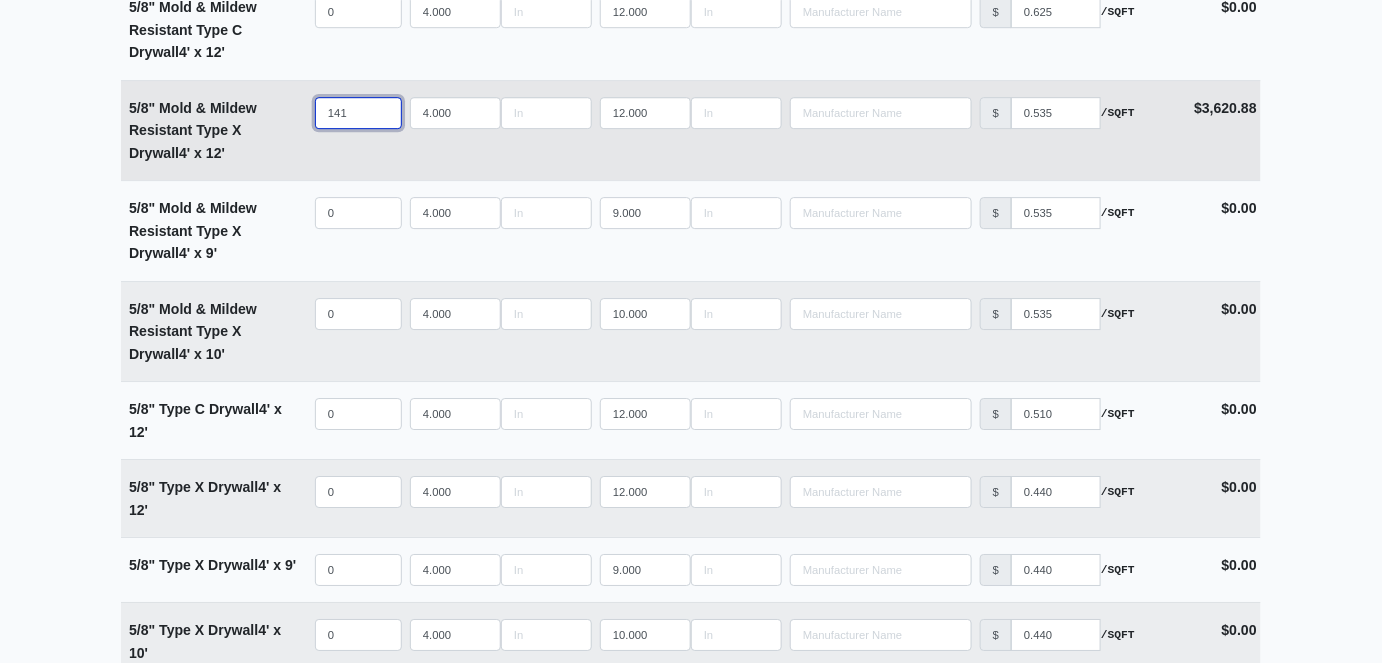 scroll, scrollTop: 2000, scrollLeft: 0, axis: vertical 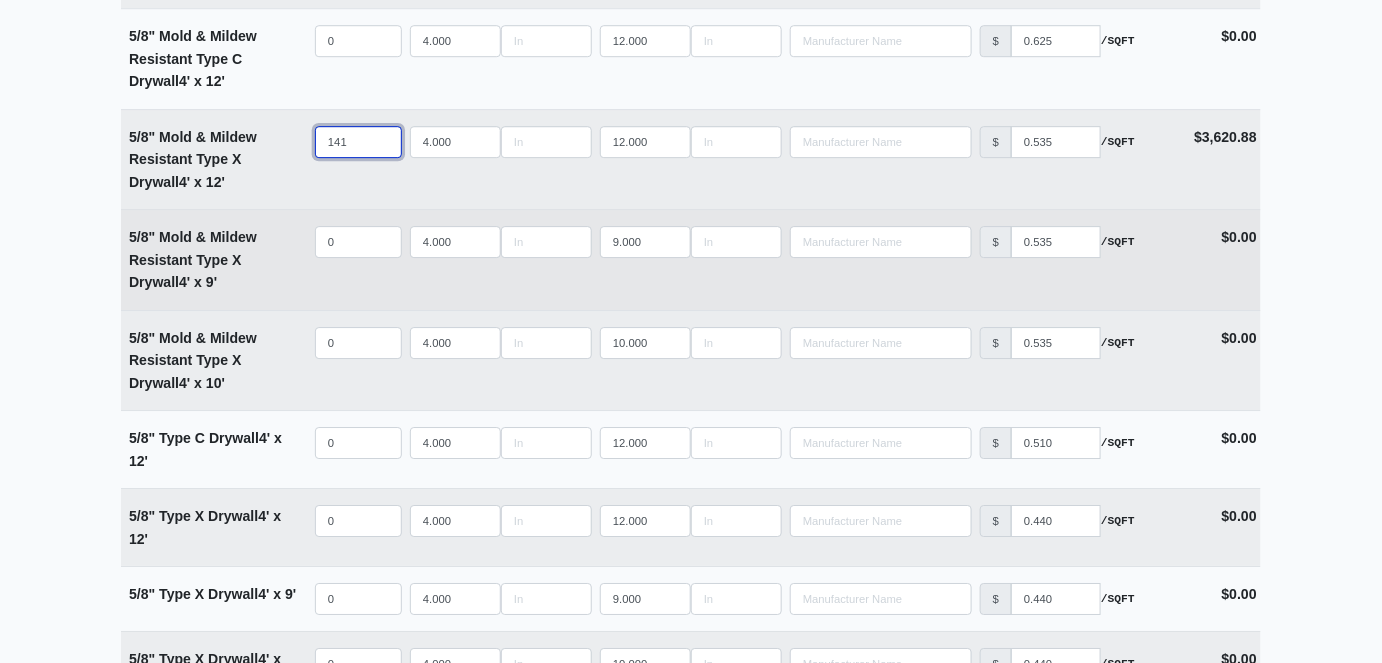 type on "141" 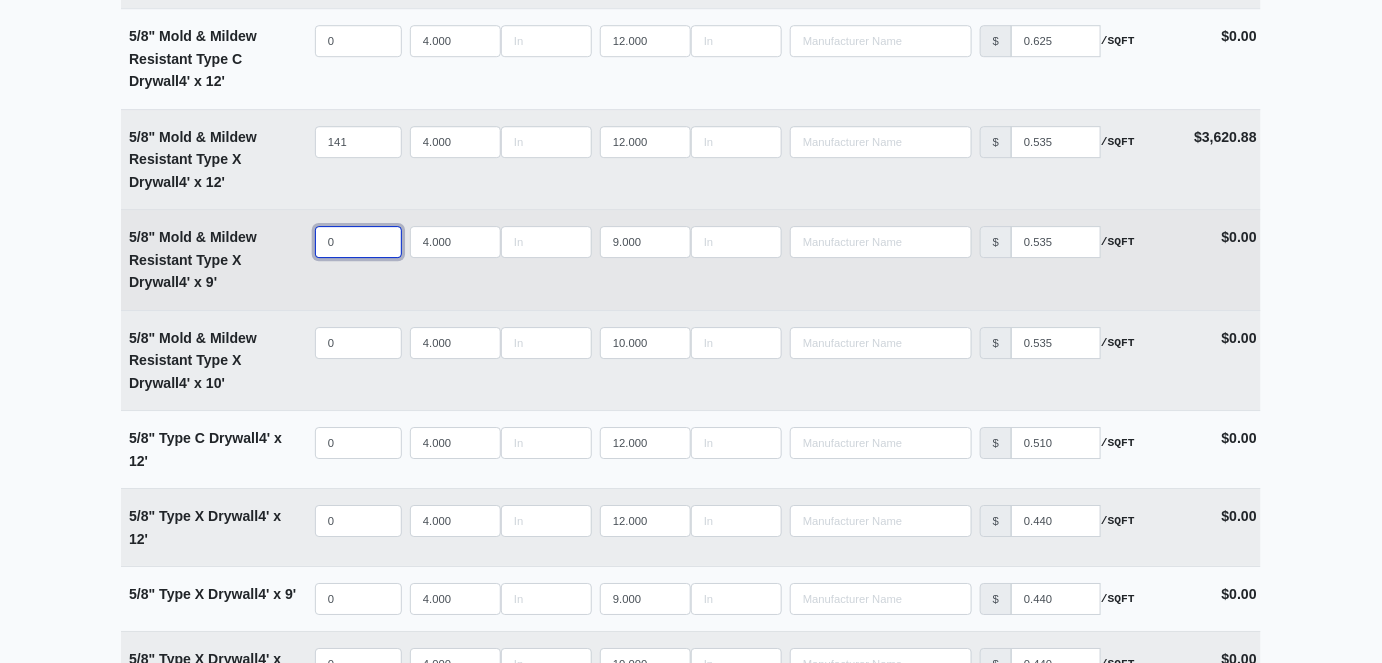 type 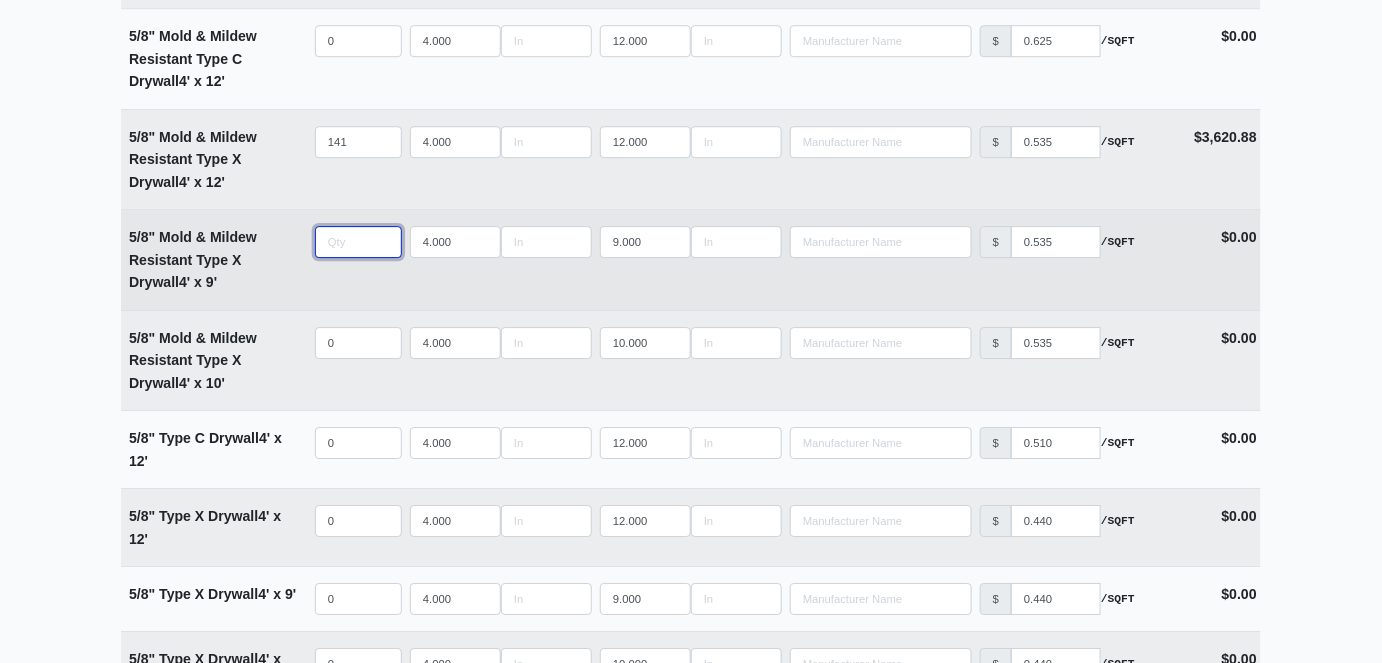 click at bounding box center (358, 242) 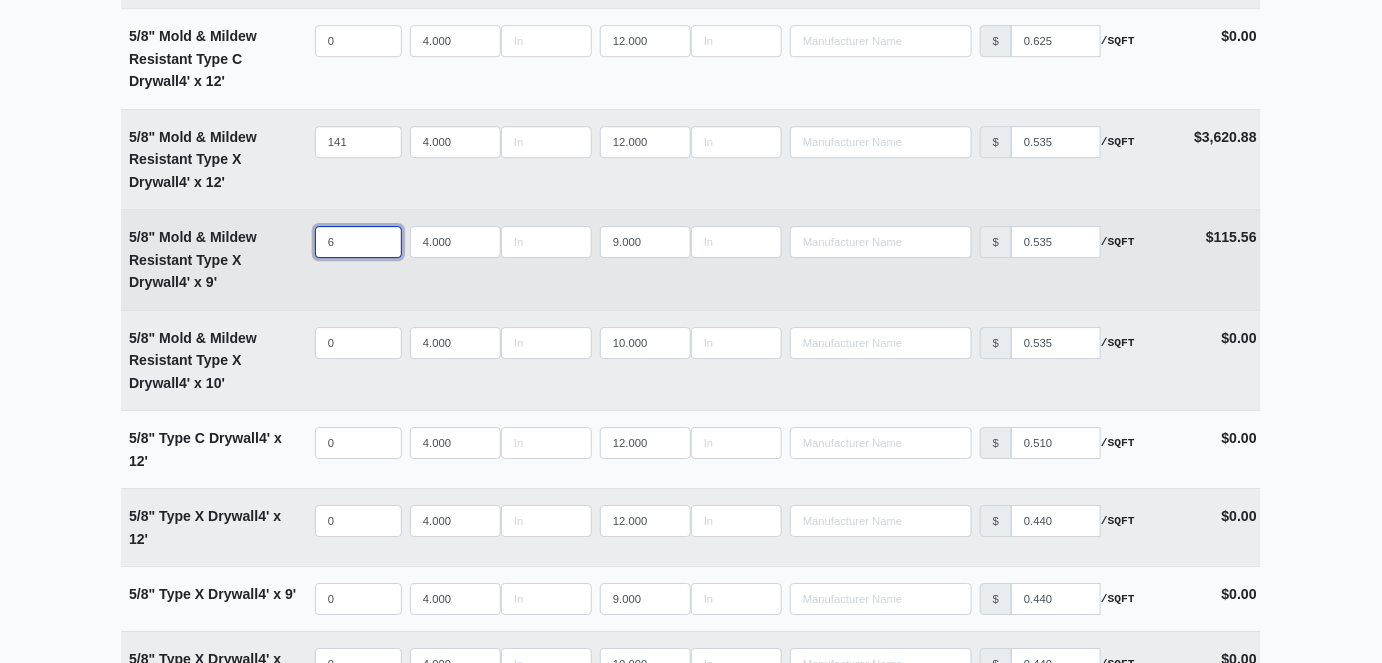 type on "66" 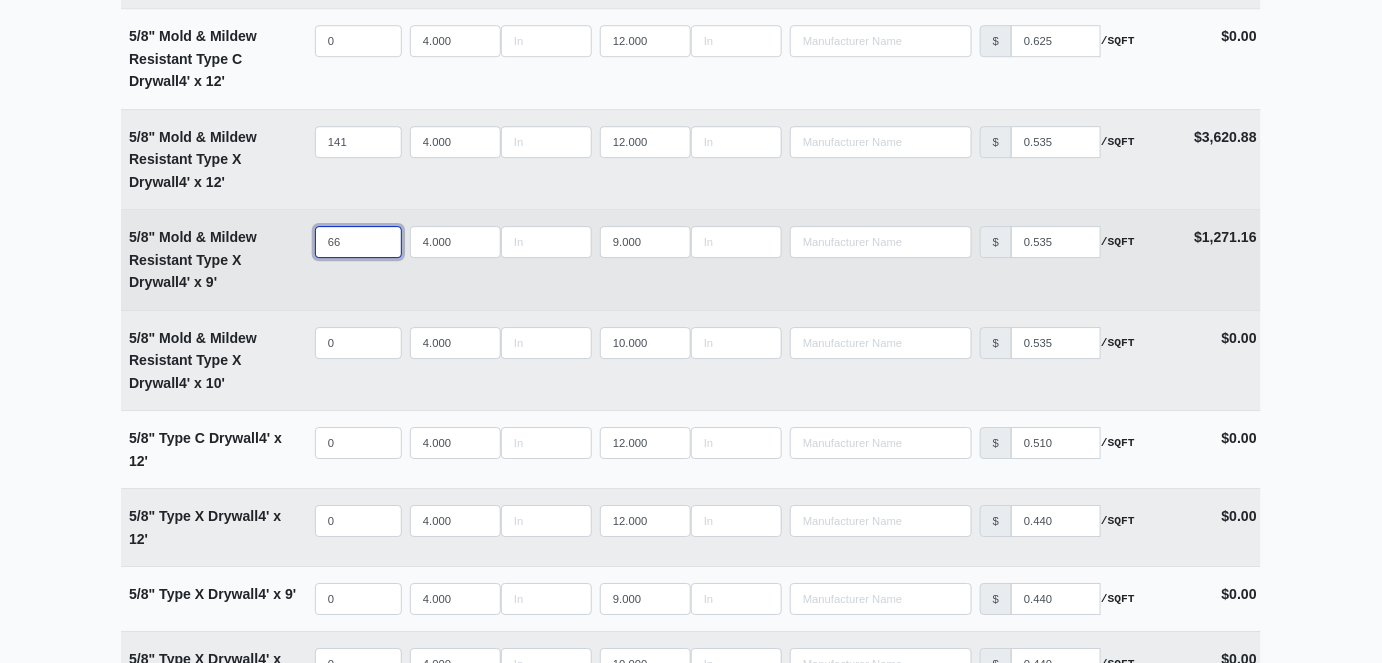 type on "666" 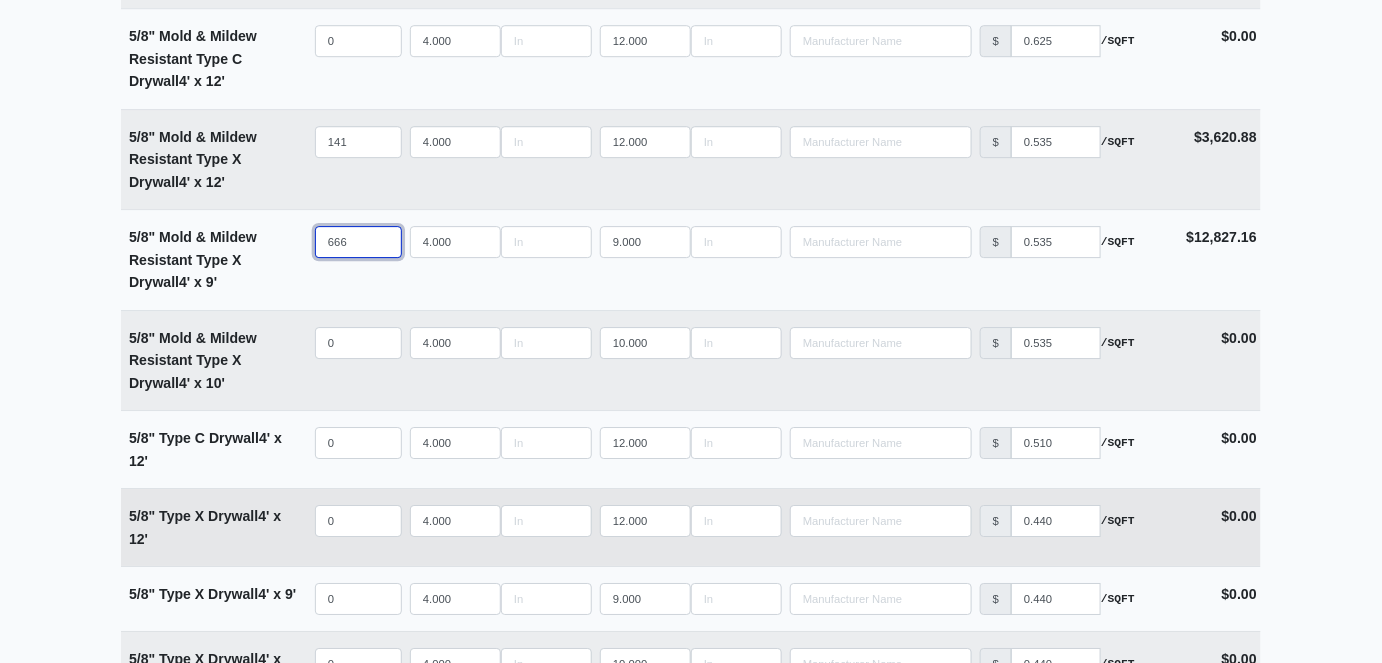 type on "666" 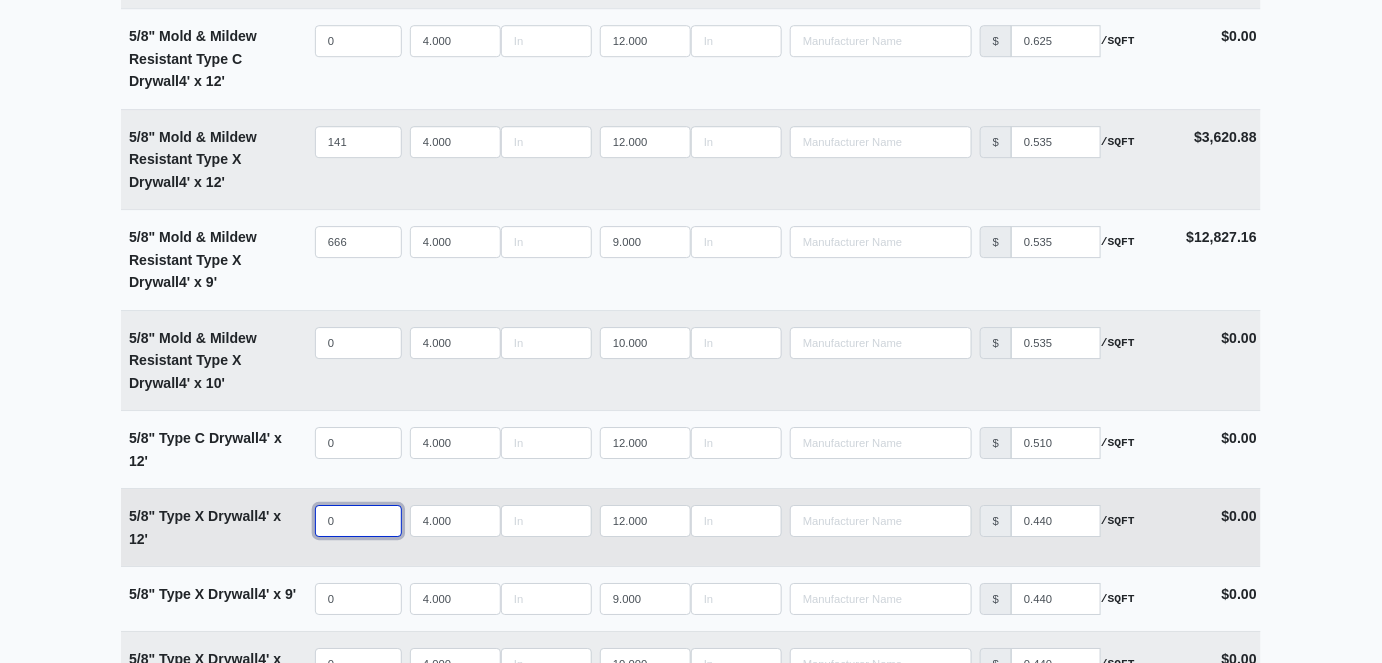 type 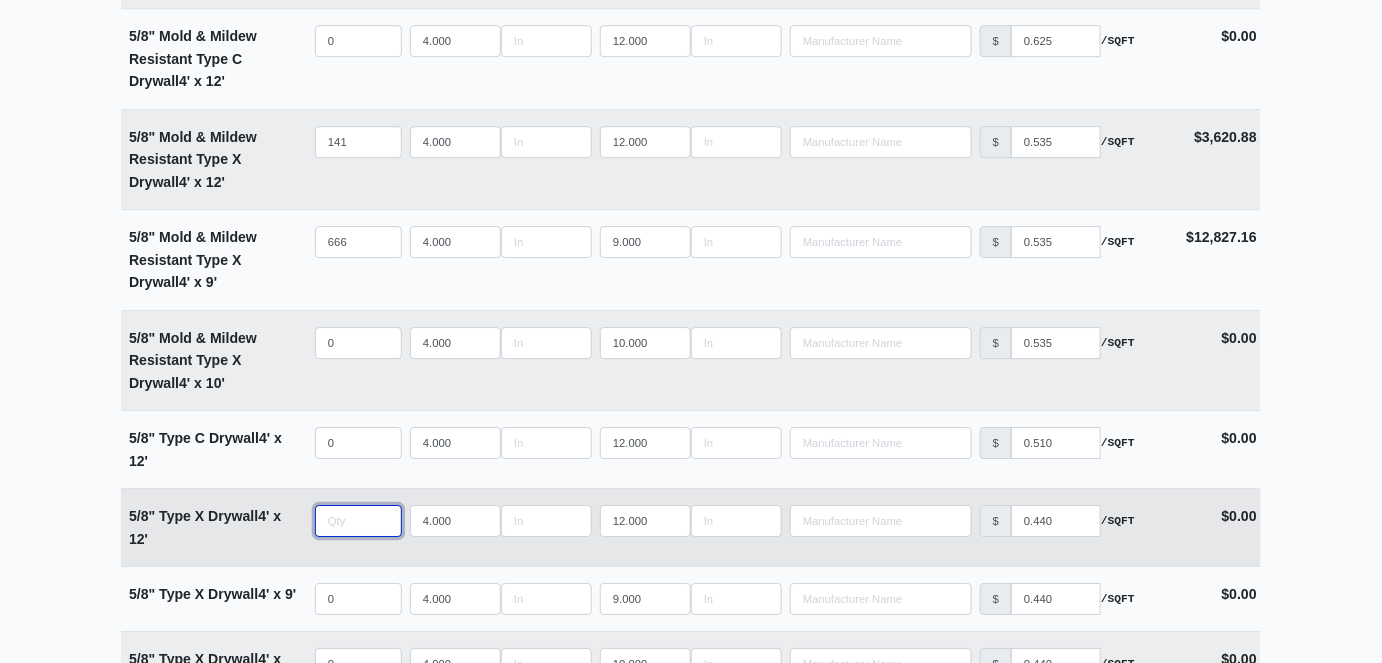 click at bounding box center [358, 521] 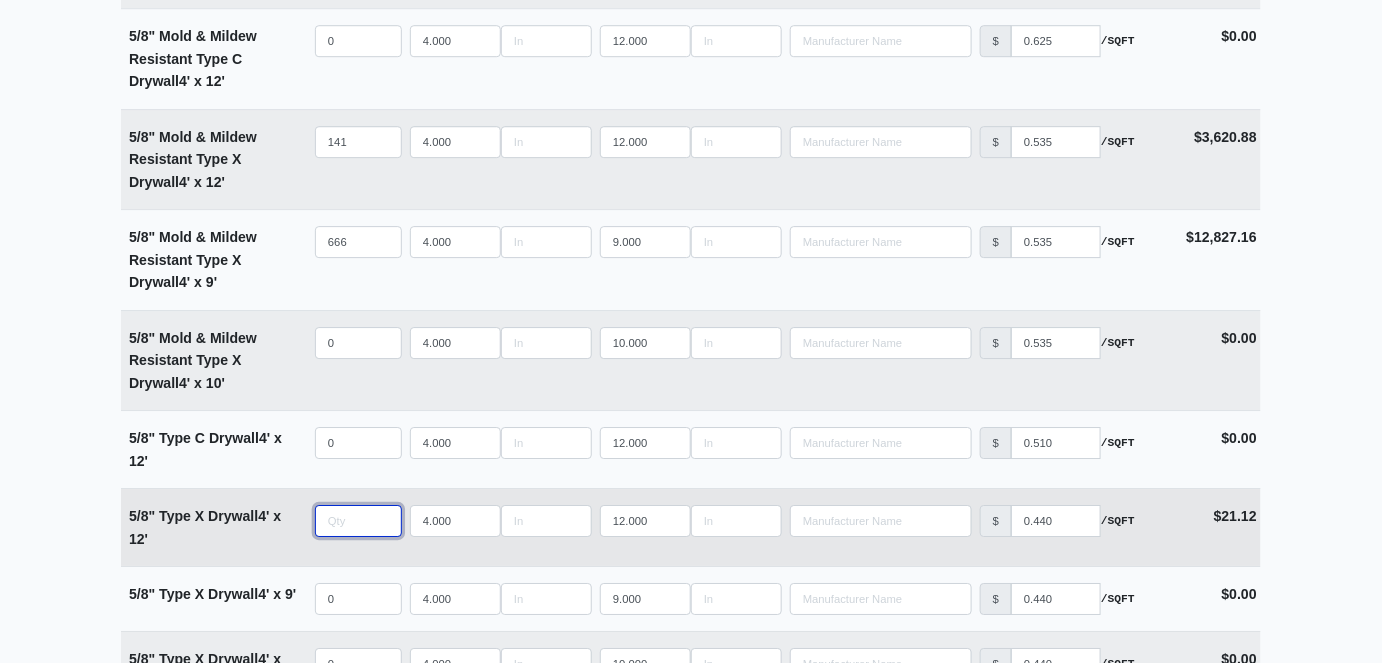 type on "1" 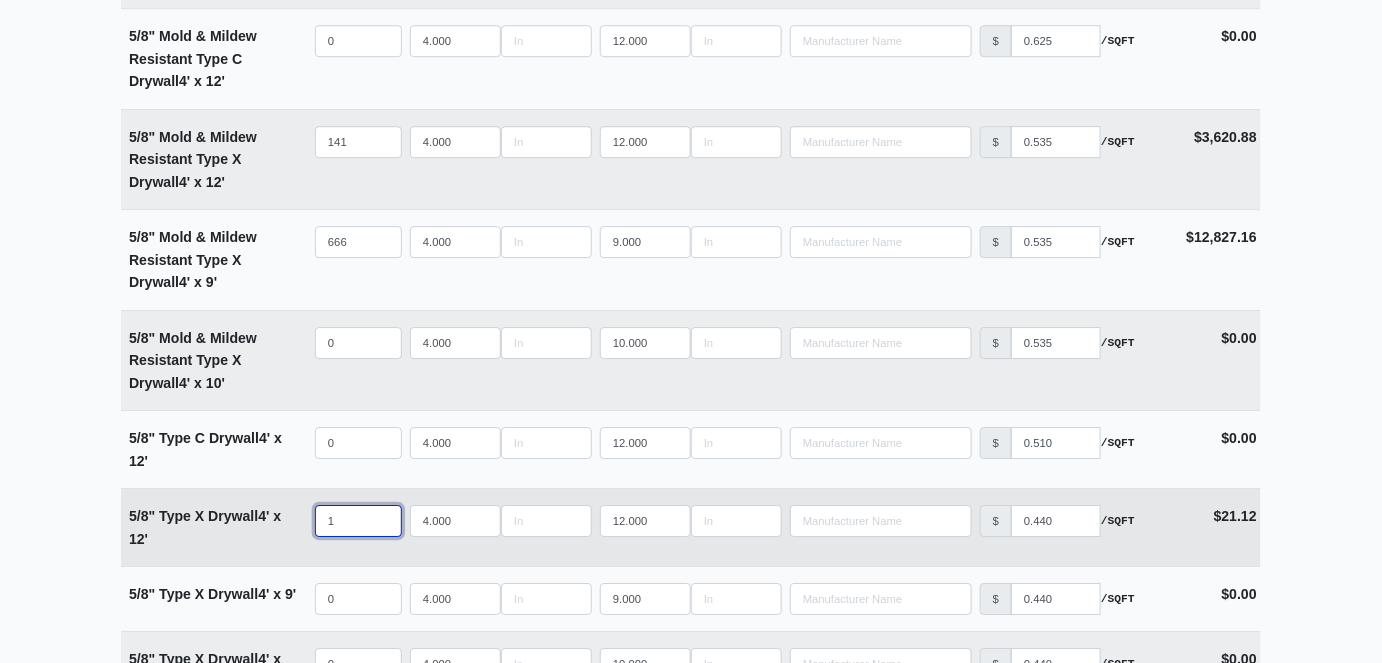 type on "12" 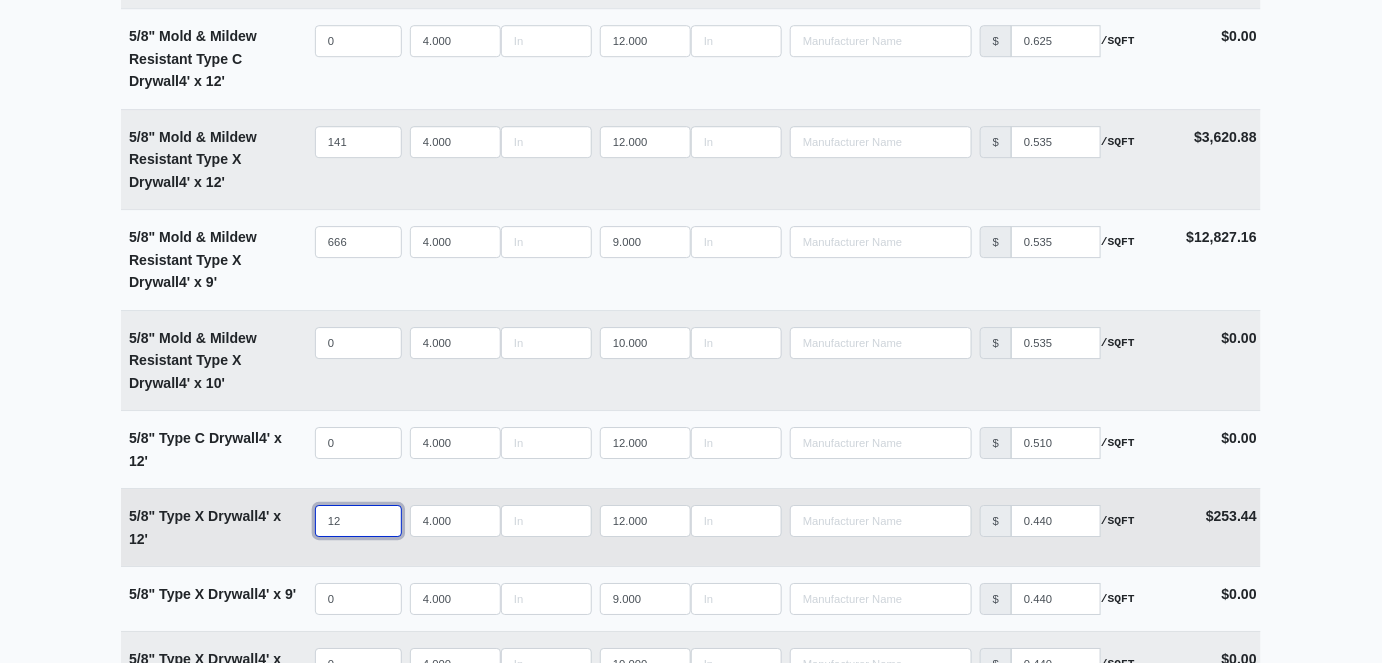 type on "120" 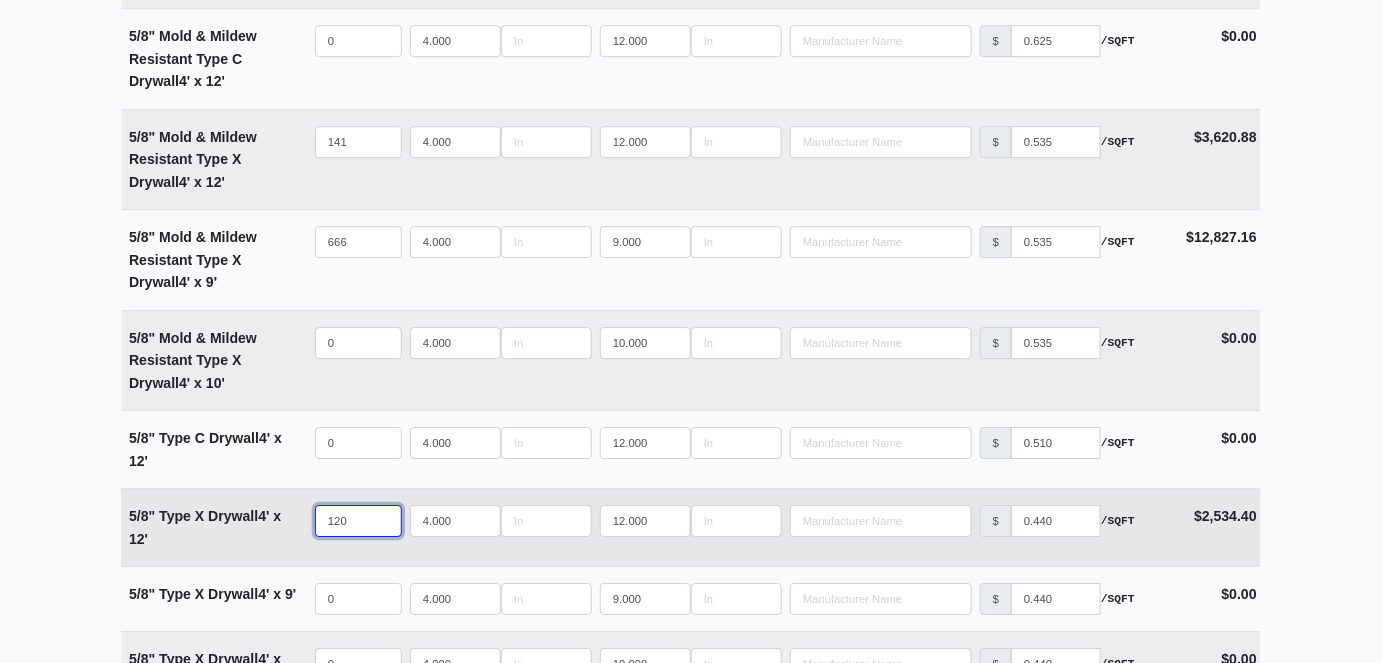 type on "1206" 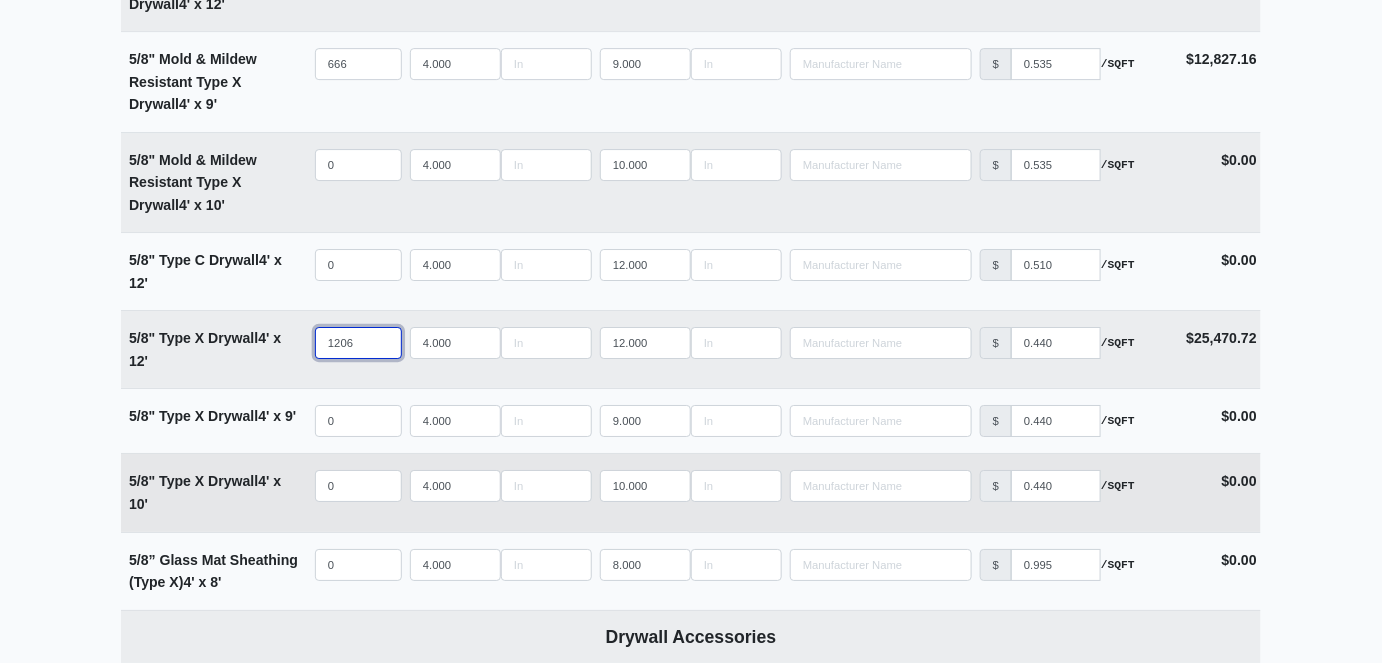 scroll, scrollTop: 2181, scrollLeft: 0, axis: vertical 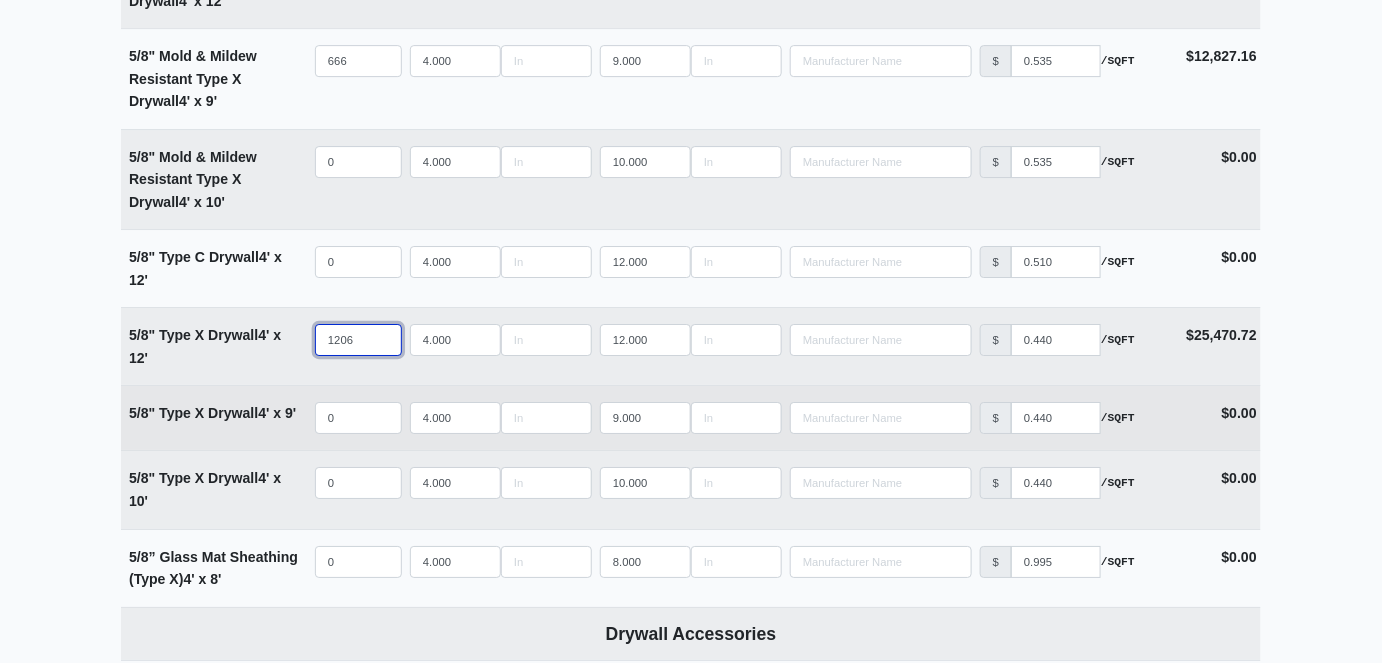 type on "1206" 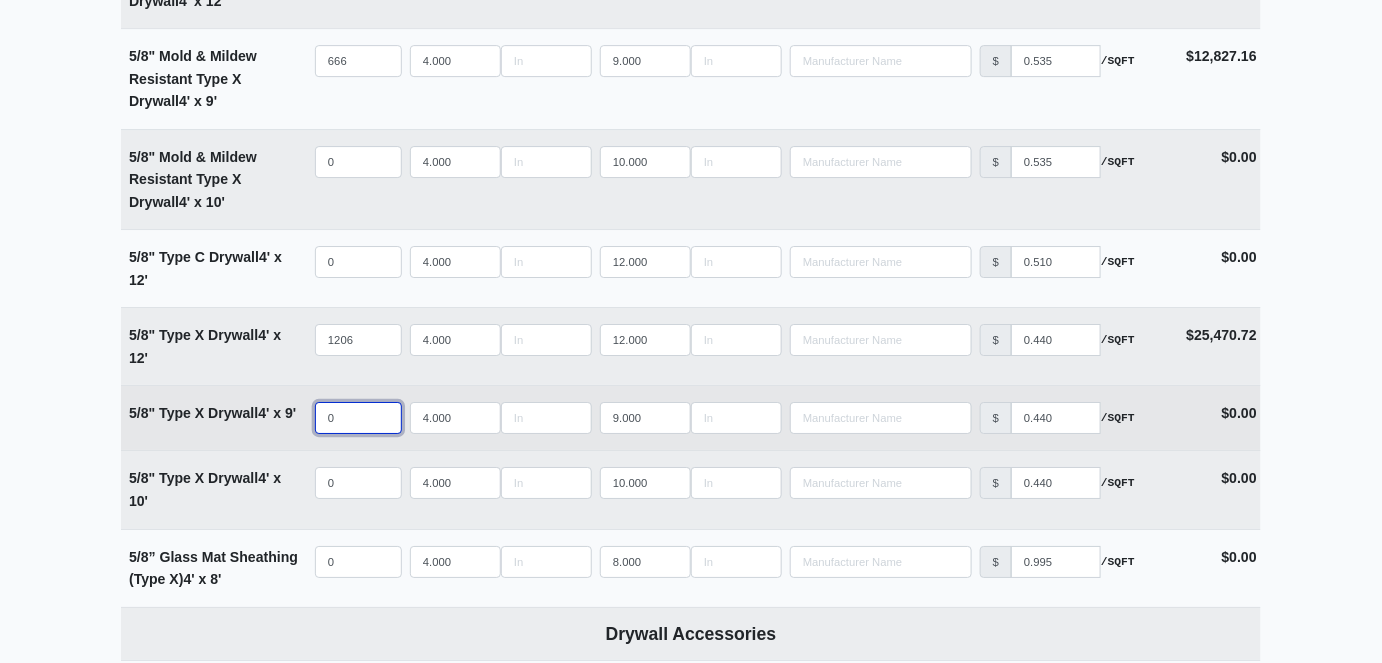 type 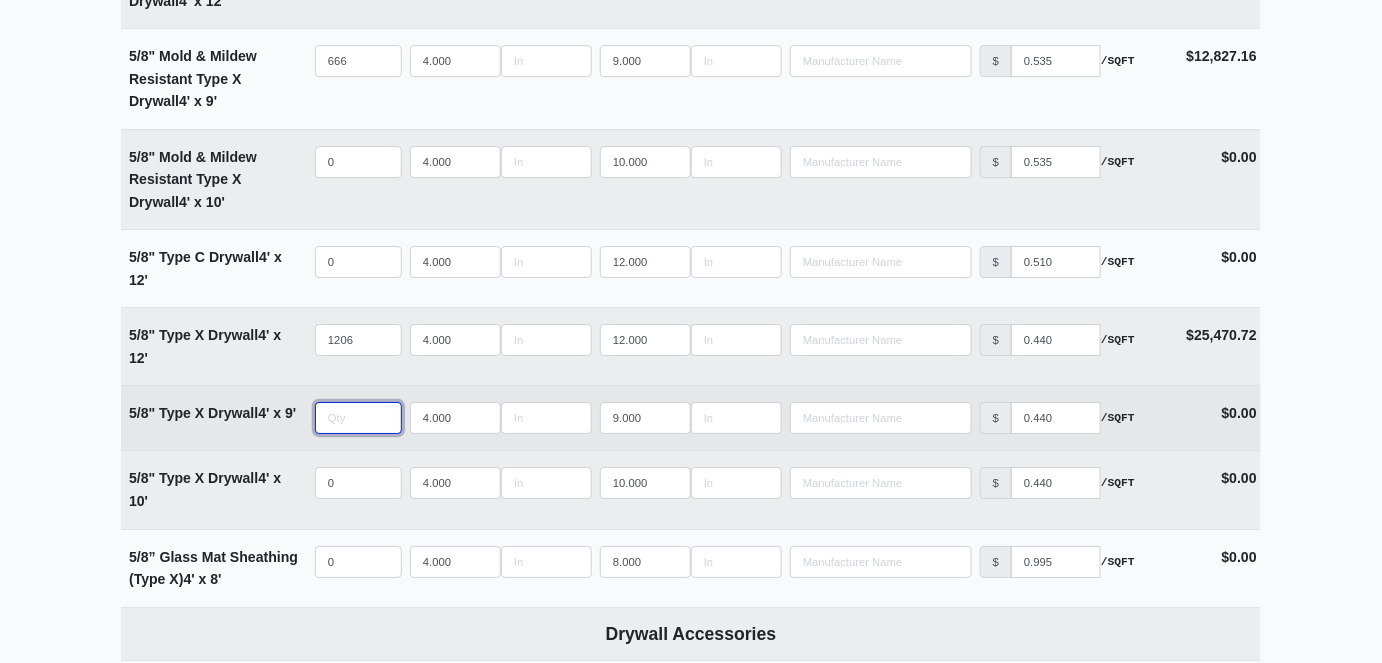 click at bounding box center (358, 418) 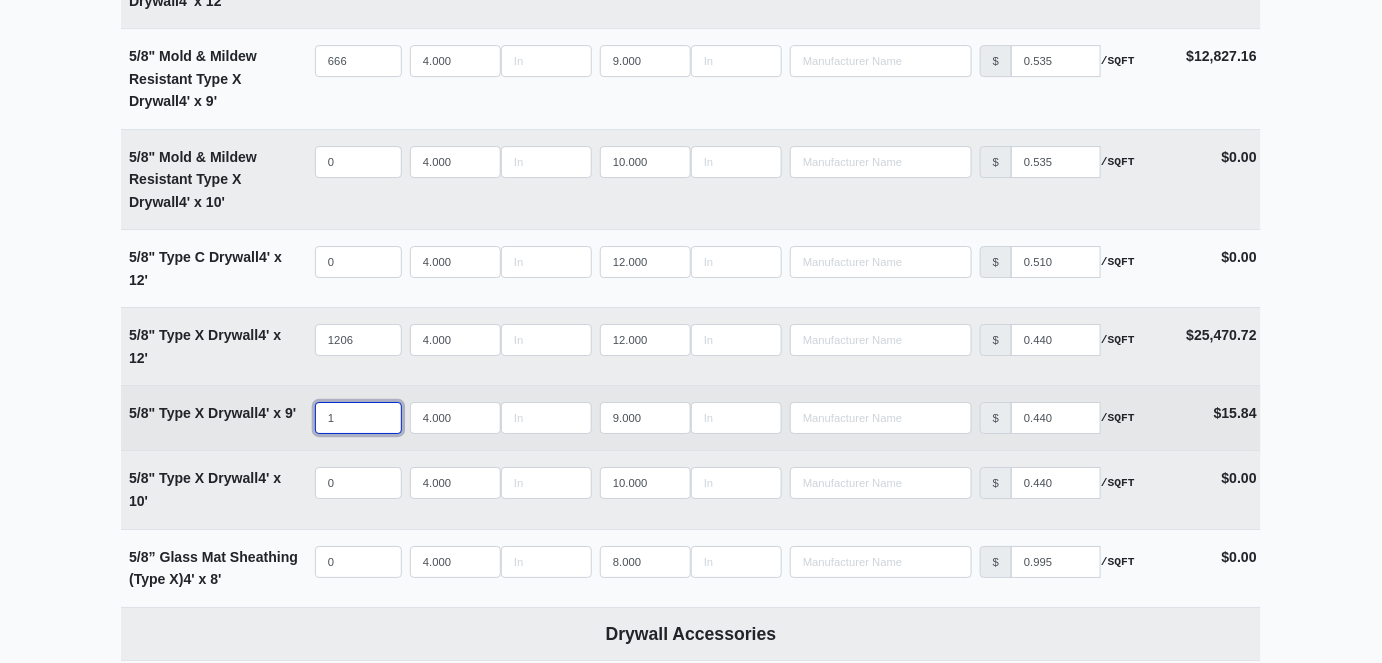 type on "10" 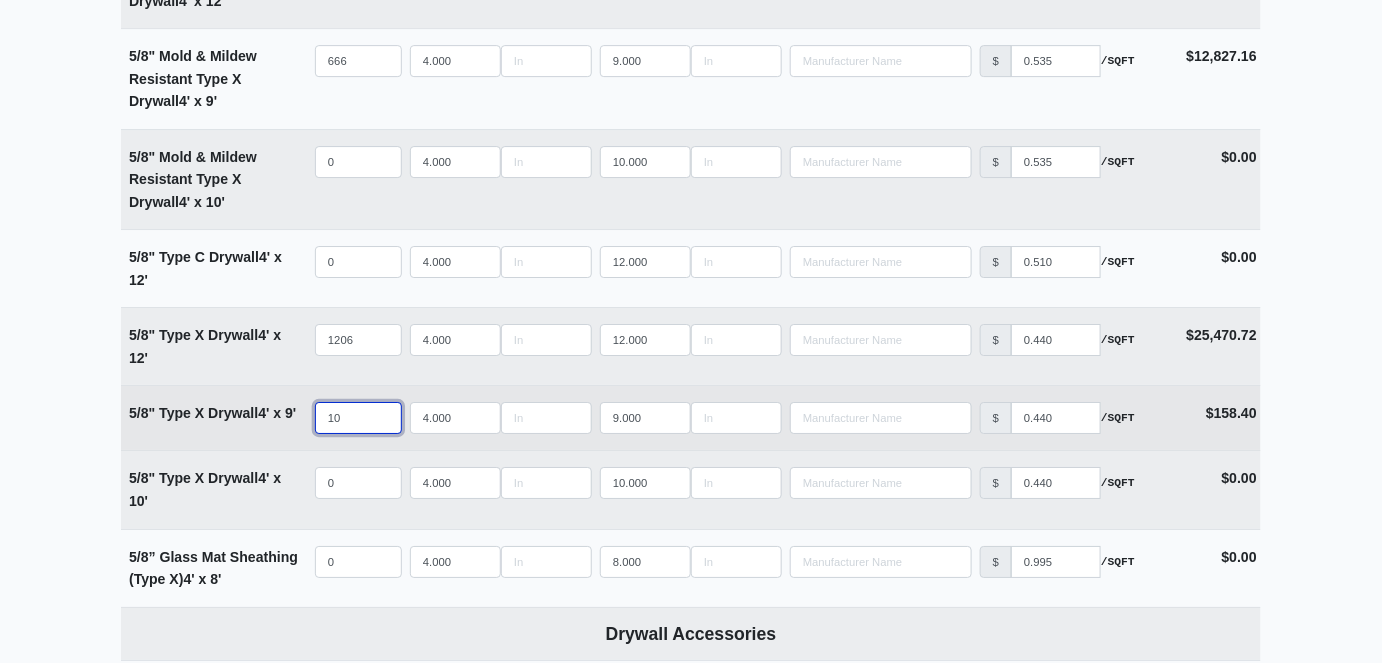type on "108" 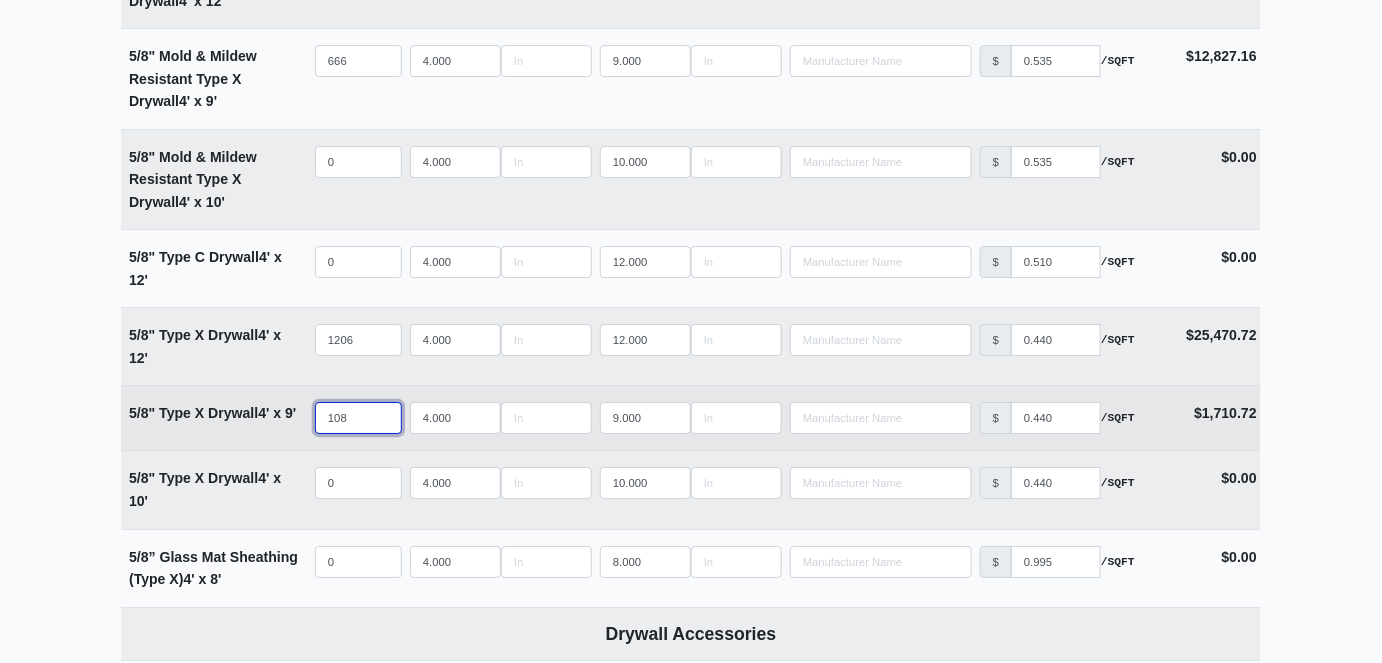 type on "1088" 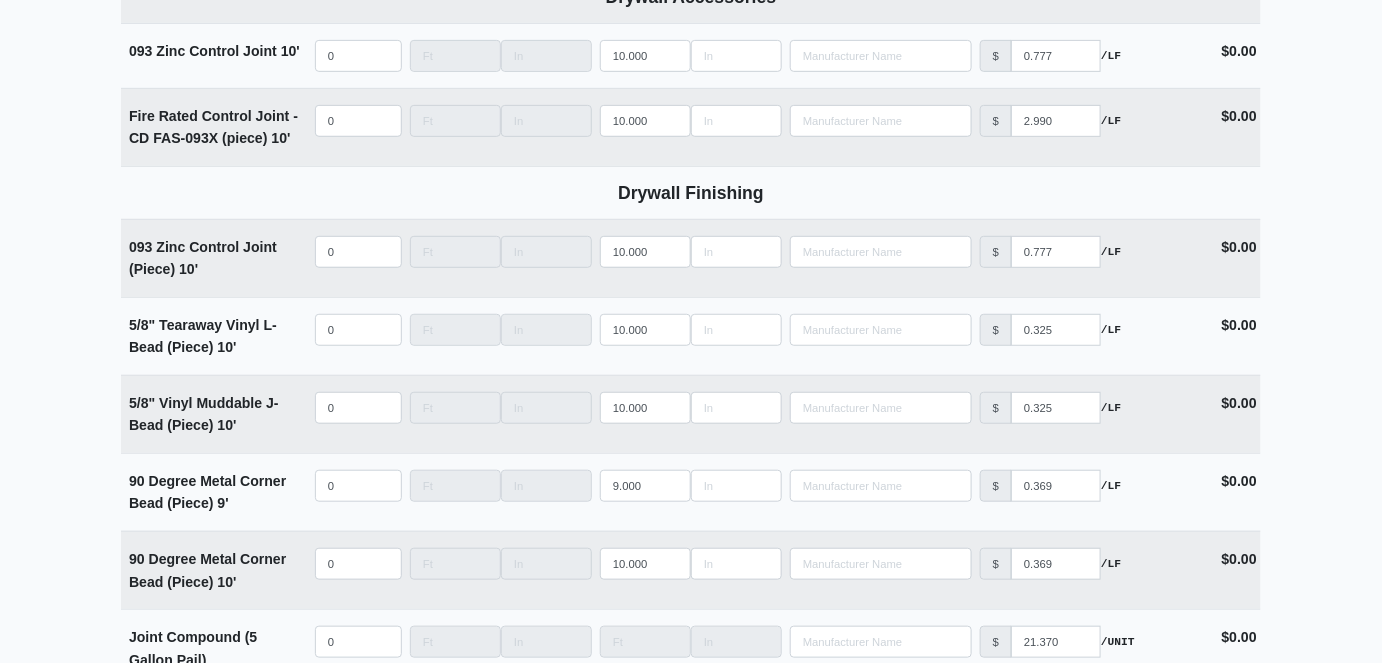scroll, scrollTop: 2909, scrollLeft: 0, axis: vertical 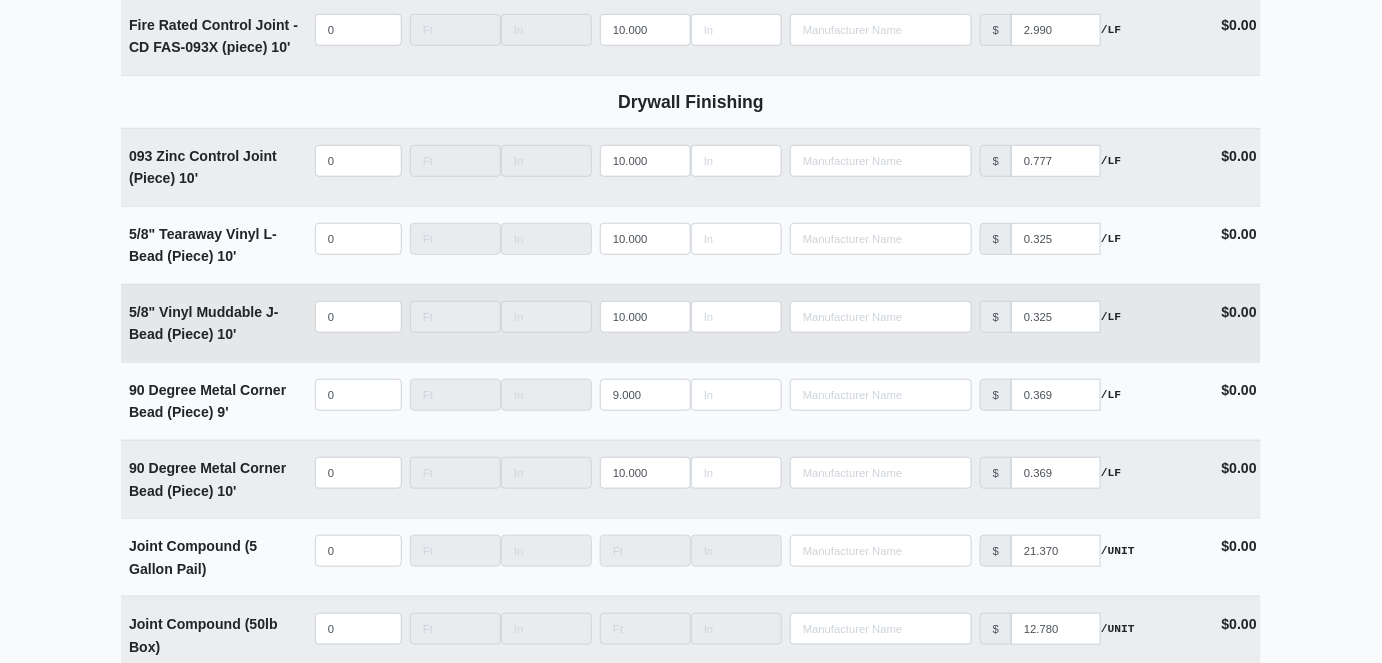 type on "1088" 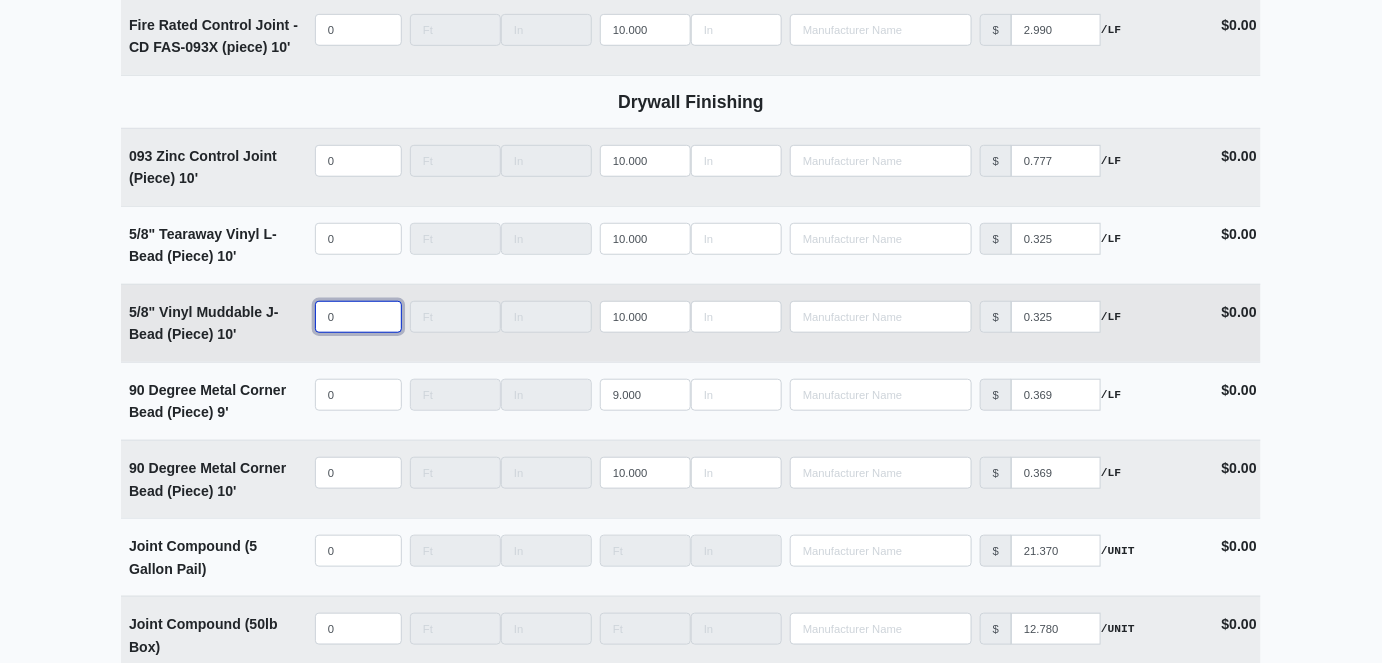 type 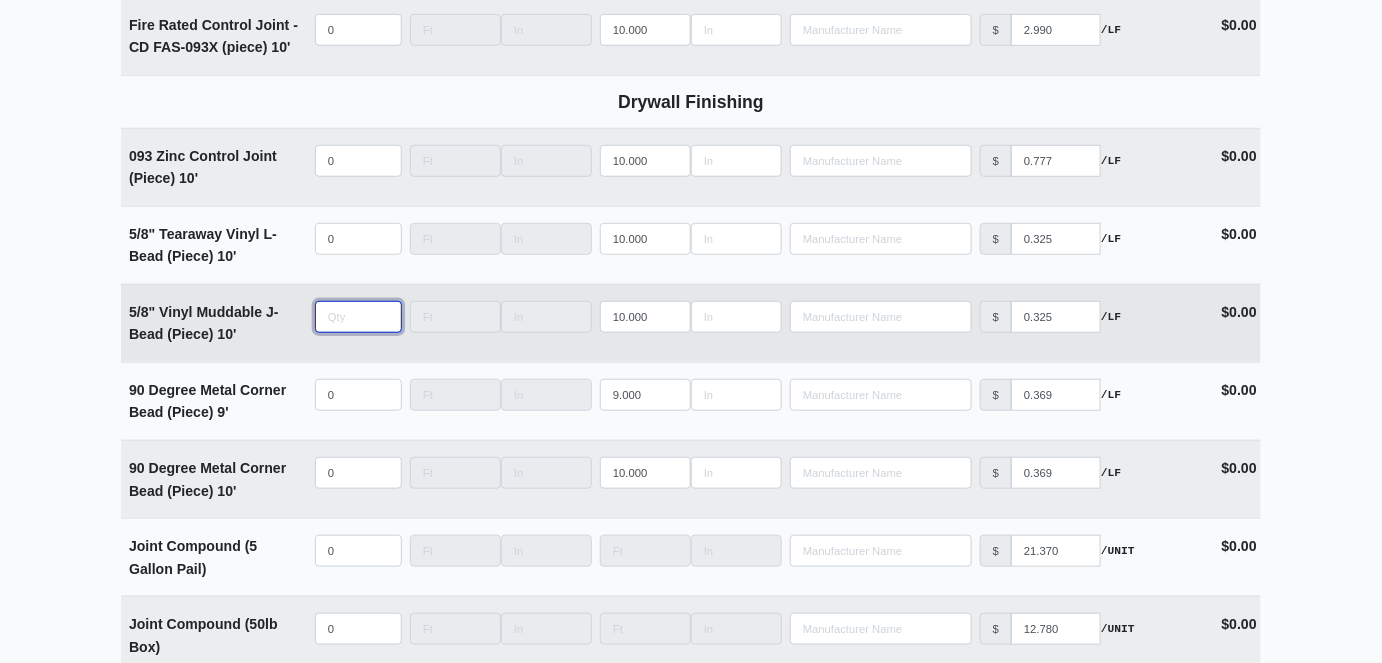 click at bounding box center (358, 317) 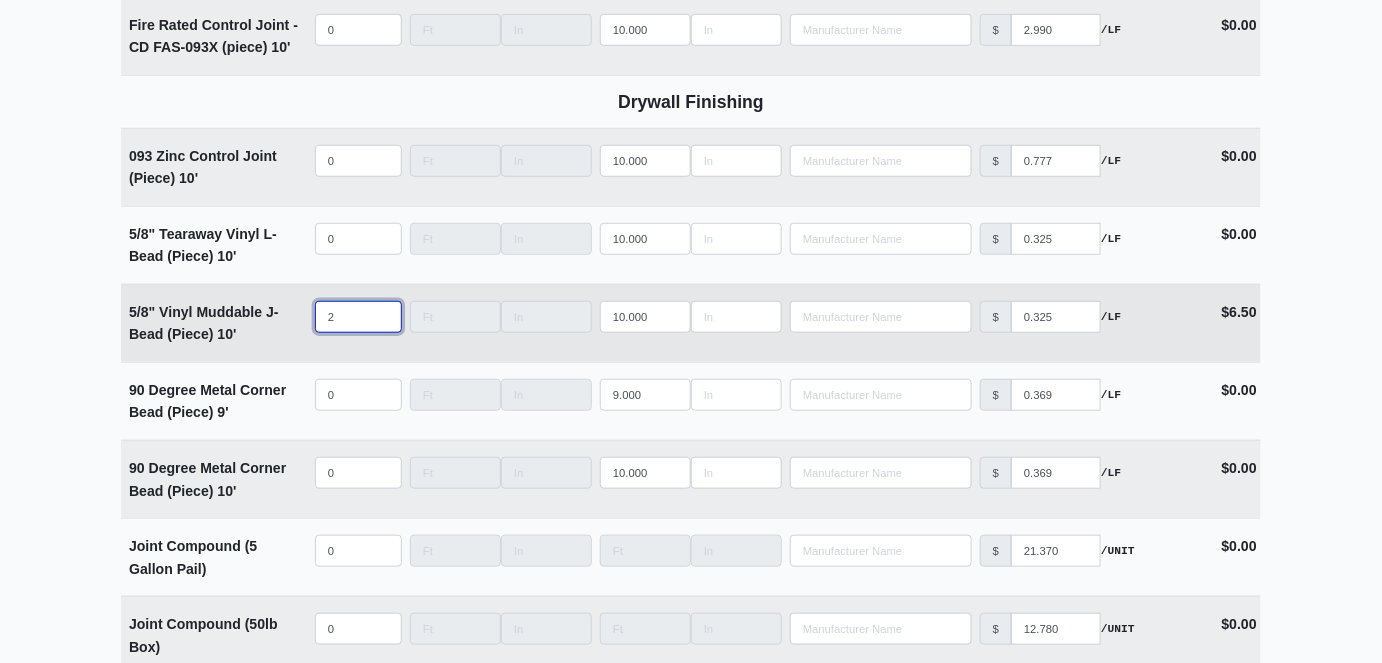 type on "21" 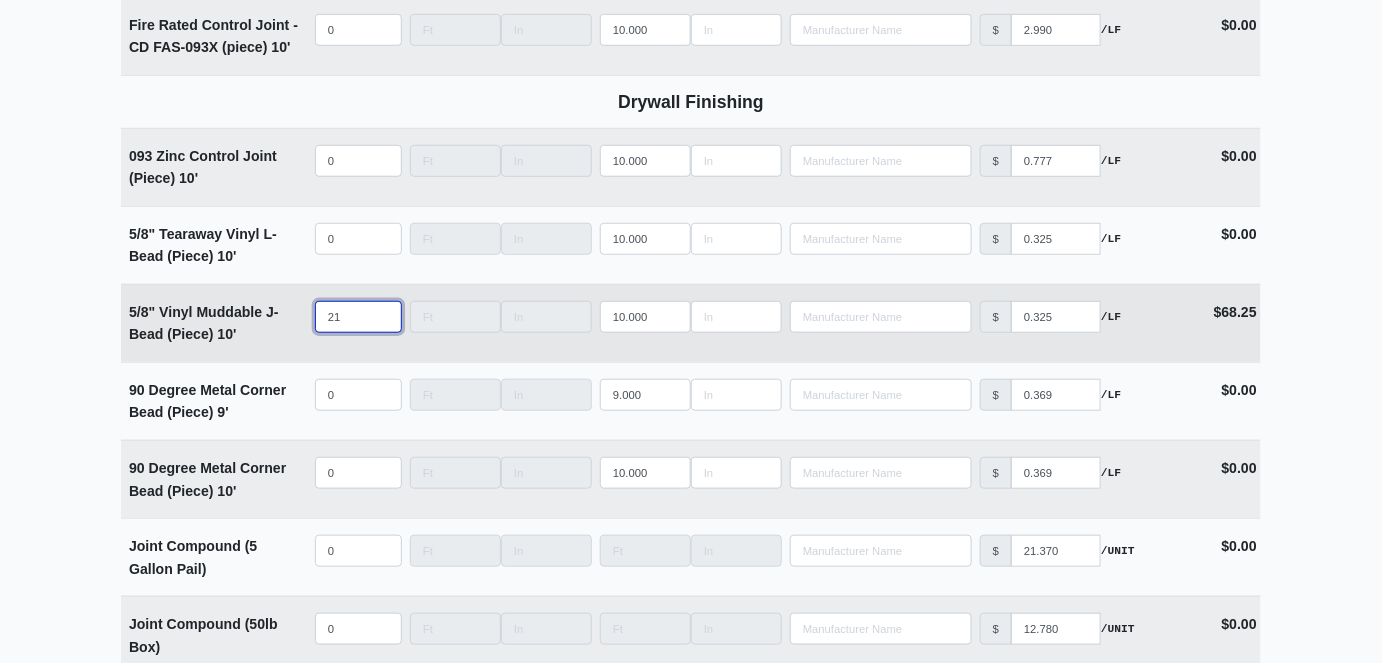 type on "217" 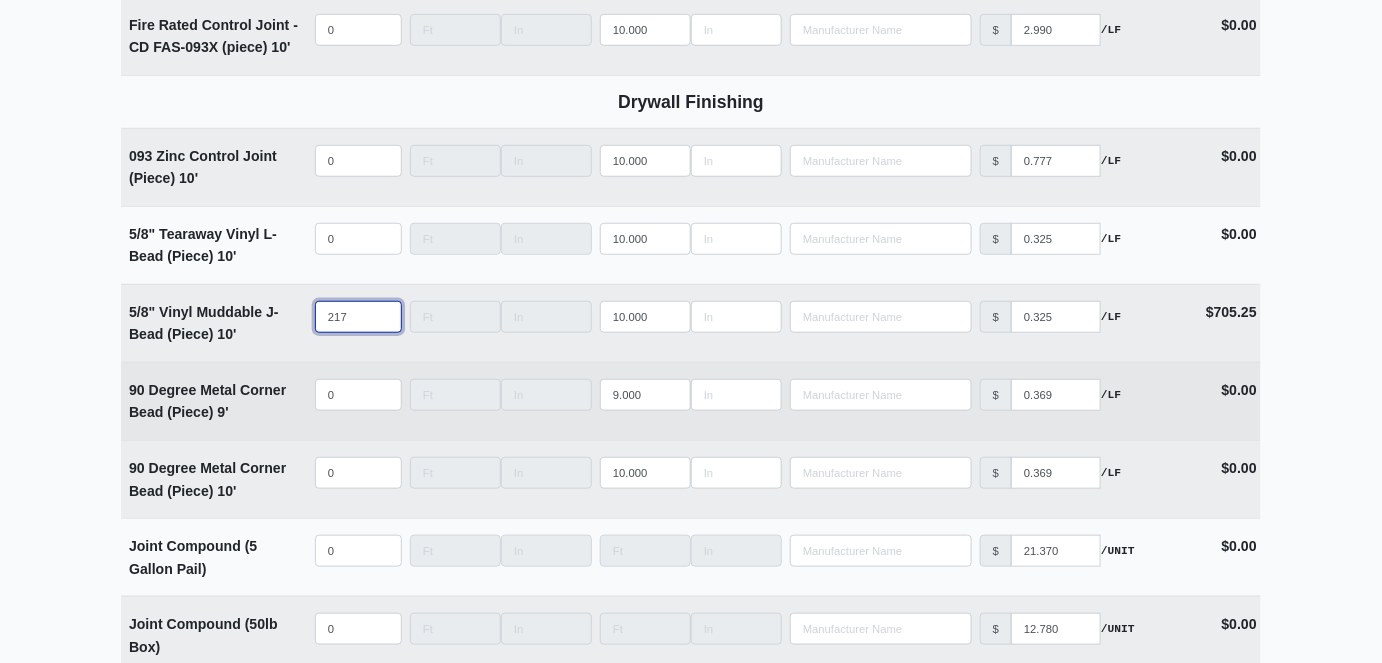 type on "217" 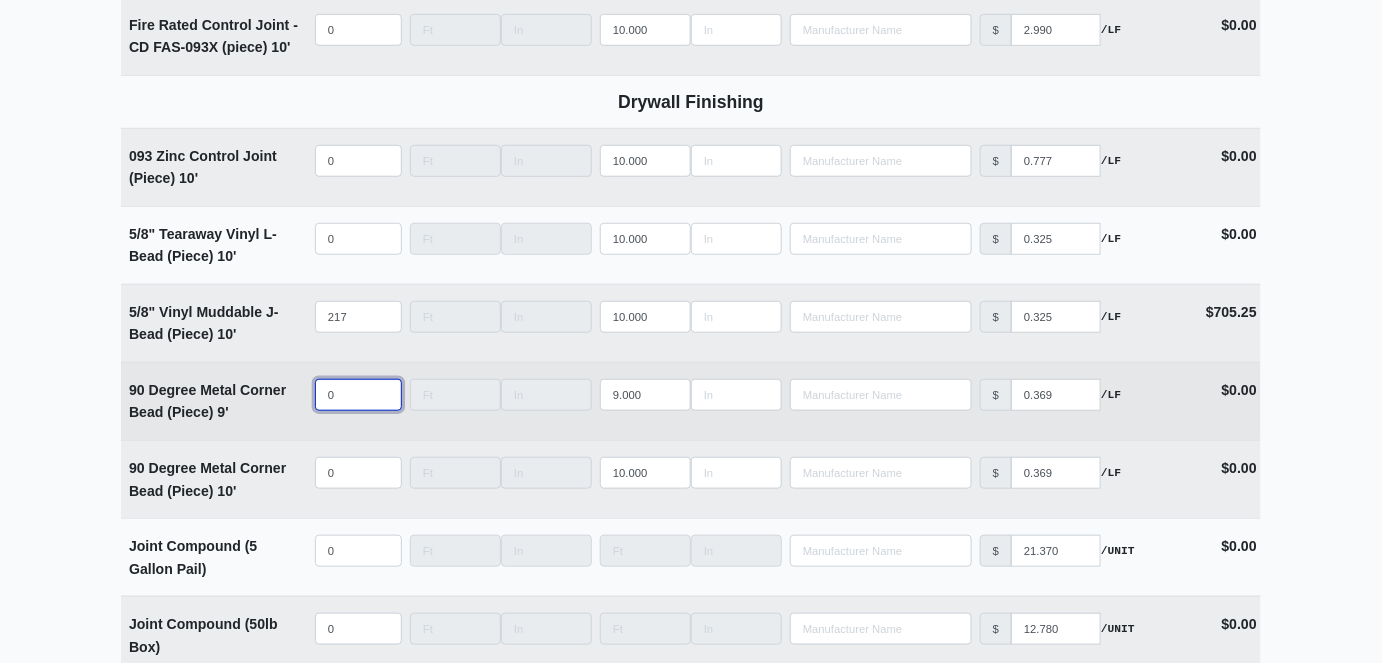 type 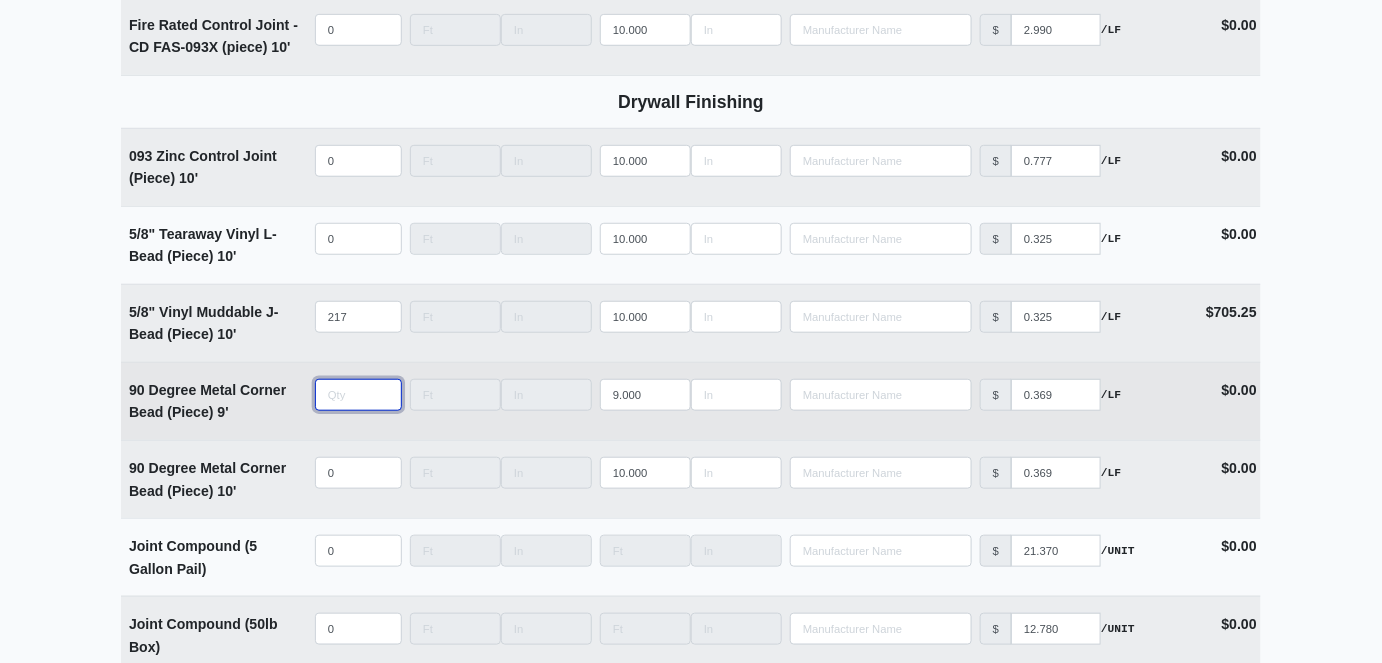 click at bounding box center (358, 395) 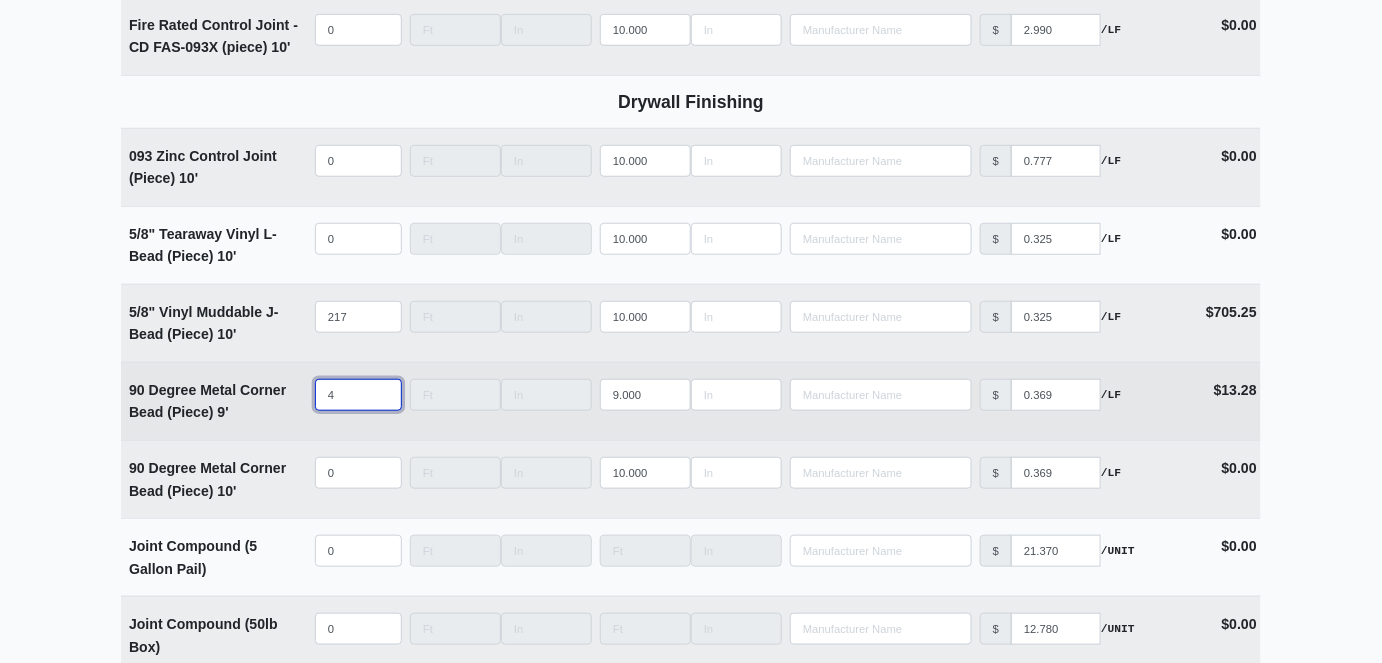 type on "45" 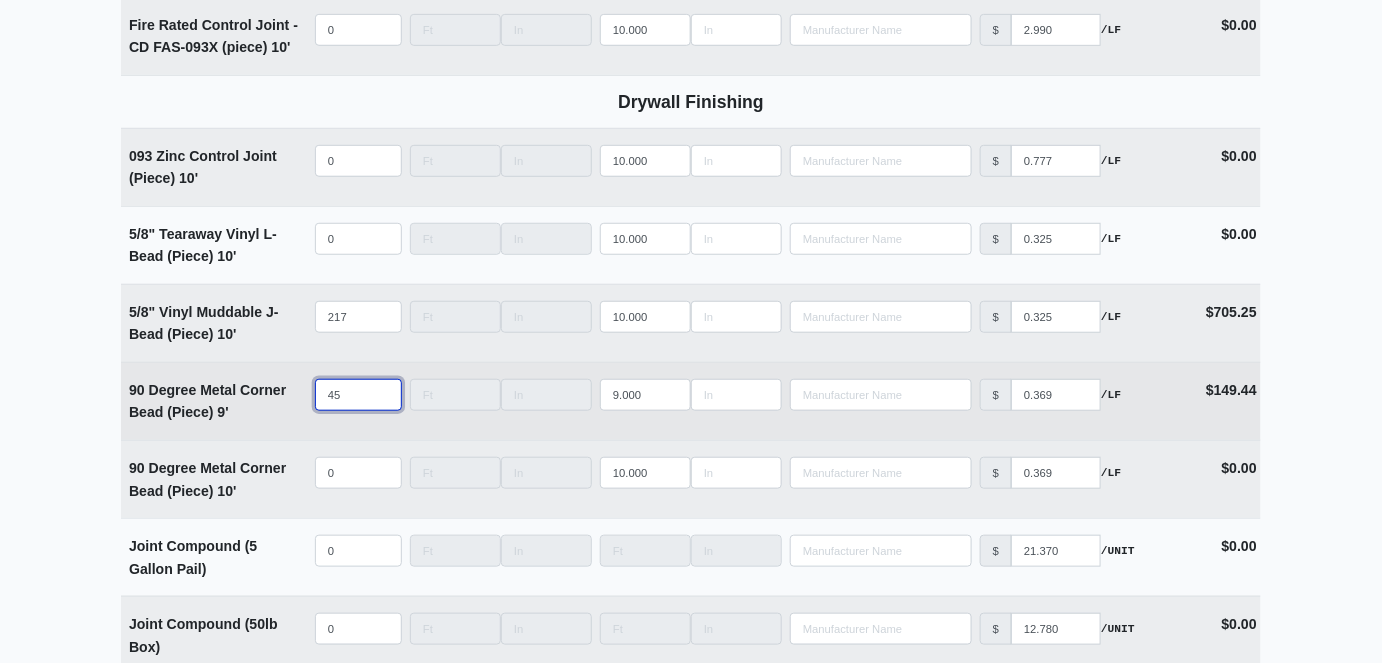 type on "450" 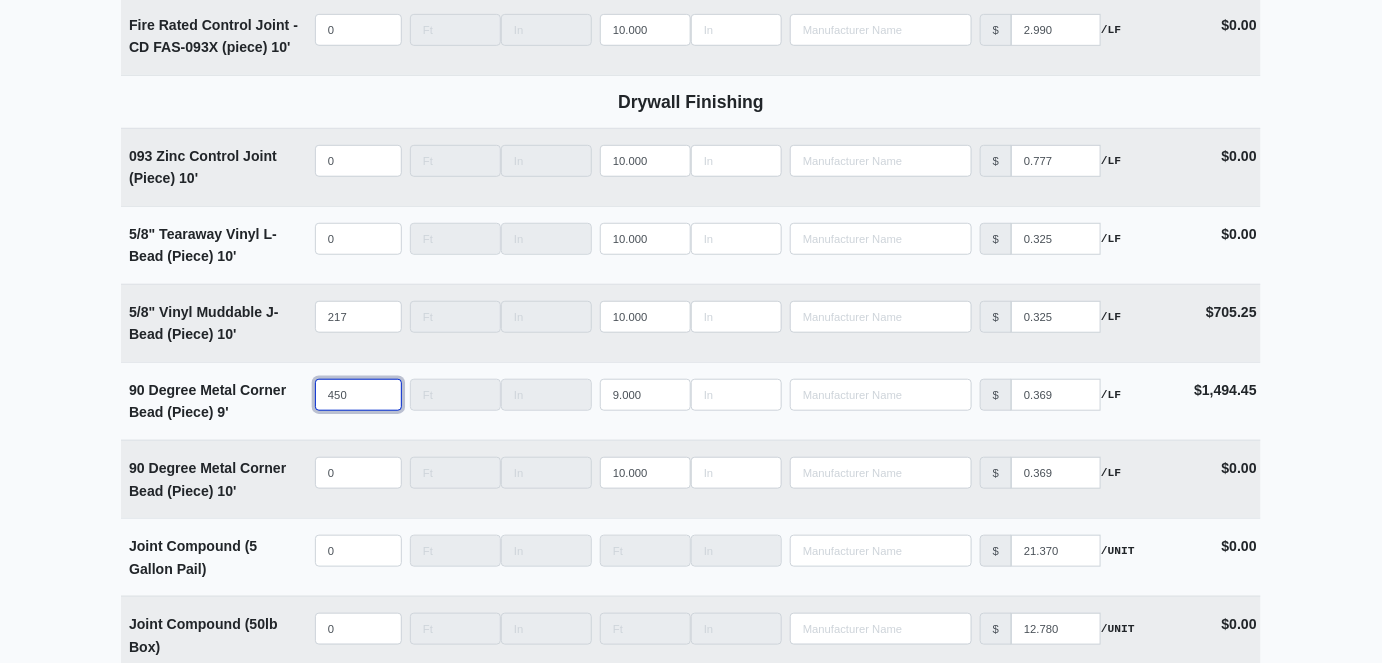 type on "450" 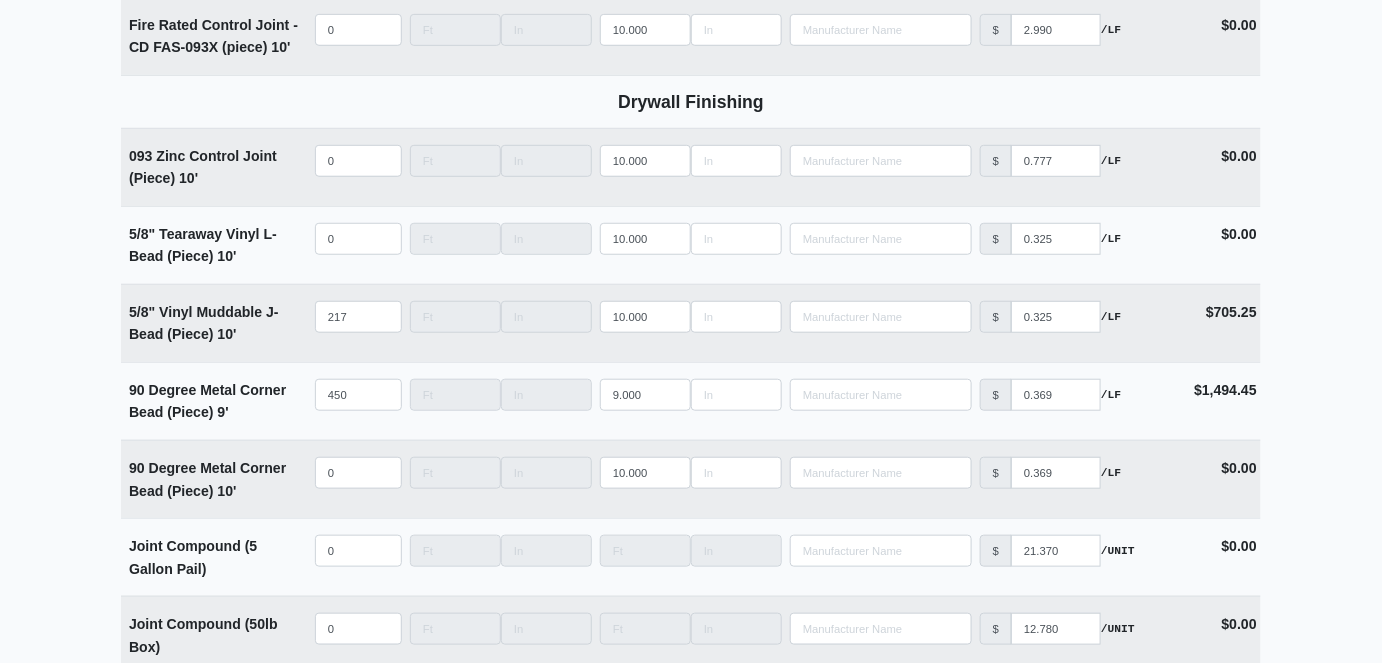 click on "Supplier *   Select one...   L&W Supply – Tallahassee, FL Interior/Exterior Building Supply - Tallahassee, GA     Building *   Tower 6   Floor *   Level 2   Description *   Tower 6 Level 2 - Main Hang & Finish Units (A1.221)   Delivery Date *   2025-08-12   Delivery Notes   Please coordinate delivery with Lupe.  Breakdown is attached.   Files   Upload files associated with the order.       Files:   Tower 6 - Level 2.pdf  Remove     Description   Quantity   Width   Length   Manufacturer   Unit Price   Cost   Materials   Acoustical Ceilings   6' Hanger Wire w/ 1" Pin and Clip (12 Gauge) (Bundle)        Qty   0   Width       Length       Manufacturer         No Results   Price   $   150.000   /UNIT   Cost $0.00 8' Hanger Wire w/ 1" Pin and Clip (12 Gauge) (Bundle)        Qty   0   Width       Length       Manufacturer         No Results   Price   $   200.000   /UNIT   Cost $0.00 Caulk   Acoustical Sealant (29oz Tube)        Qty   30   Width       Length       Manufacturer         No Results   Price   $" at bounding box center [691, 2928] 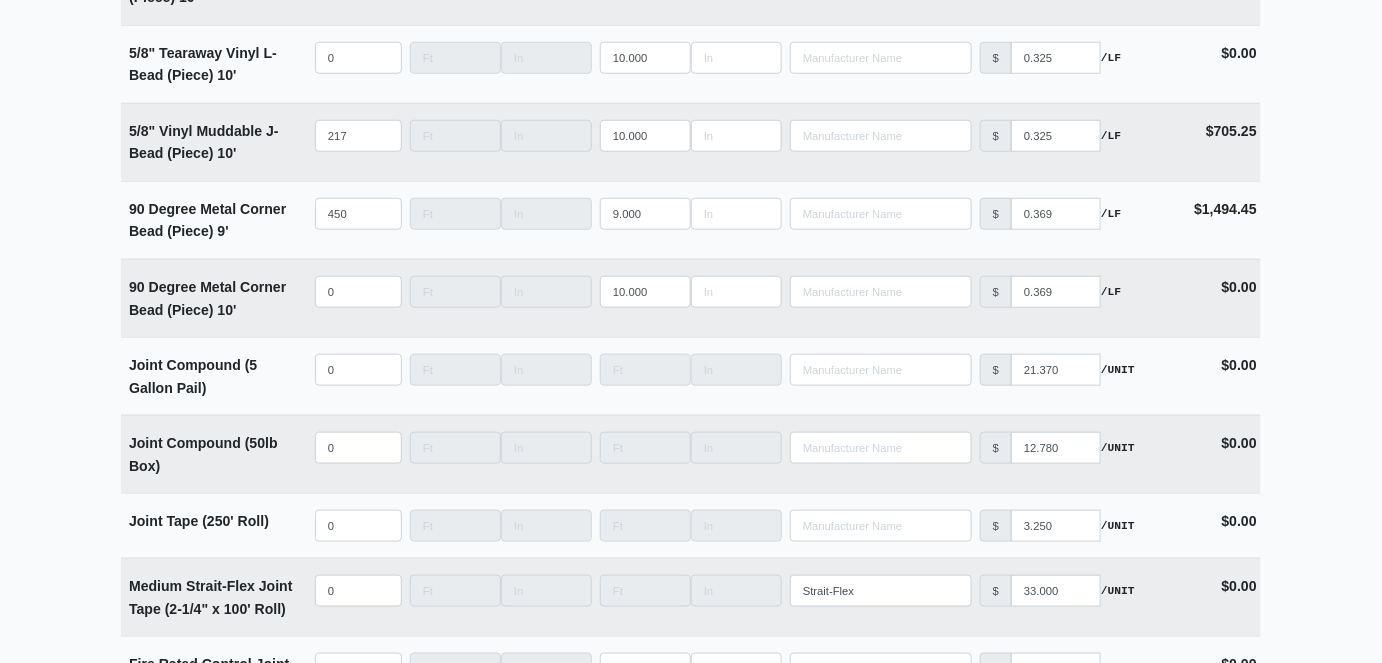 scroll, scrollTop: 3181, scrollLeft: 0, axis: vertical 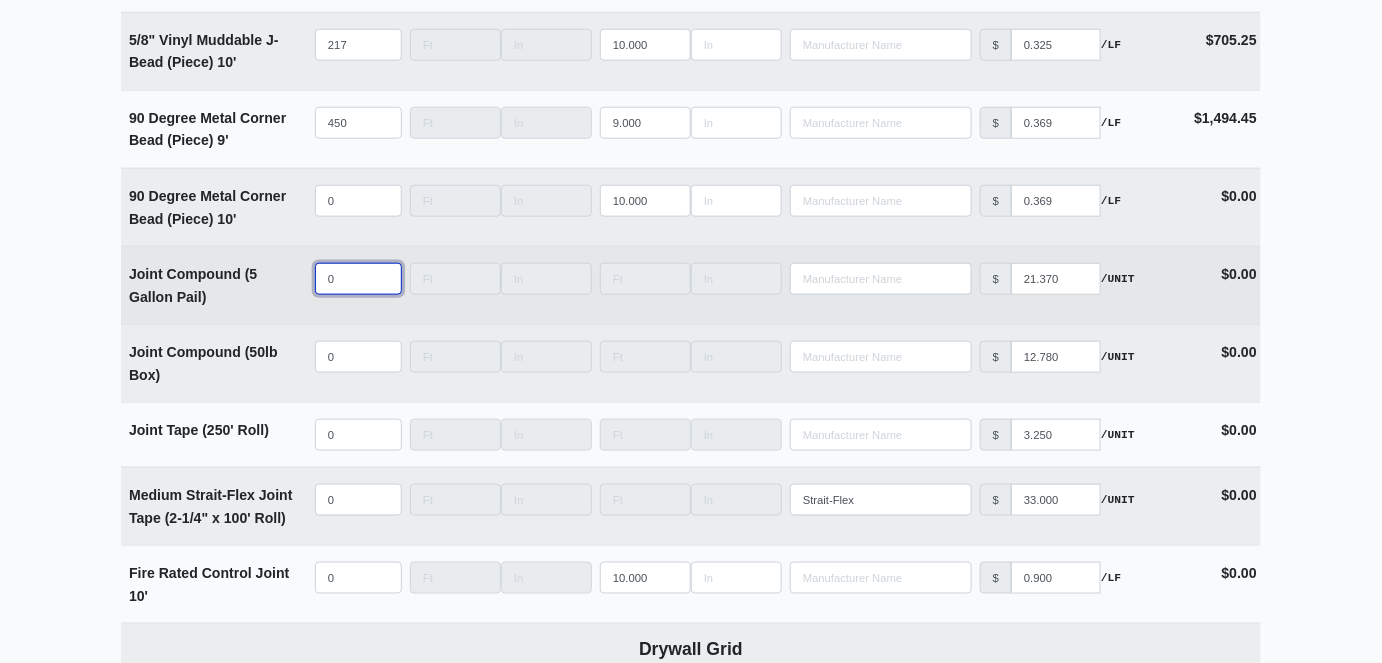 type 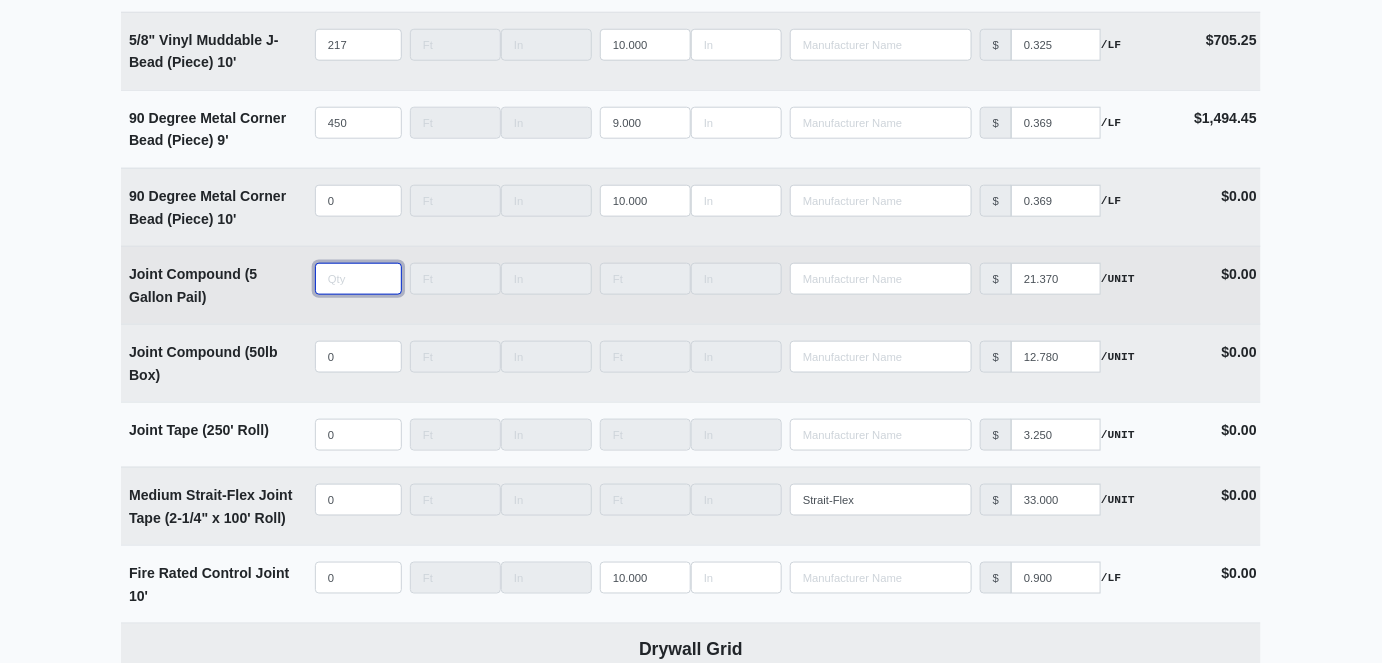 click at bounding box center [358, 279] 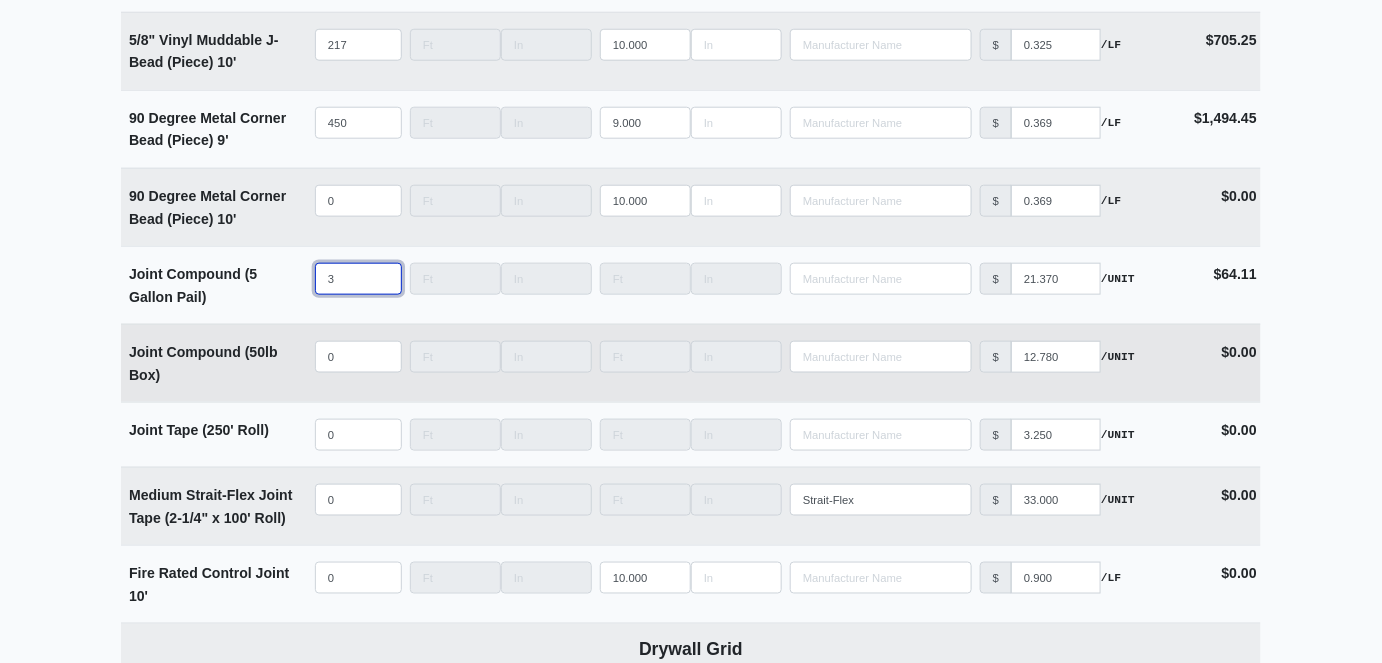 type on "3" 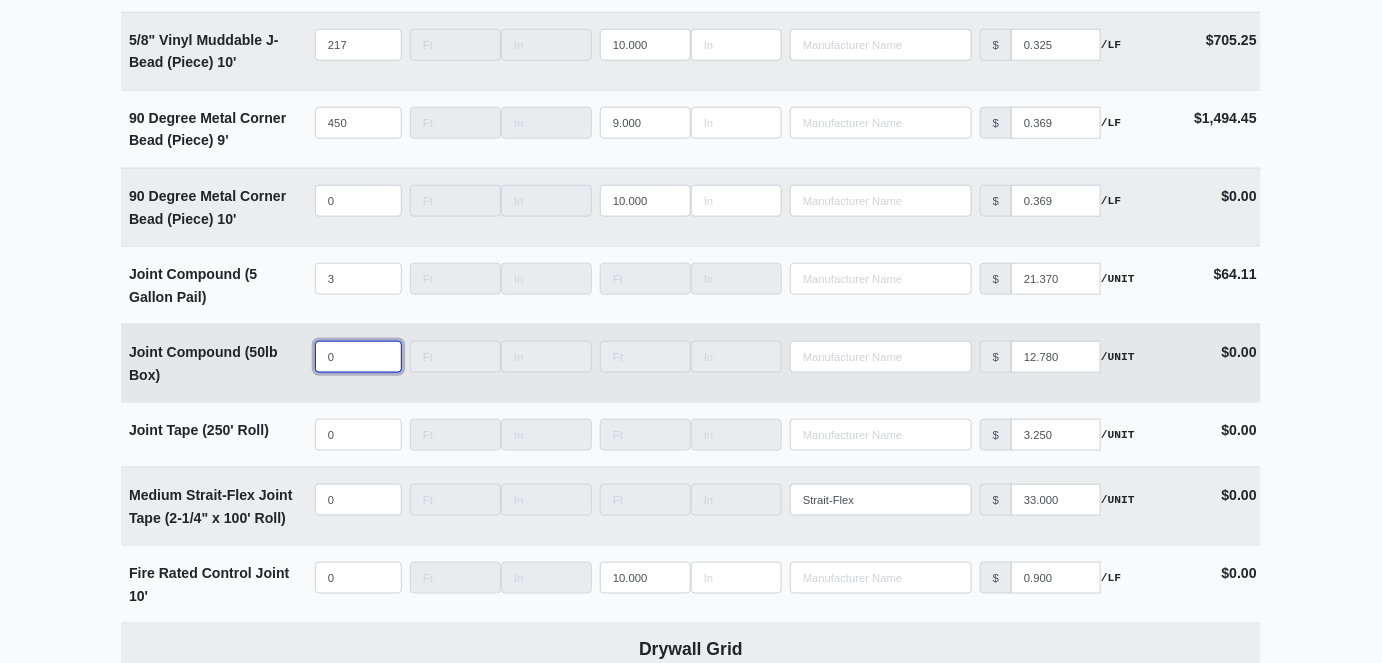 type 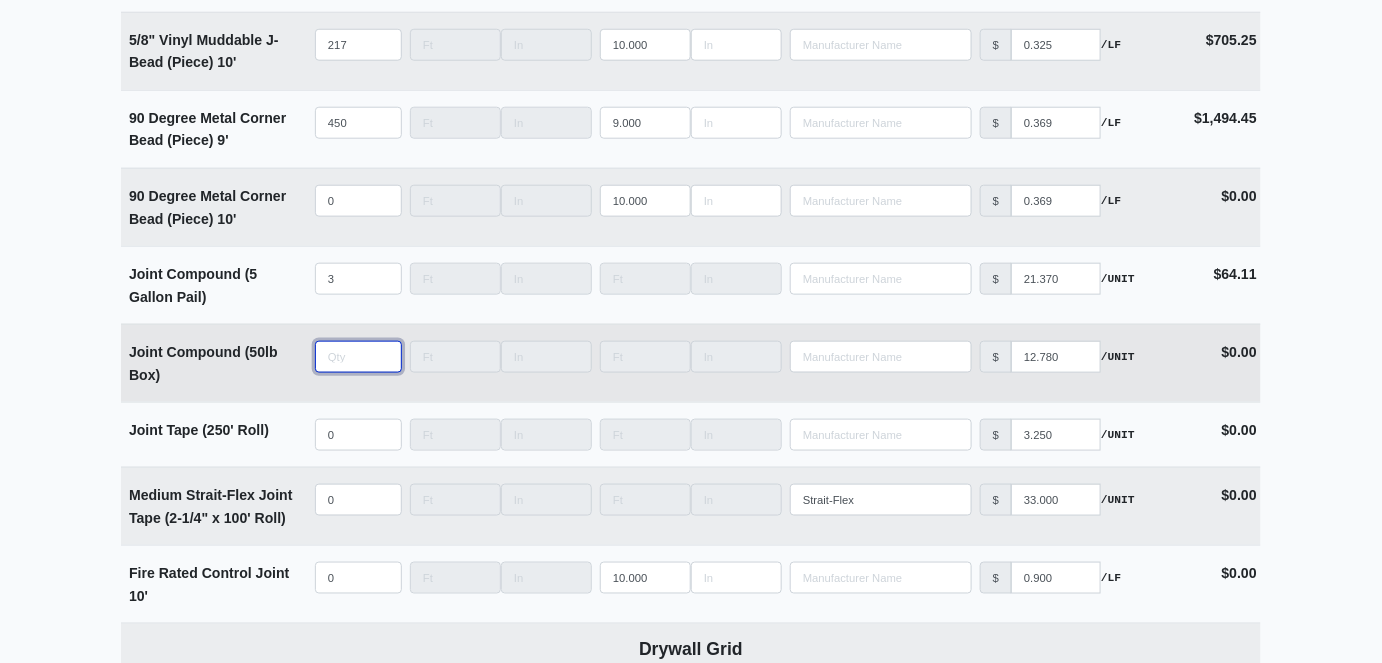 click at bounding box center [358, 357] 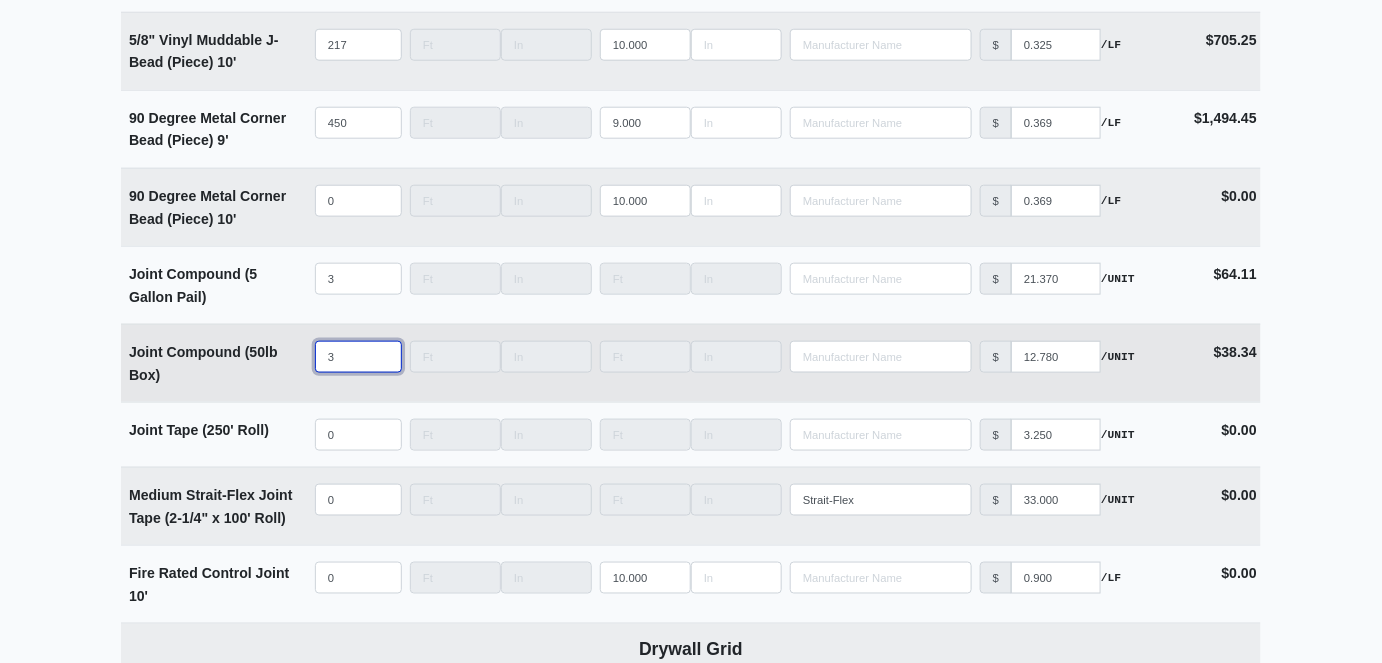 type on "38" 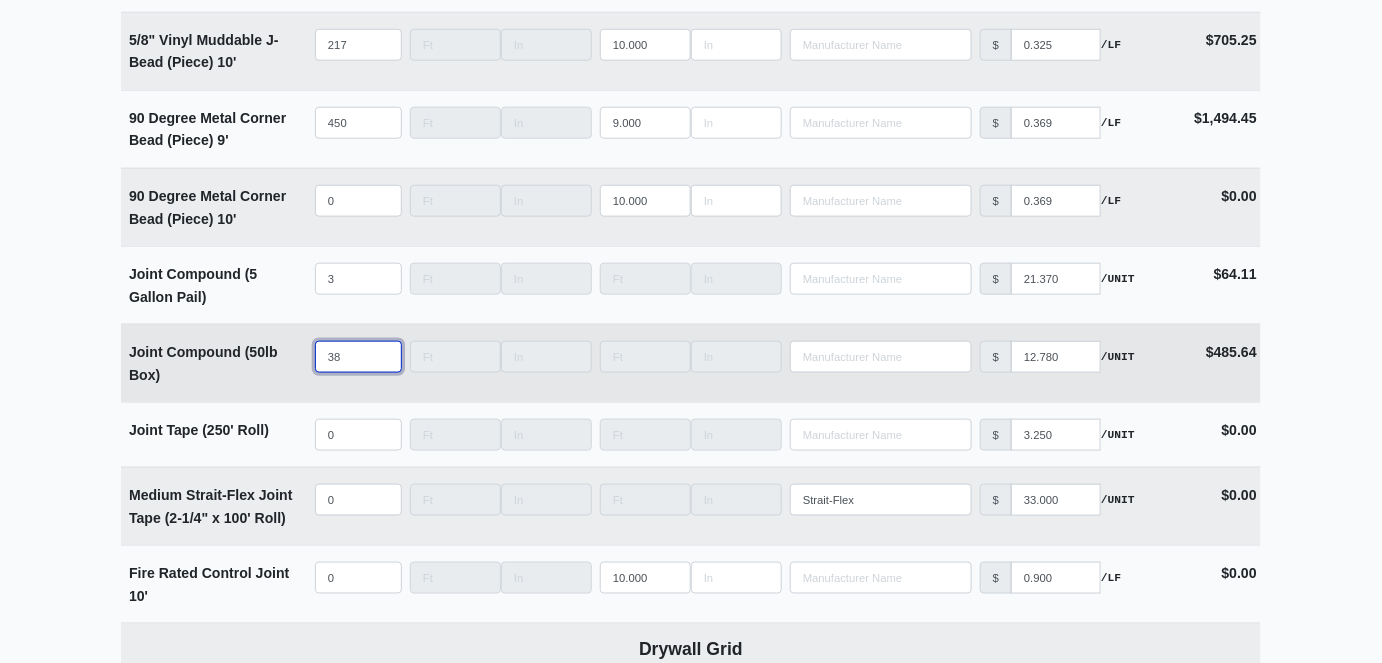 type on "383" 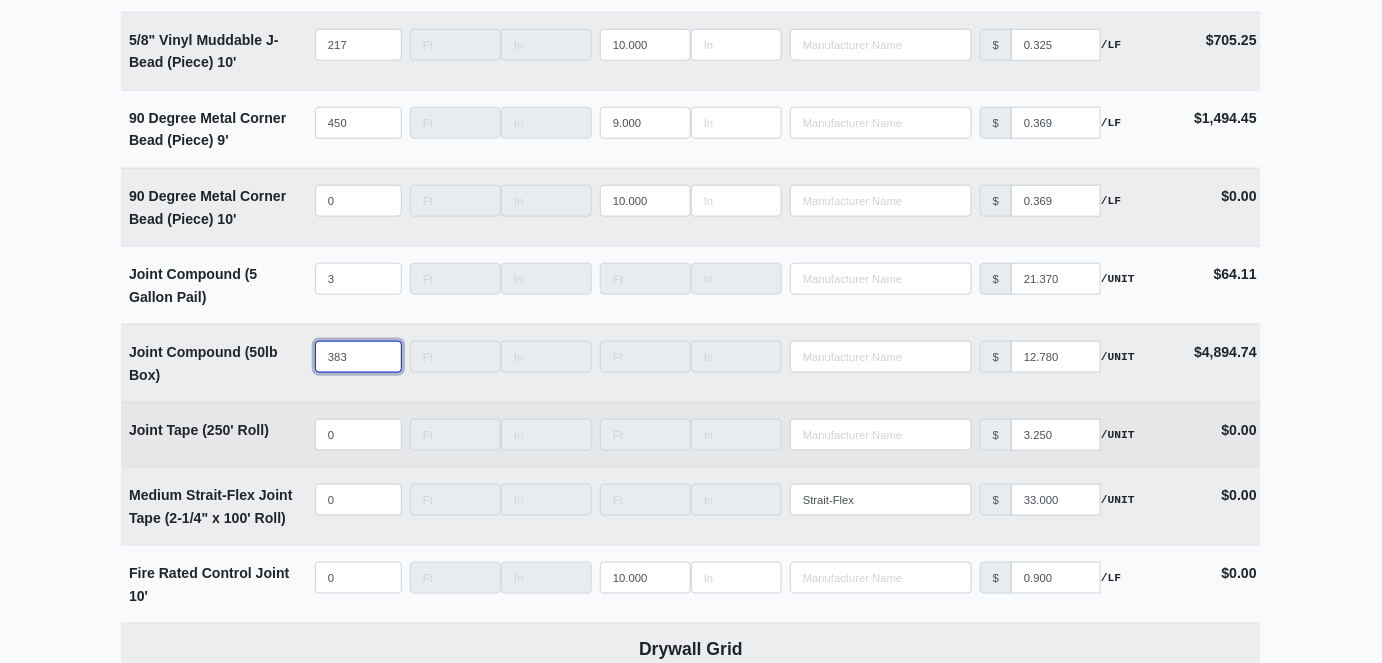 type on "383" 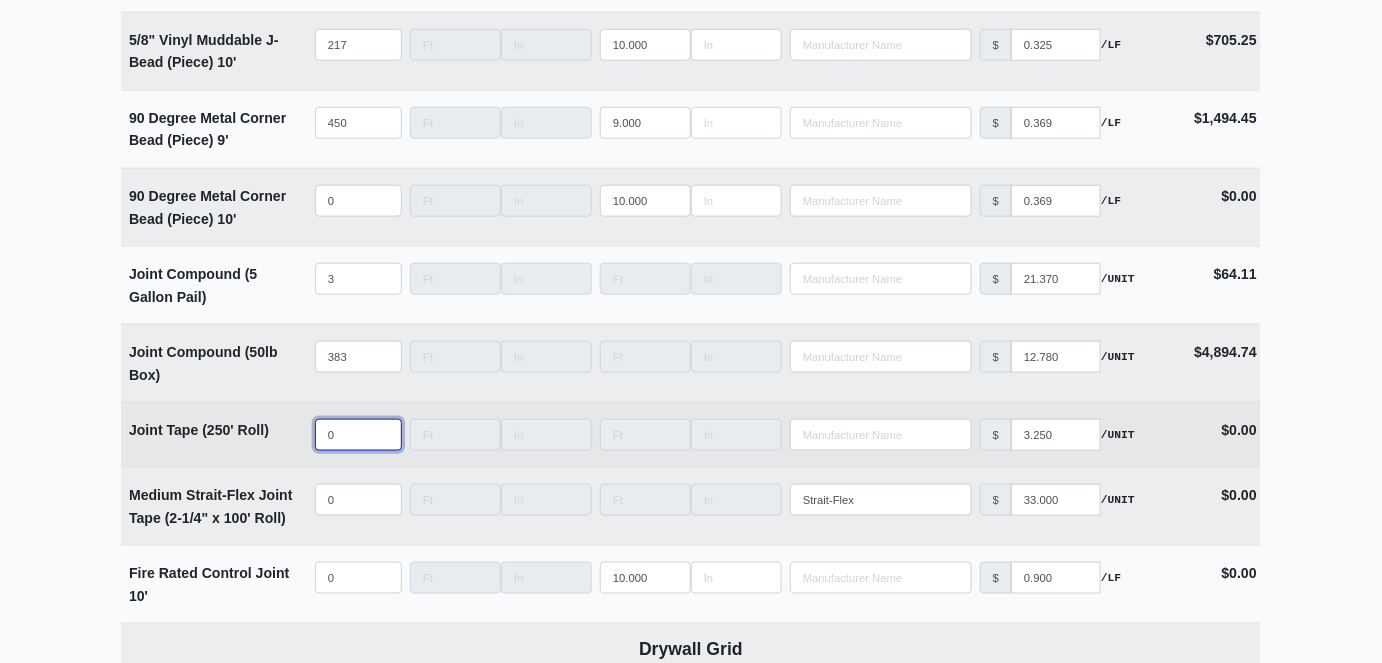 type 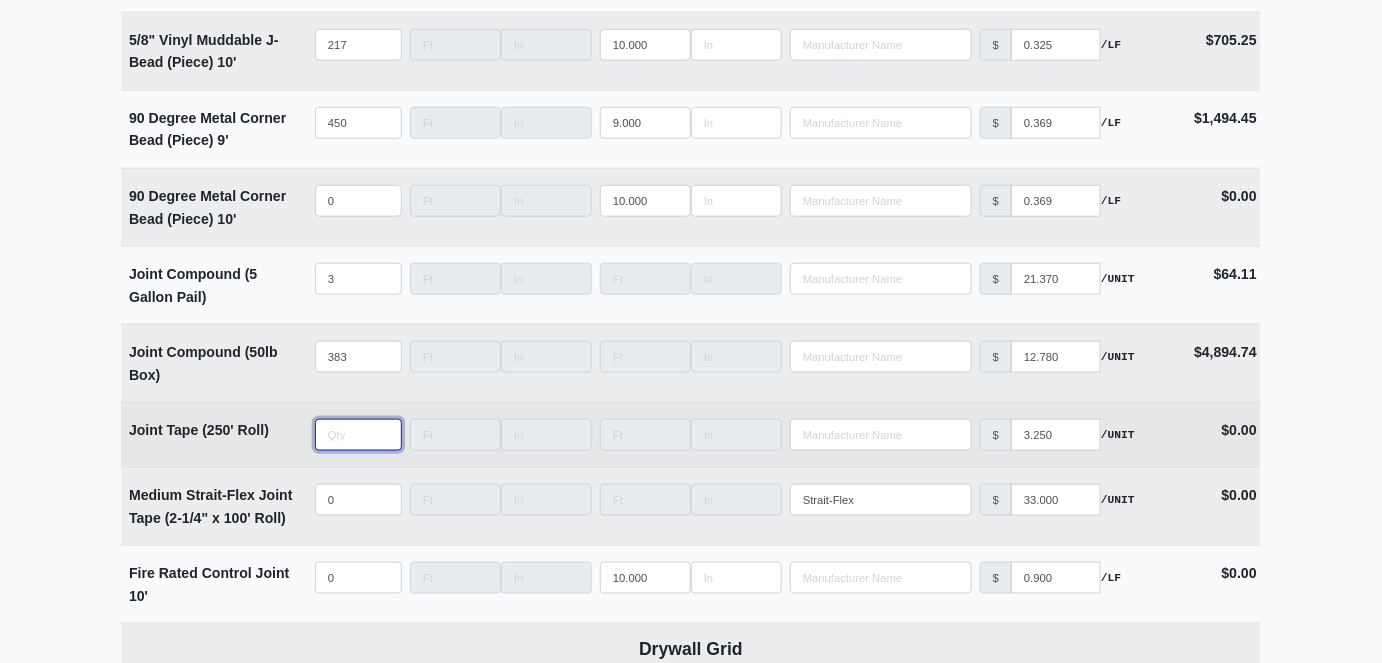 click at bounding box center [358, 435] 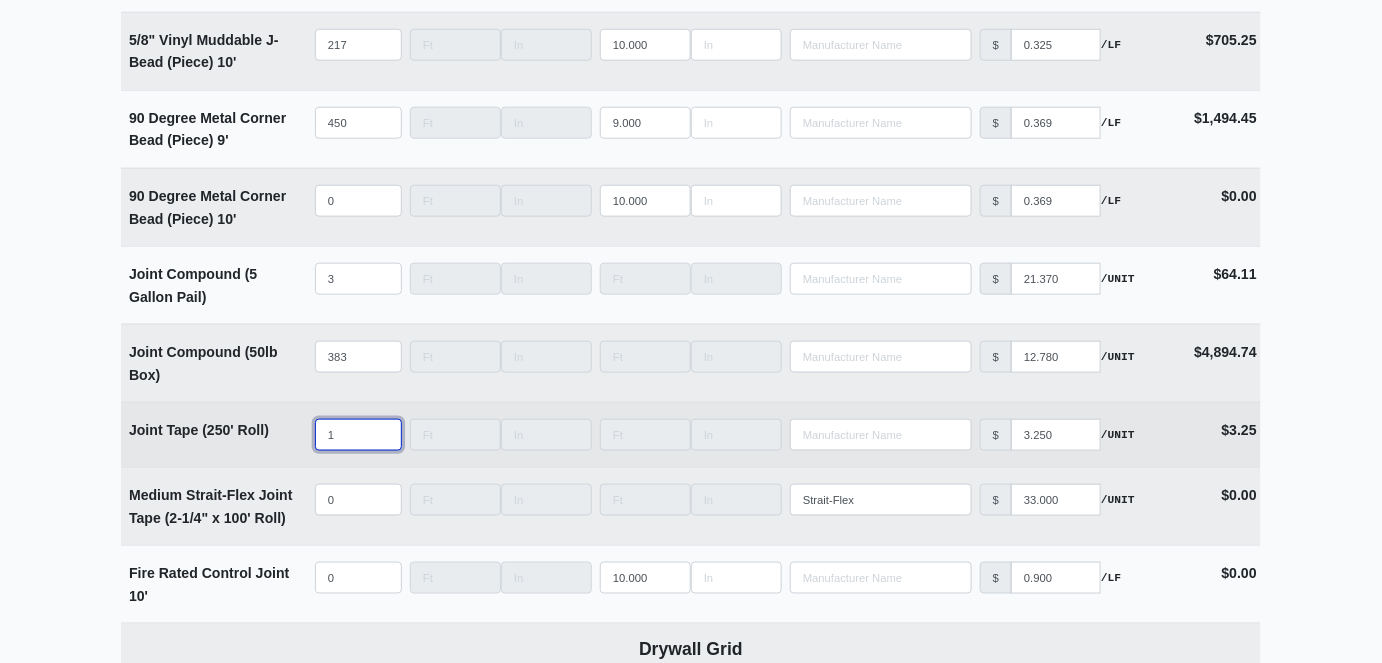 type on "11" 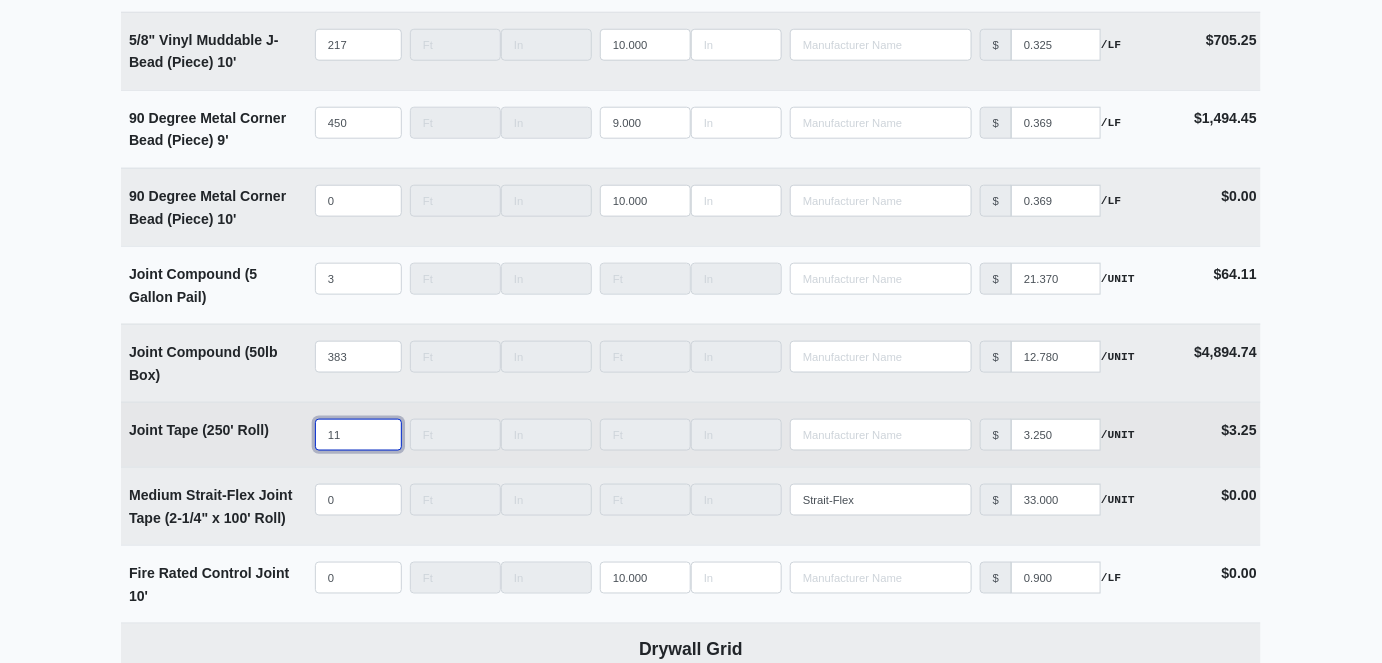 select 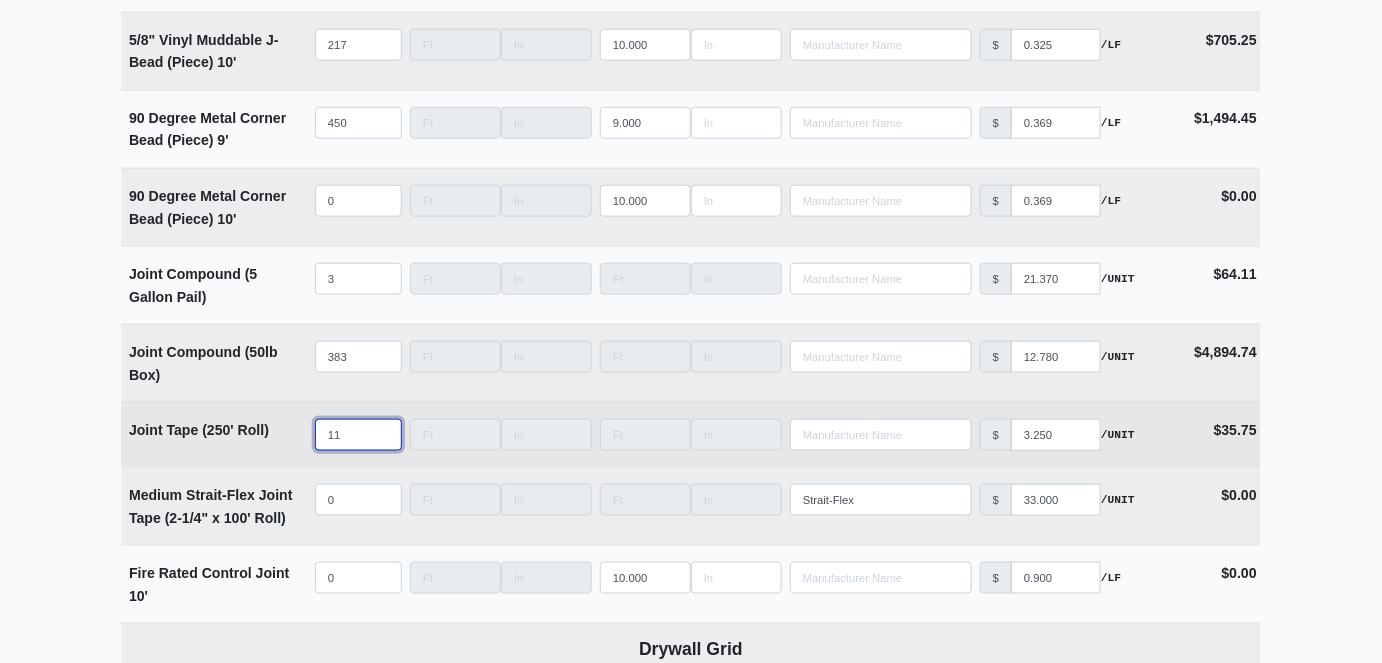 type on "115" 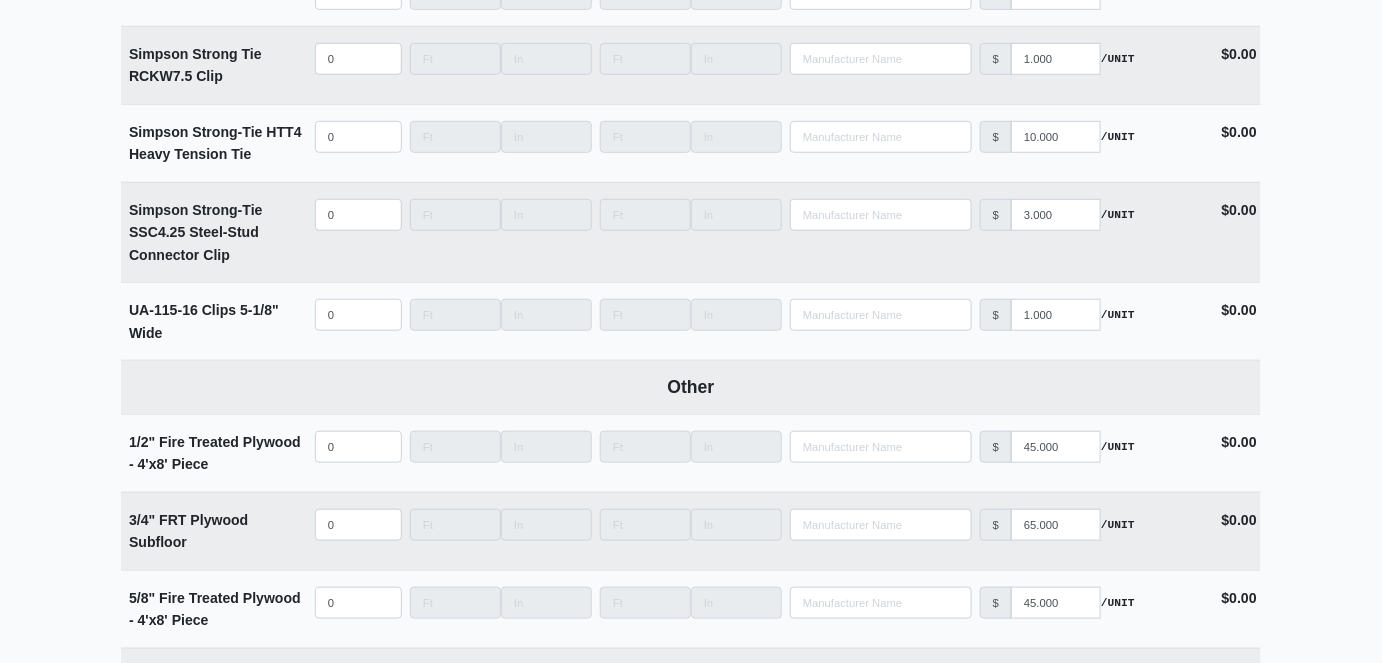 scroll, scrollTop: 10981, scrollLeft: 0, axis: vertical 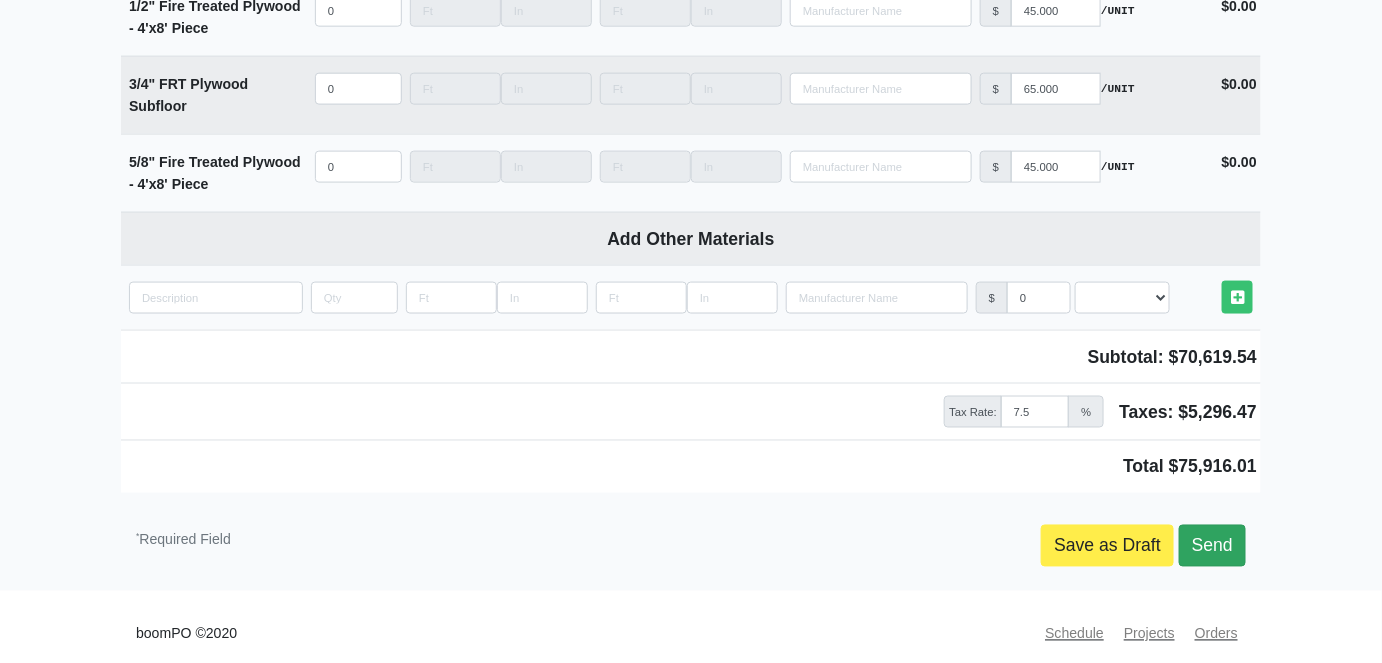 type on "115" 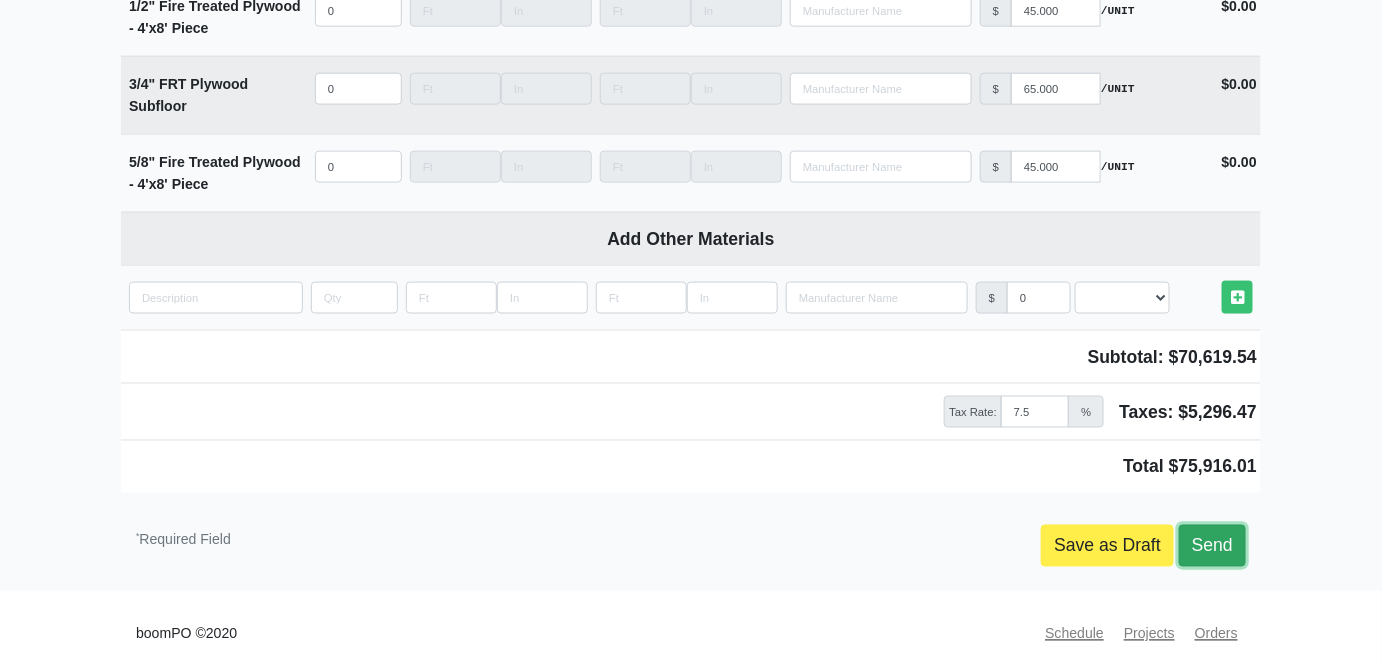 click on "Send" at bounding box center (1212, 546) 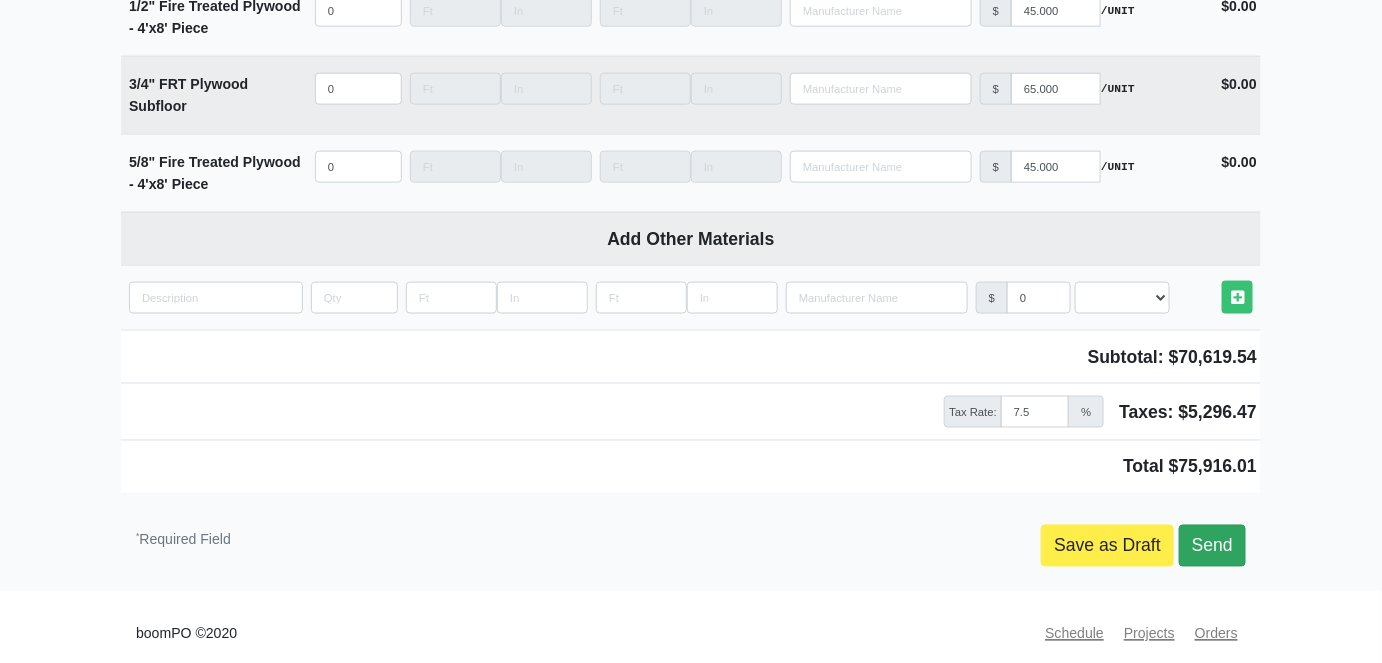 scroll, scrollTop: 10967, scrollLeft: 0, axis: vertical 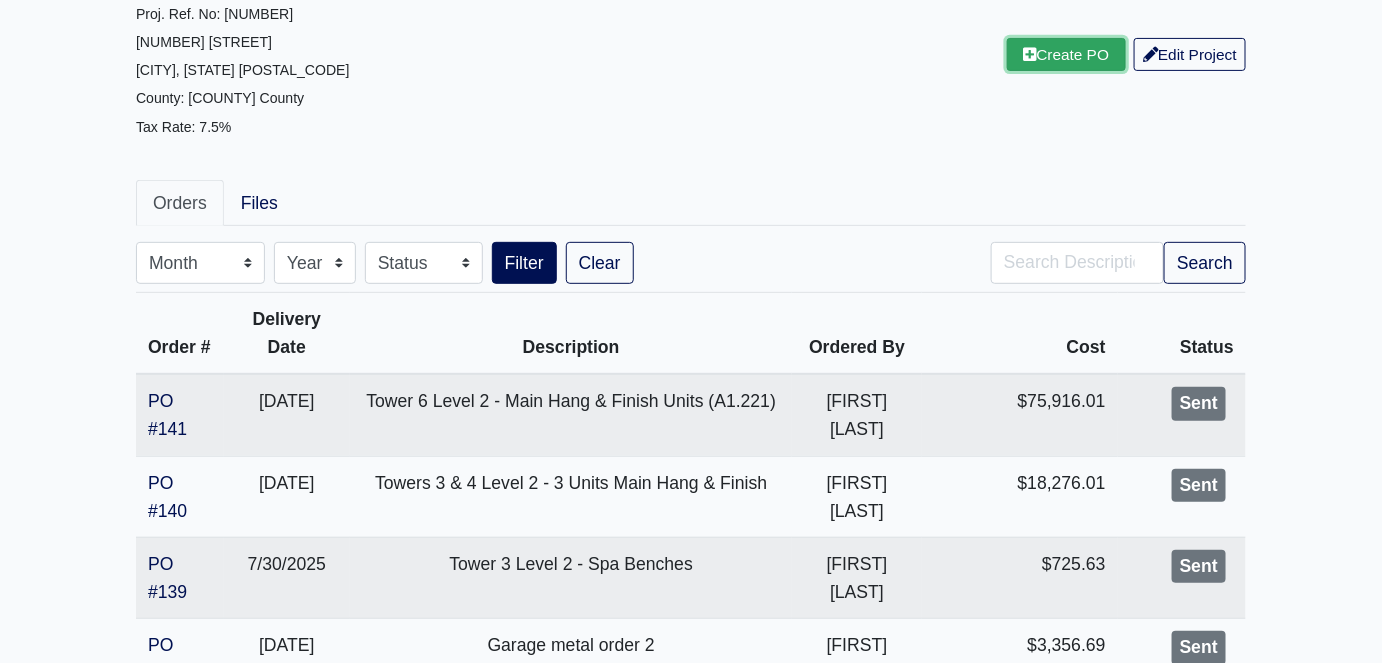 click on "Create PO" at bounding box center (1067, 54) 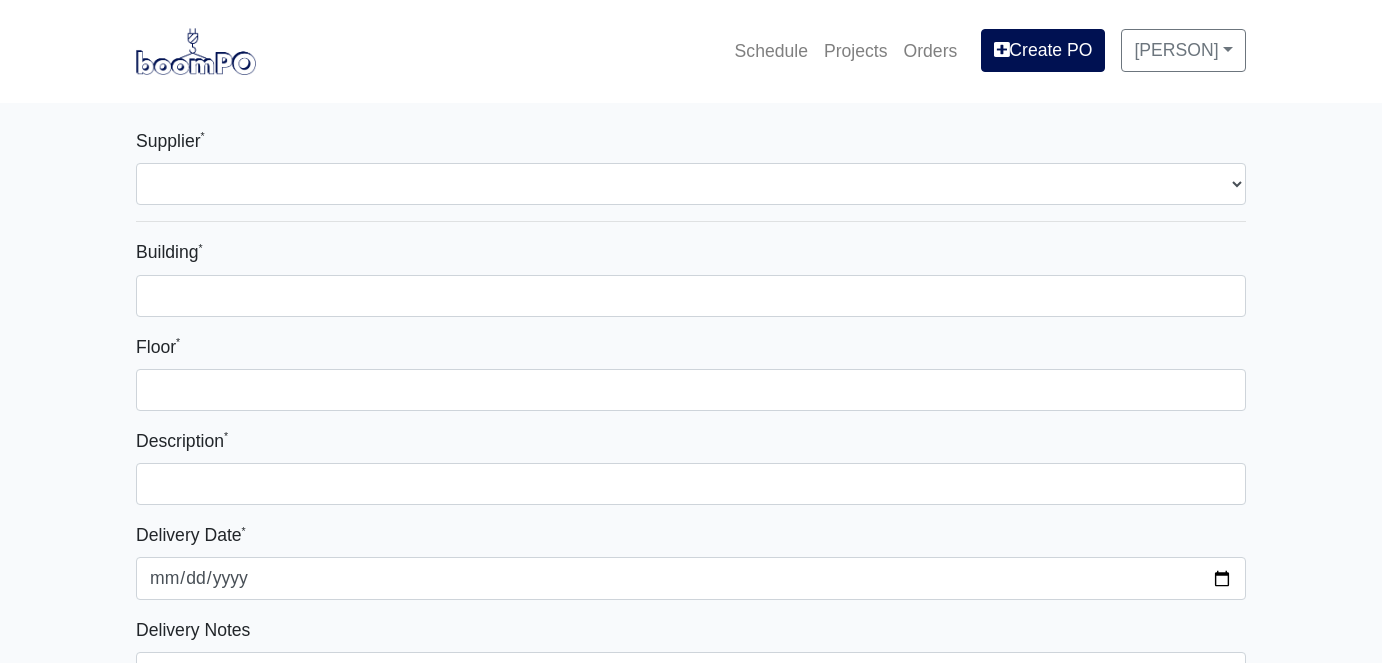 select 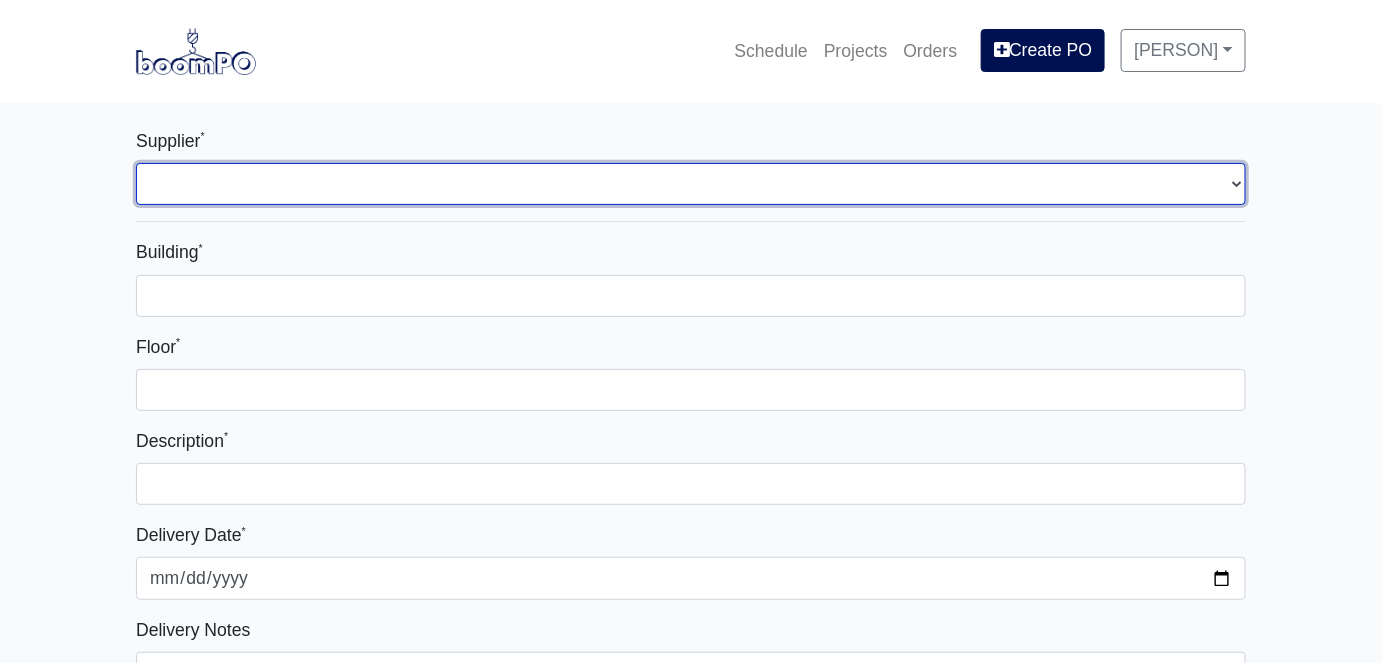 click on "Select one...   L&W Supply – Tallahassee, FL Interior/Exterior Building Supply - Tallahassee, GA" at bounding box center [691, 184] 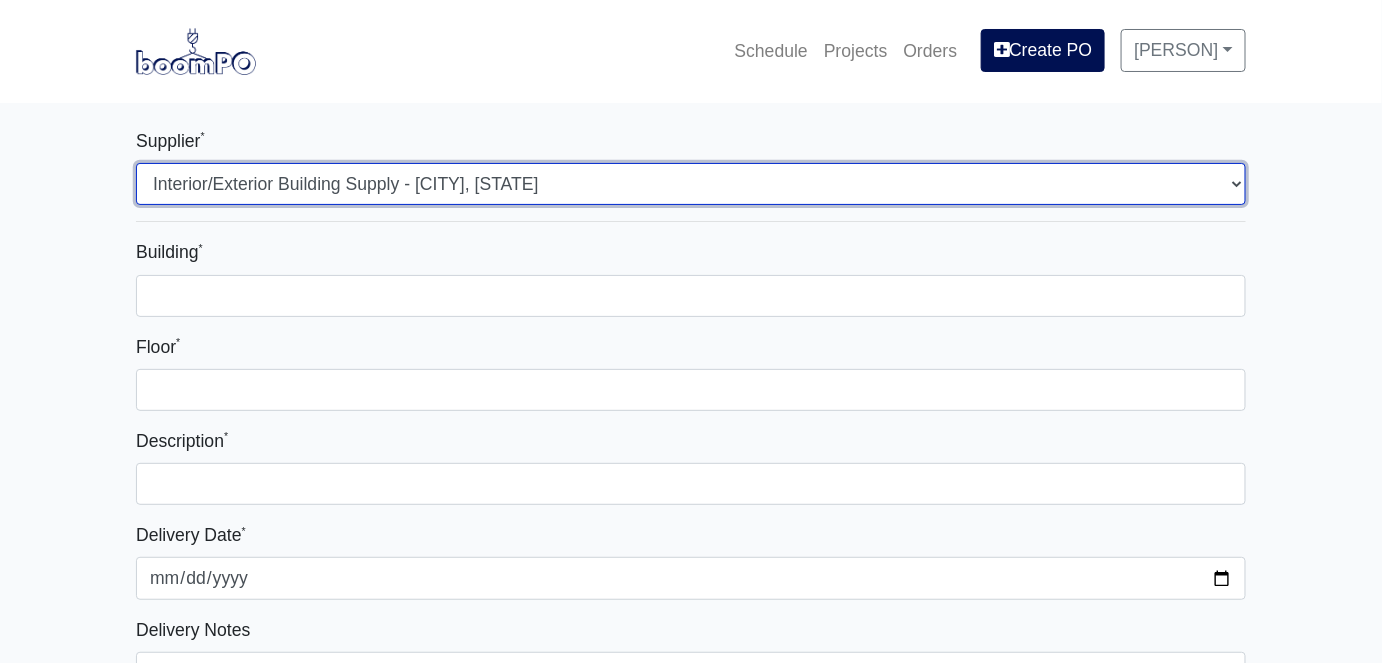 click on "Select one...   L&W Supply – Tallahassee, FL Interior/Exterior Building Supply - Tallahassee, GA" at bounding box center [691, 184] 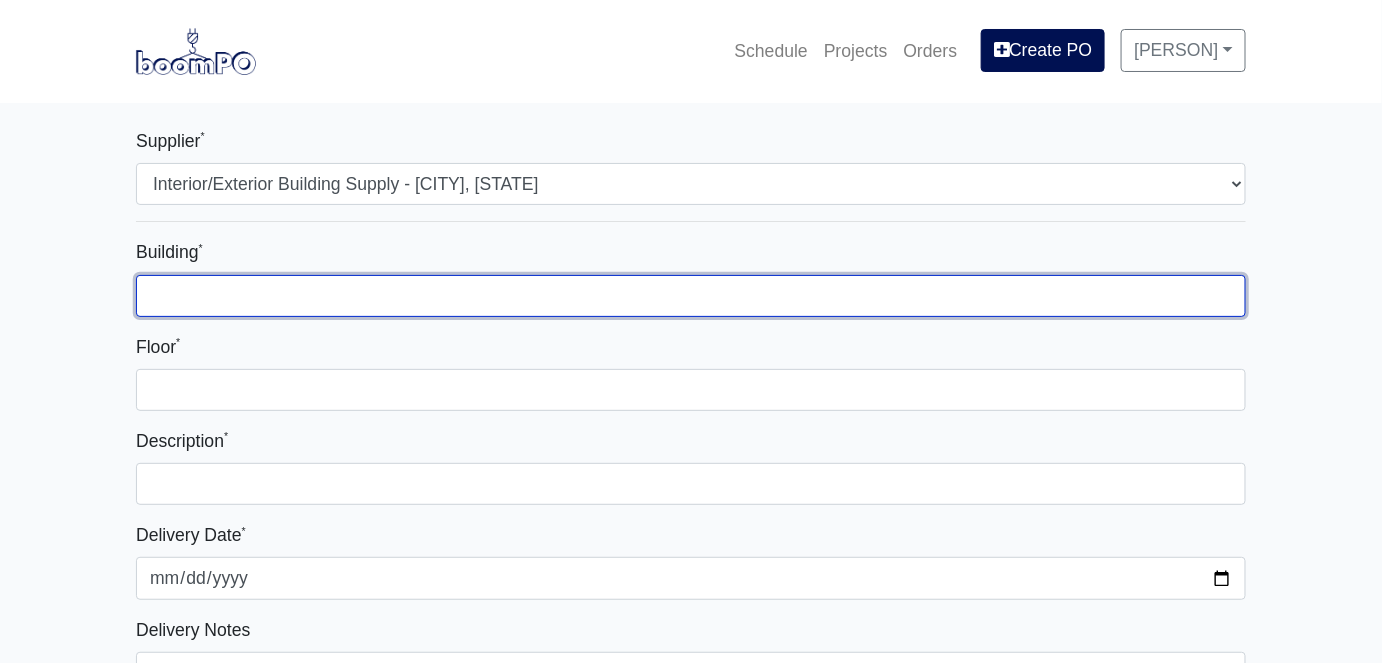 click on "Building *" at bounding box center [691, 296] 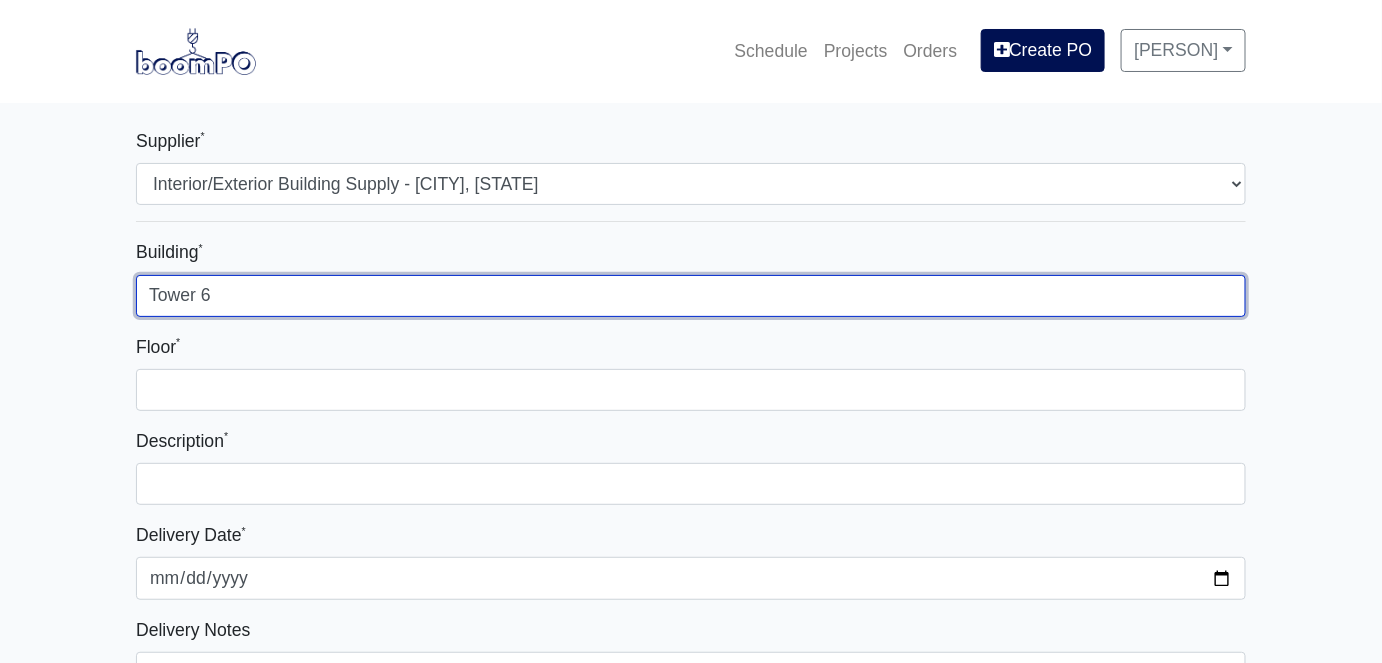 type on "Tower 6" 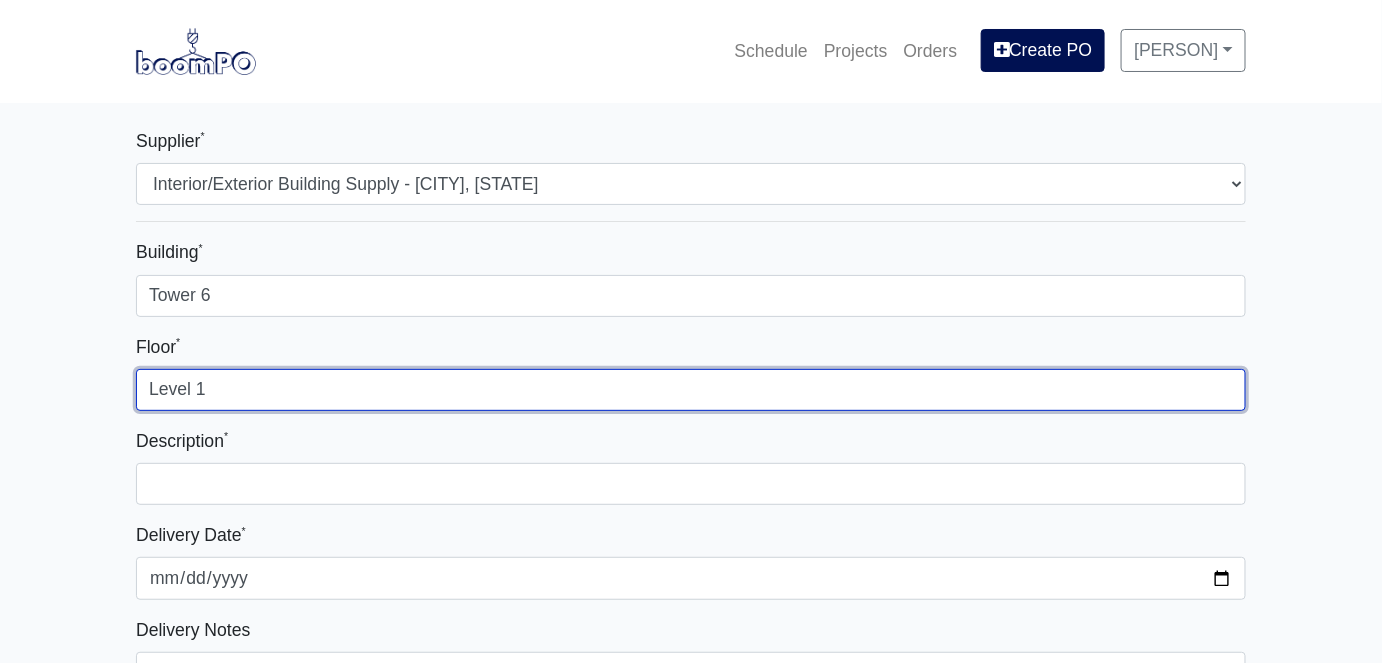 type on "Level 1" 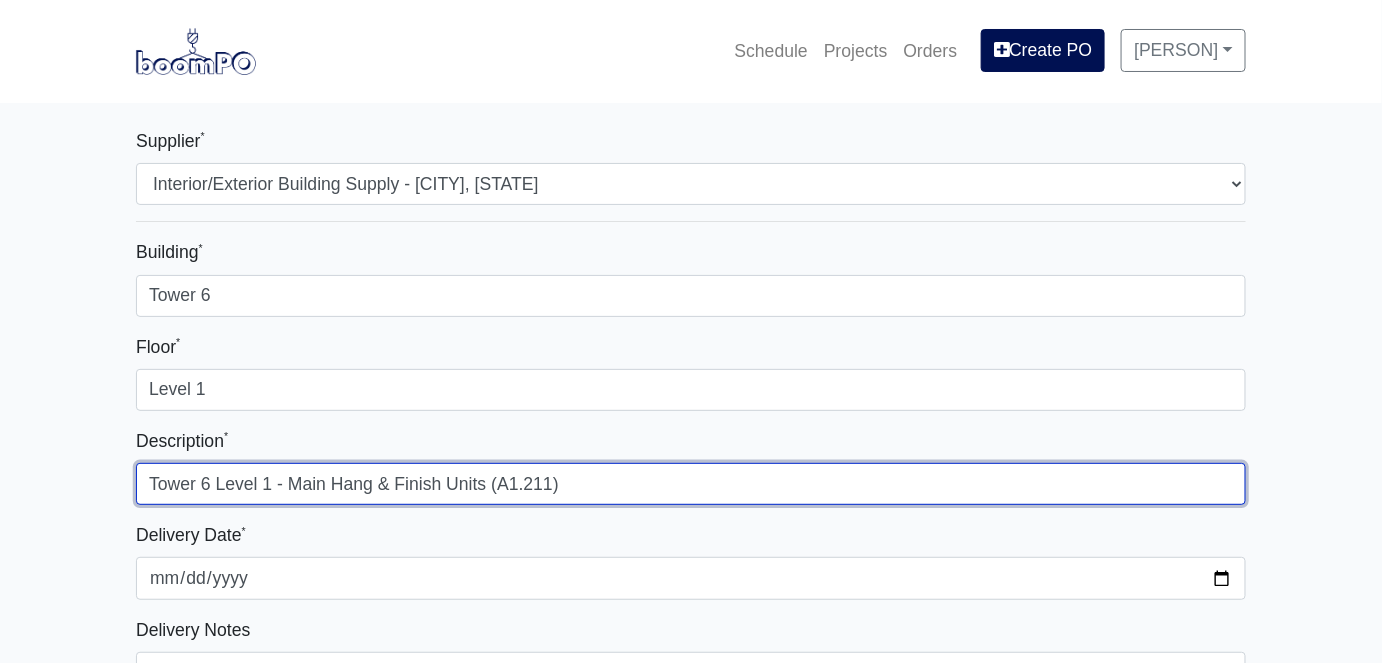 type on "Tower 6 Level 1 - Main Hang & Finish Units (A1.211)" 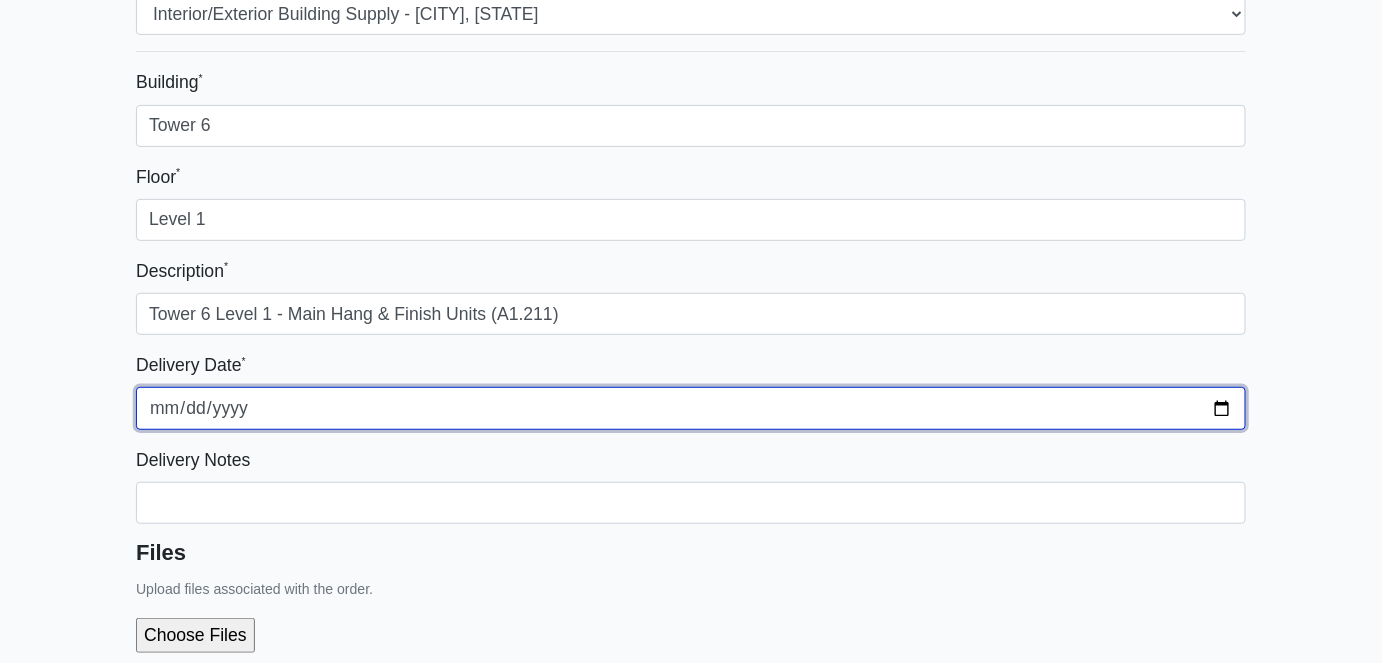 scroll, scrollTop: 181, scrollLeft: 0, axis: vertical 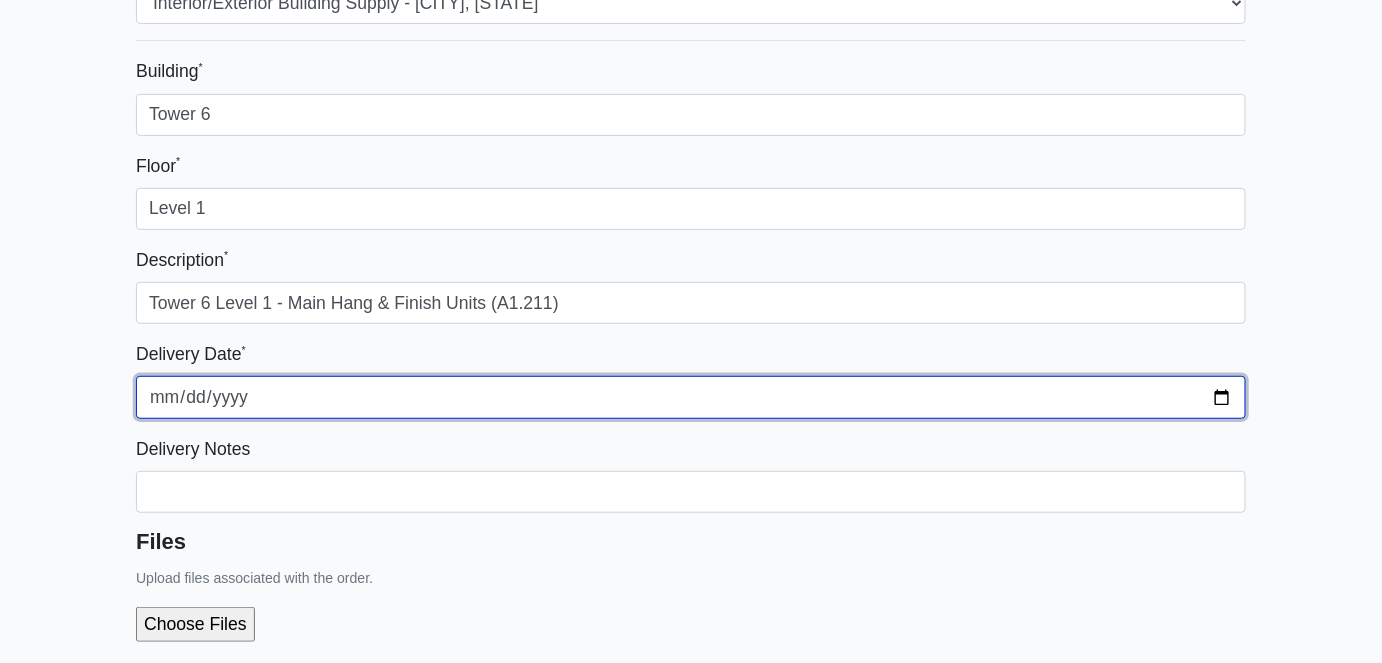 click on "2025-08-06" at bounding box center (691, 397) 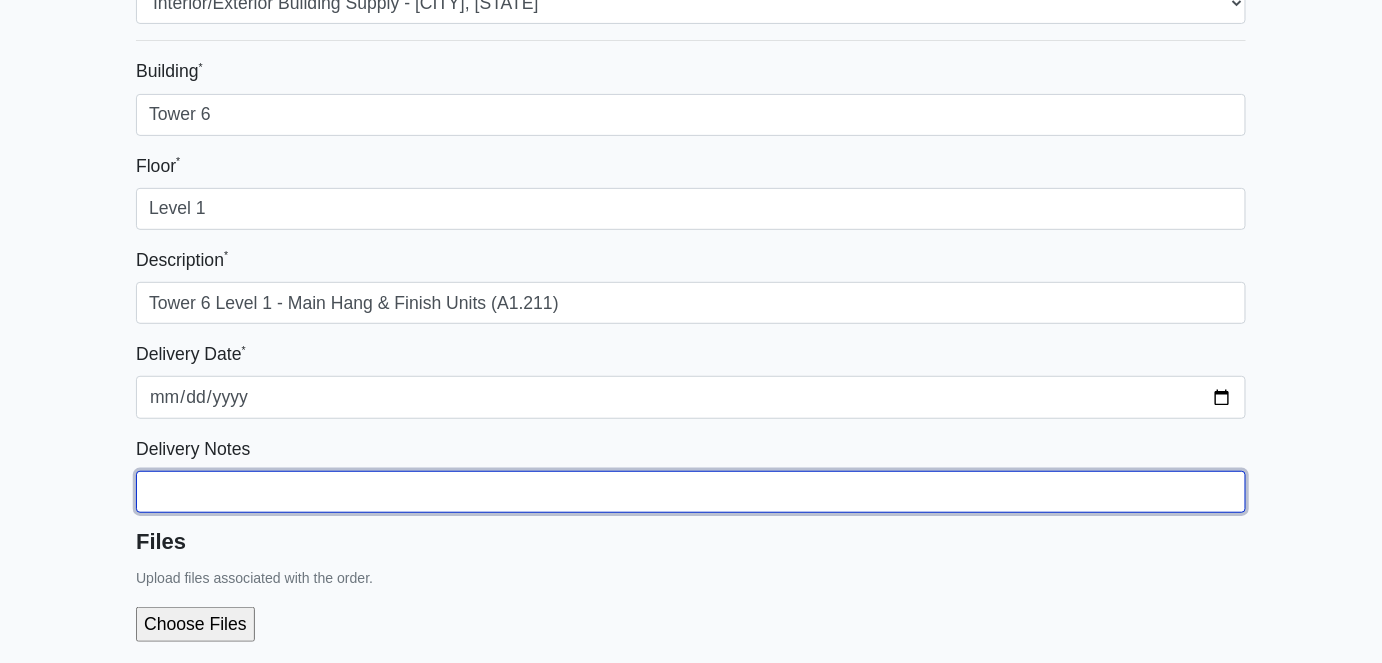 click on "Building *" at bounding box center (691, 115) 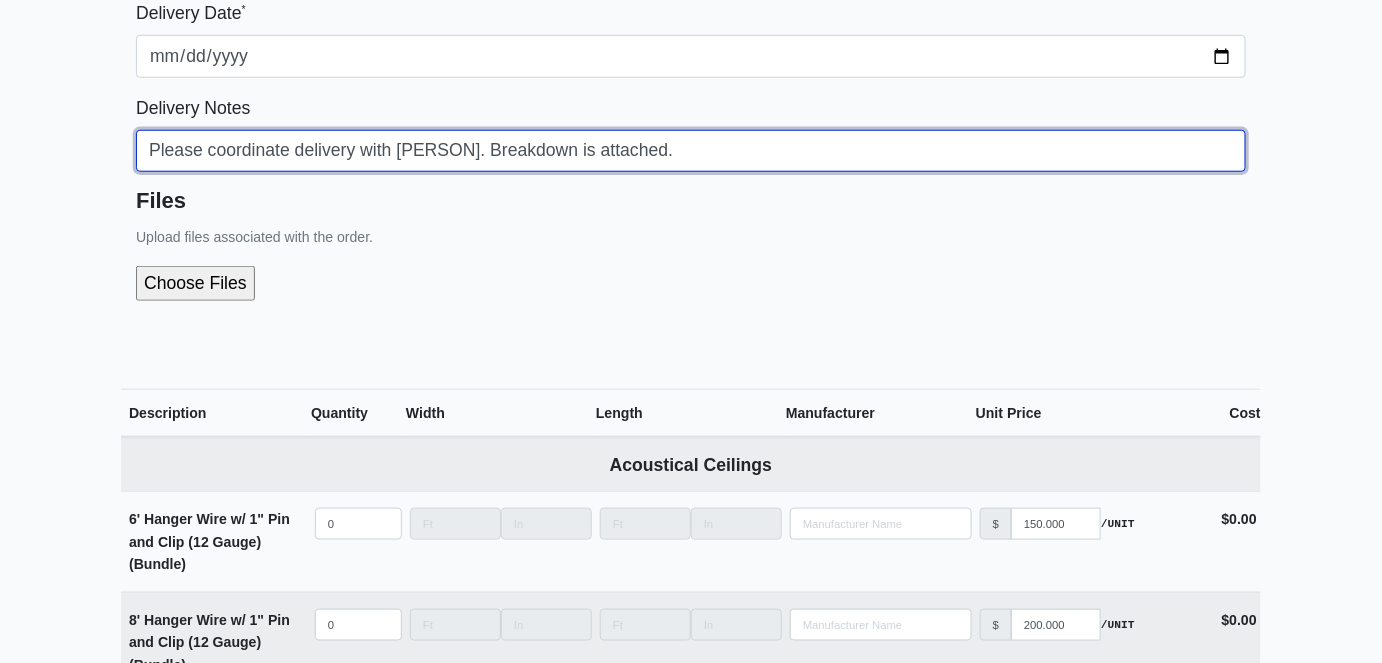 scroll, scrollTop: 545, scrollLeft: 0, axis: vertical 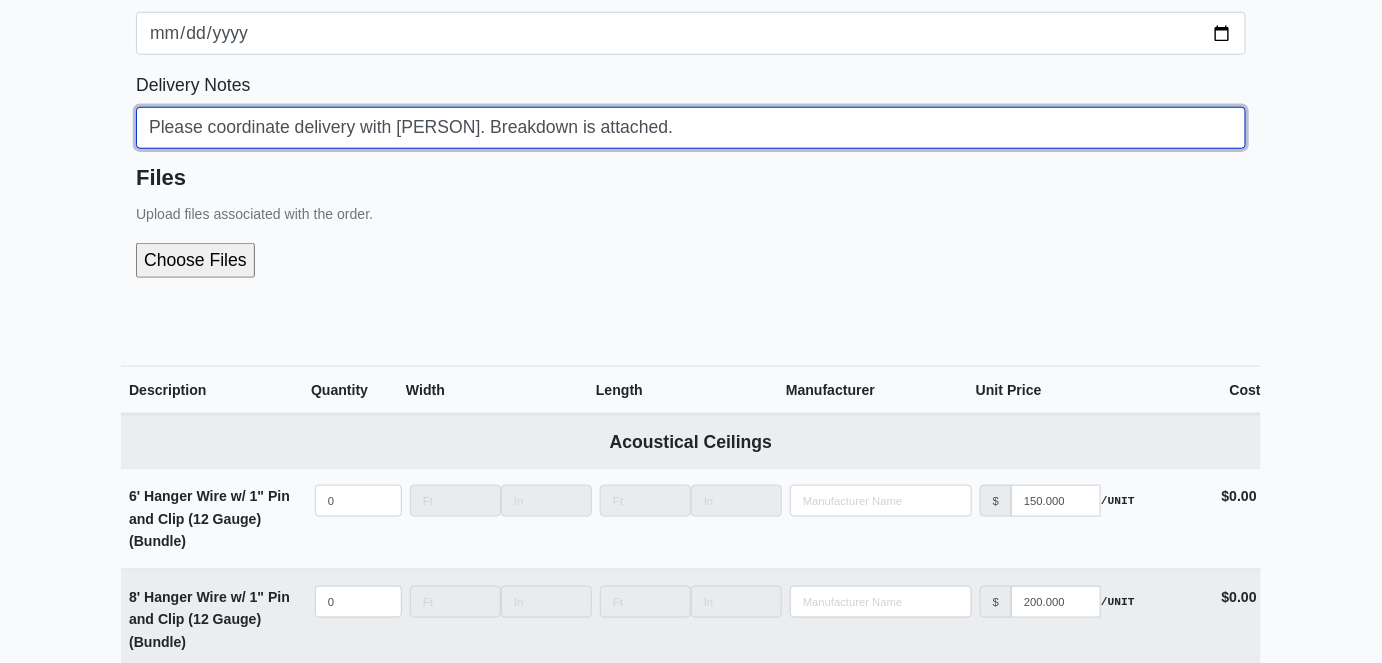 type on "Please coordinate delivery with Lupe.  Breakdown is attached." 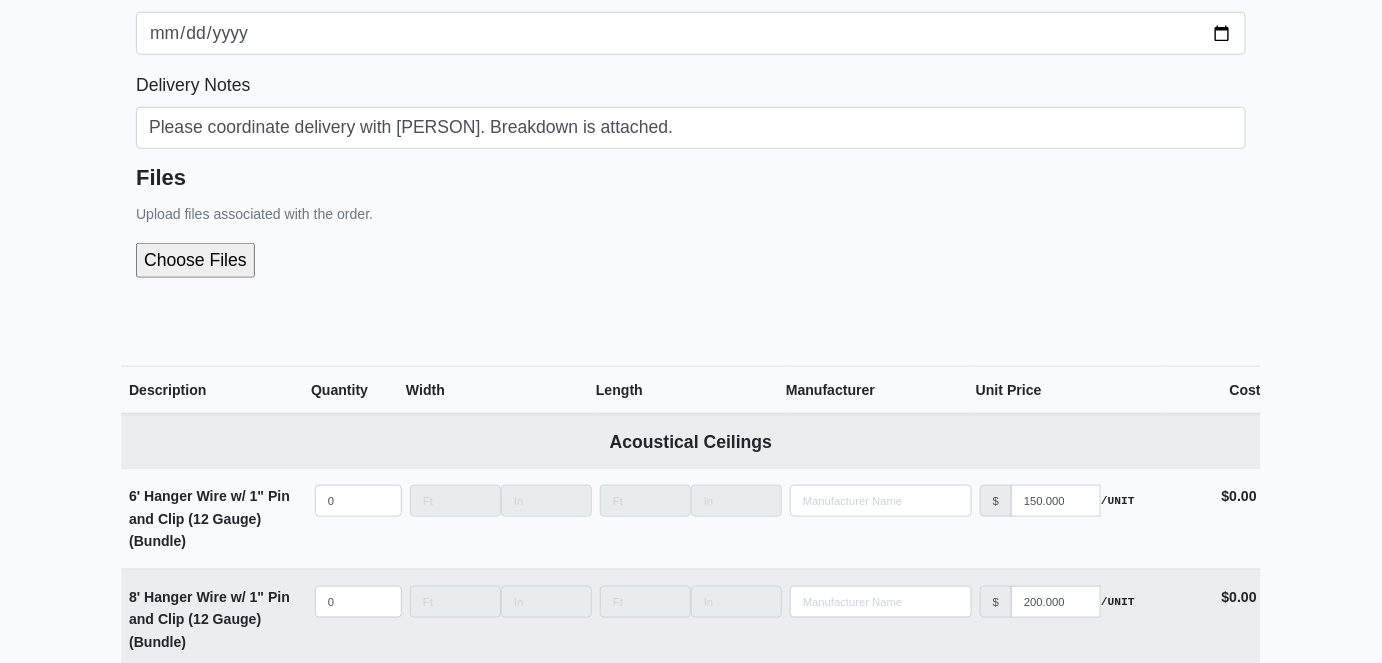 click at bounding box center [302, 260] 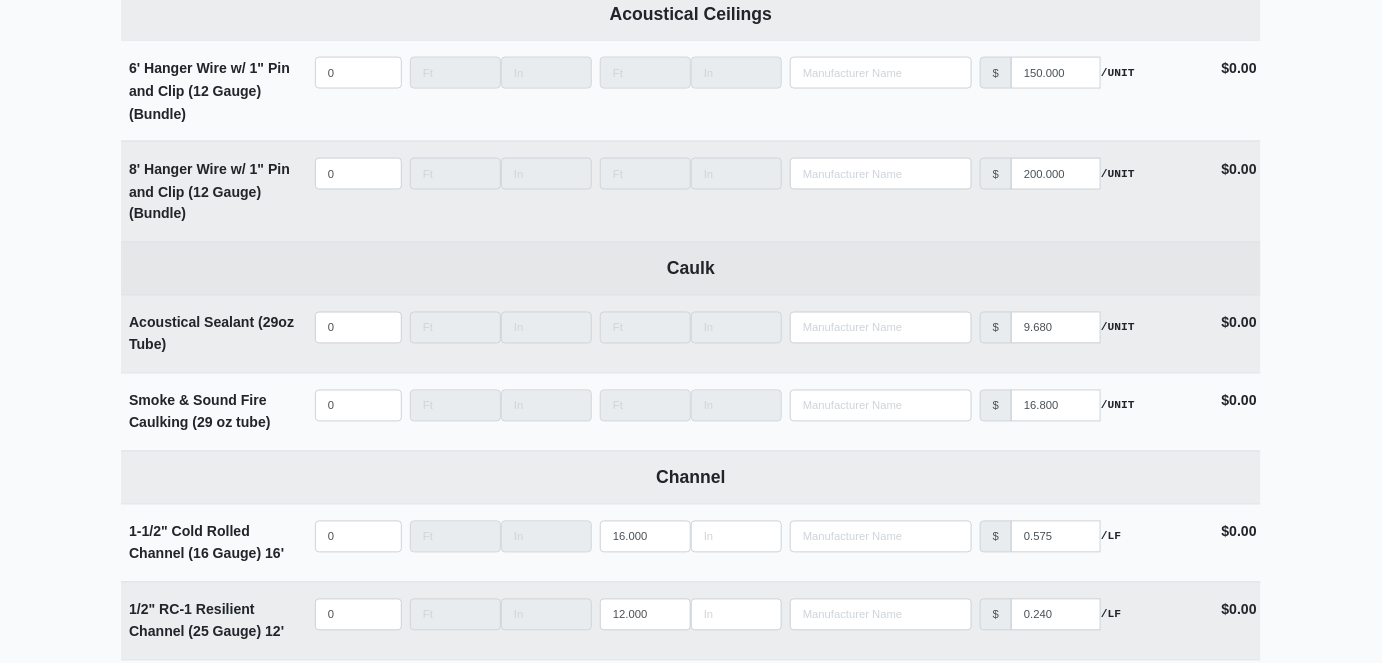 scroll, scrollTop: 1090, scrollLeft: 0, axis: vertical 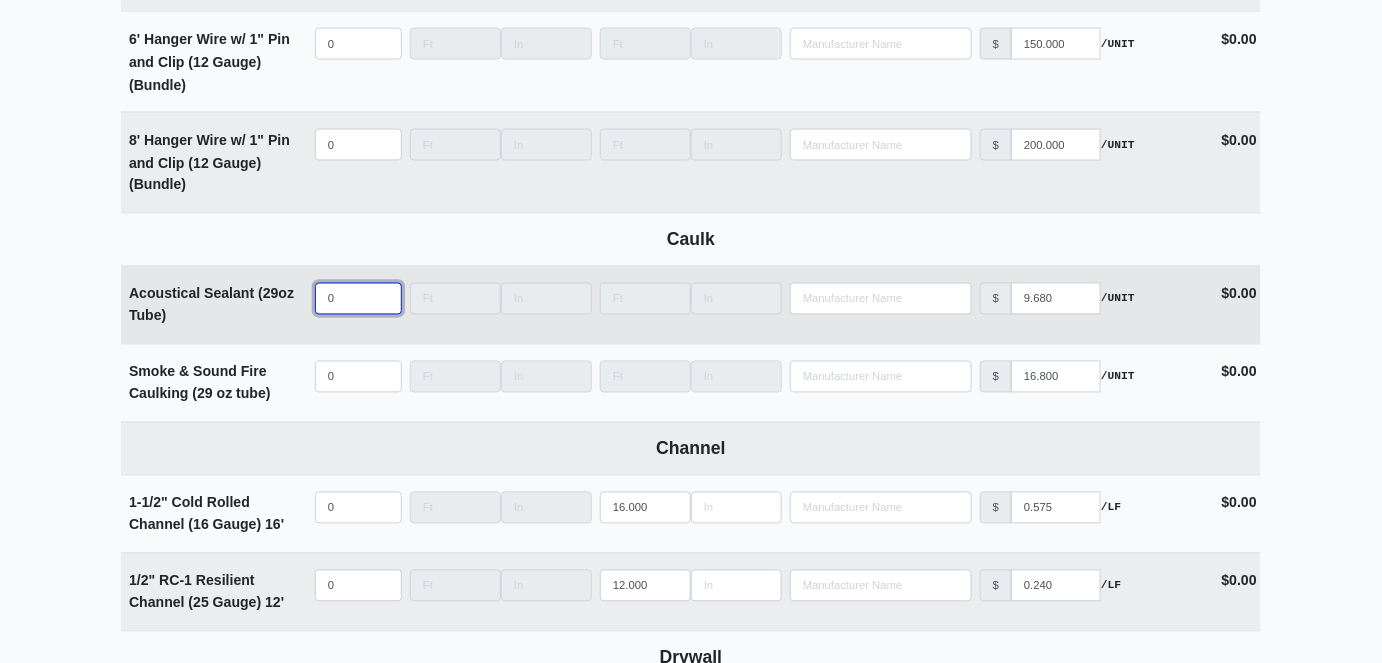click on "0" at bounding box center [358, 299] 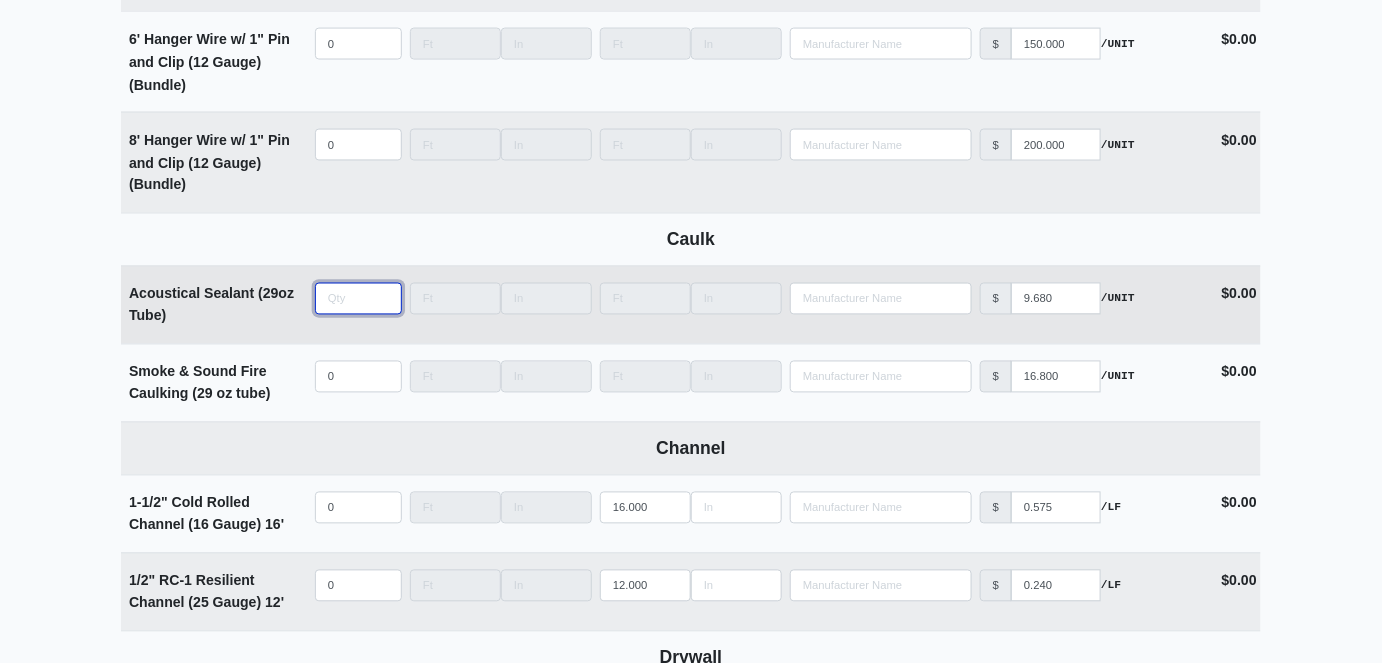 type on "3" 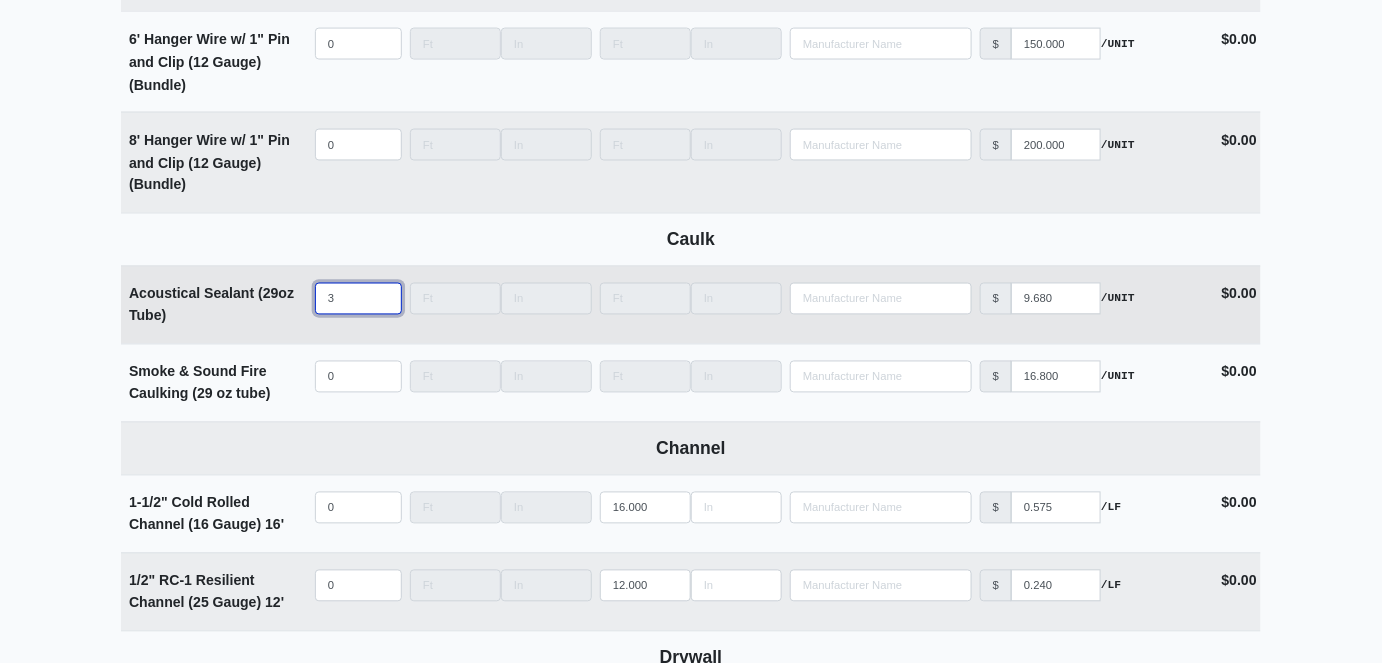 select 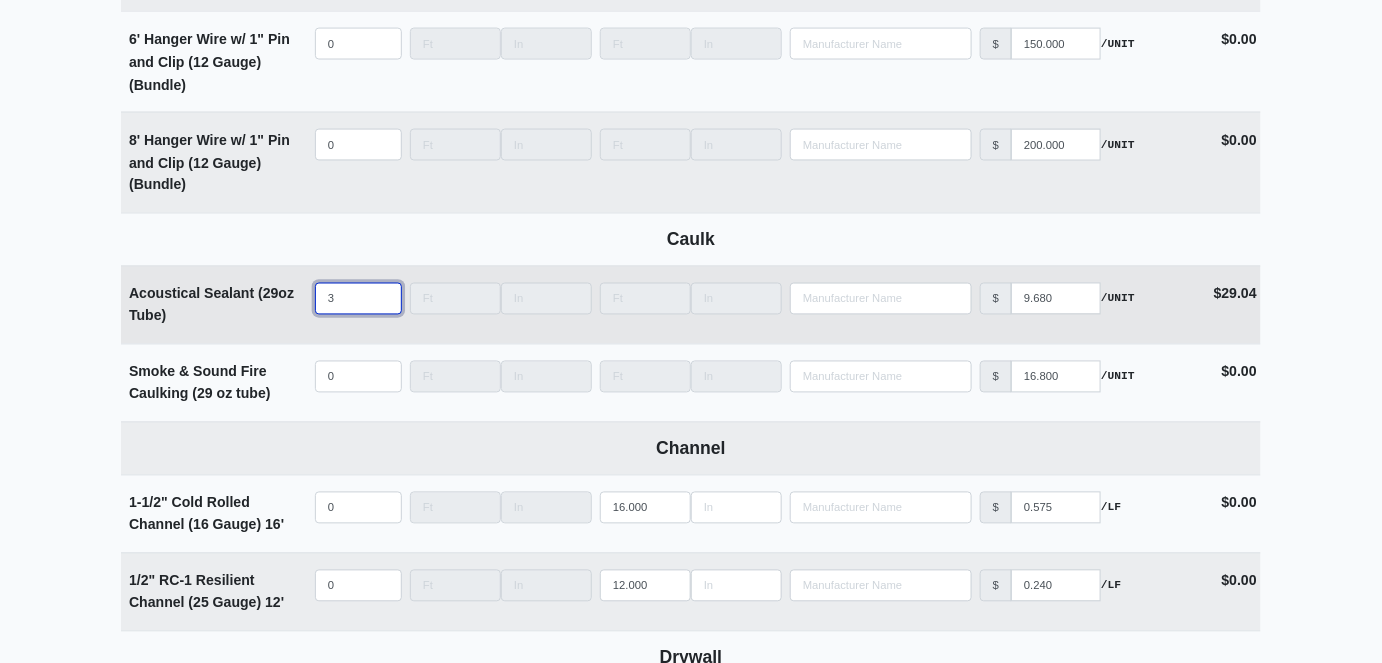 type on "30" 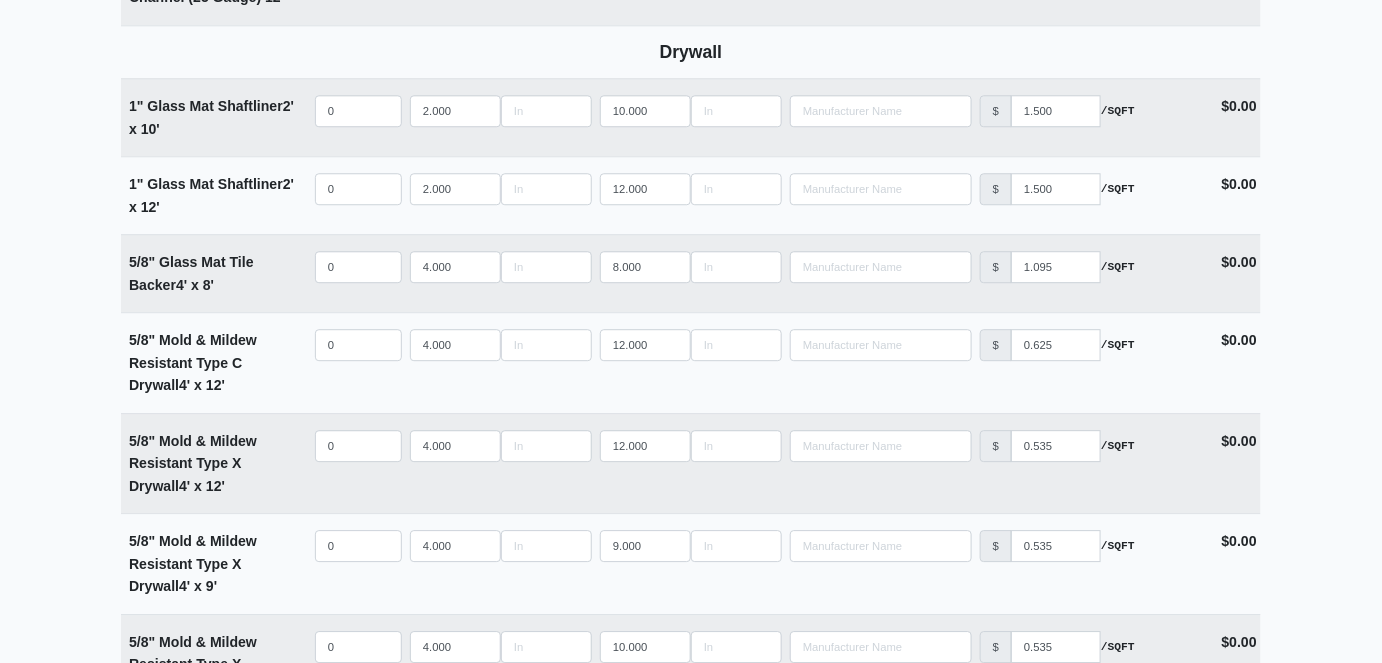 scroll, scrollTop: 1727, scrollLeft: 0, axis: vertical 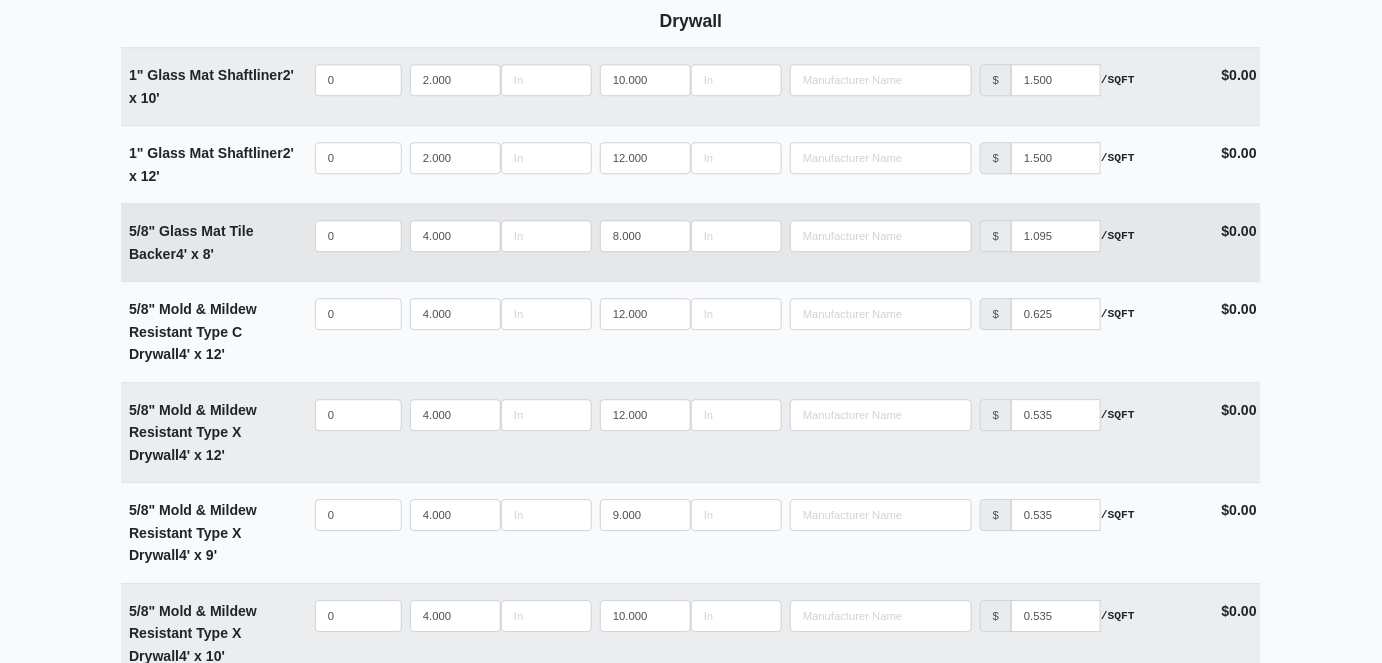 type on "30" 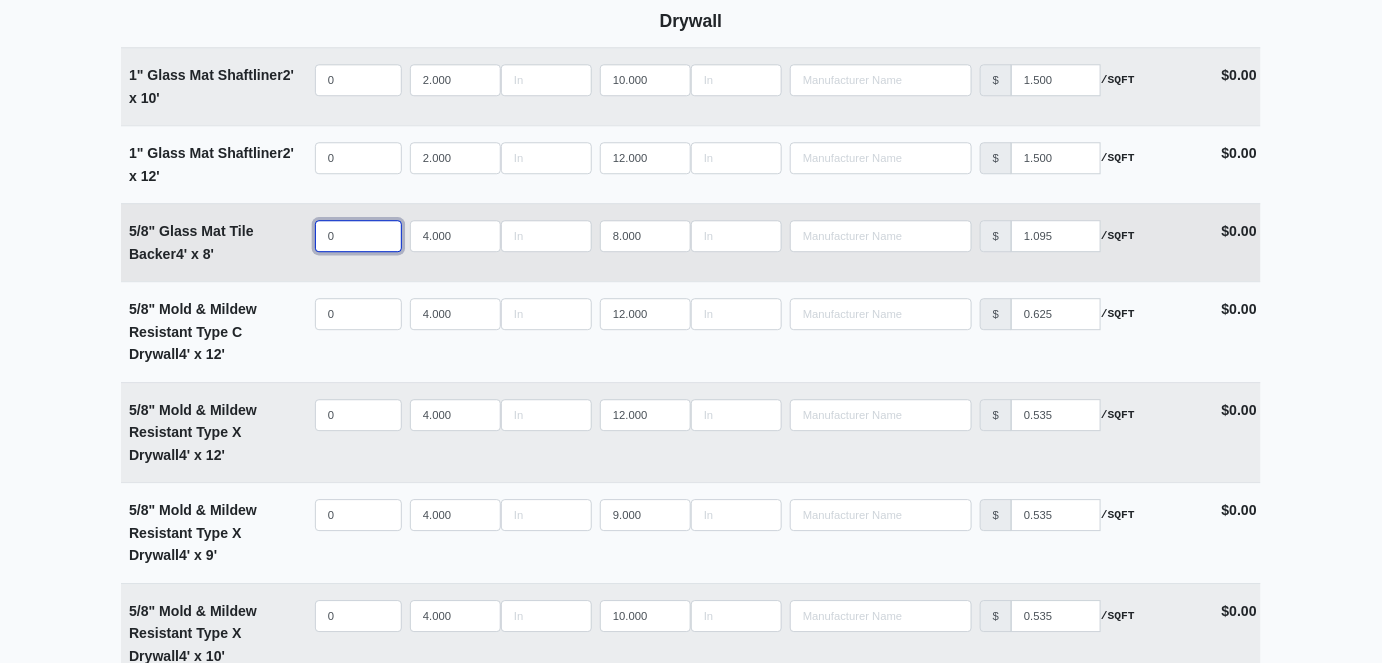 type 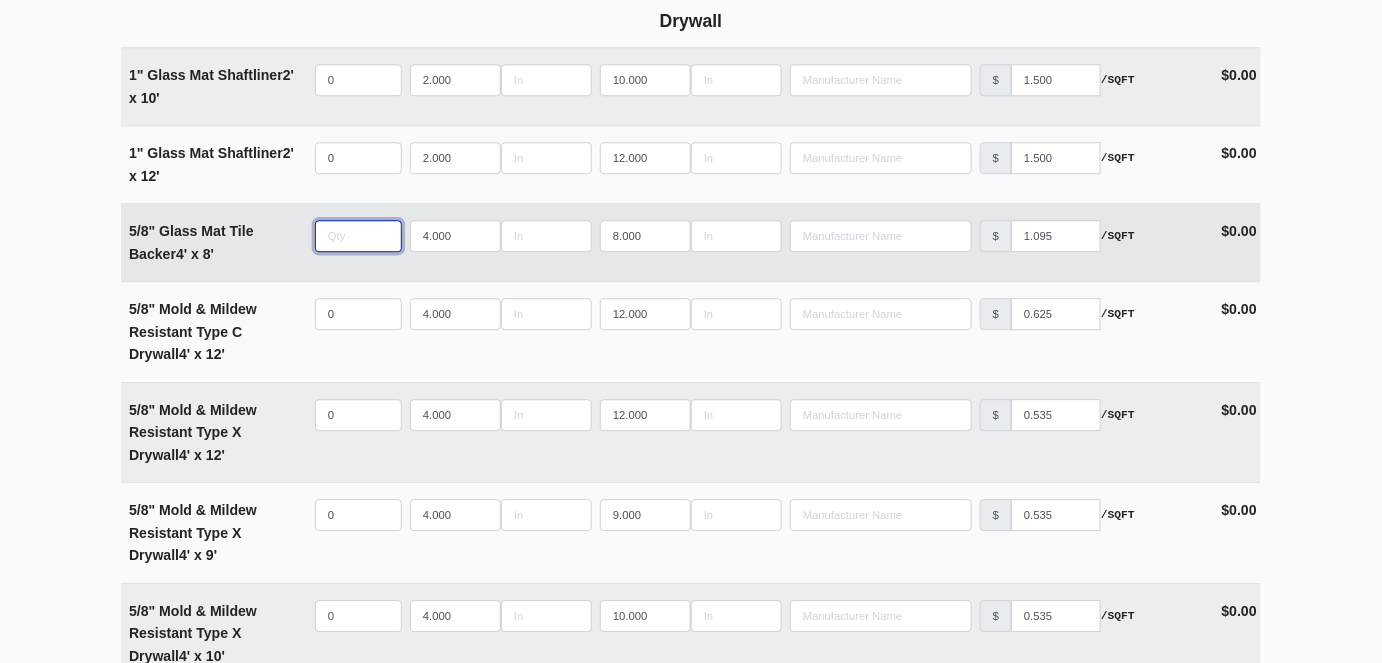 click at bounding box center [358, 236] 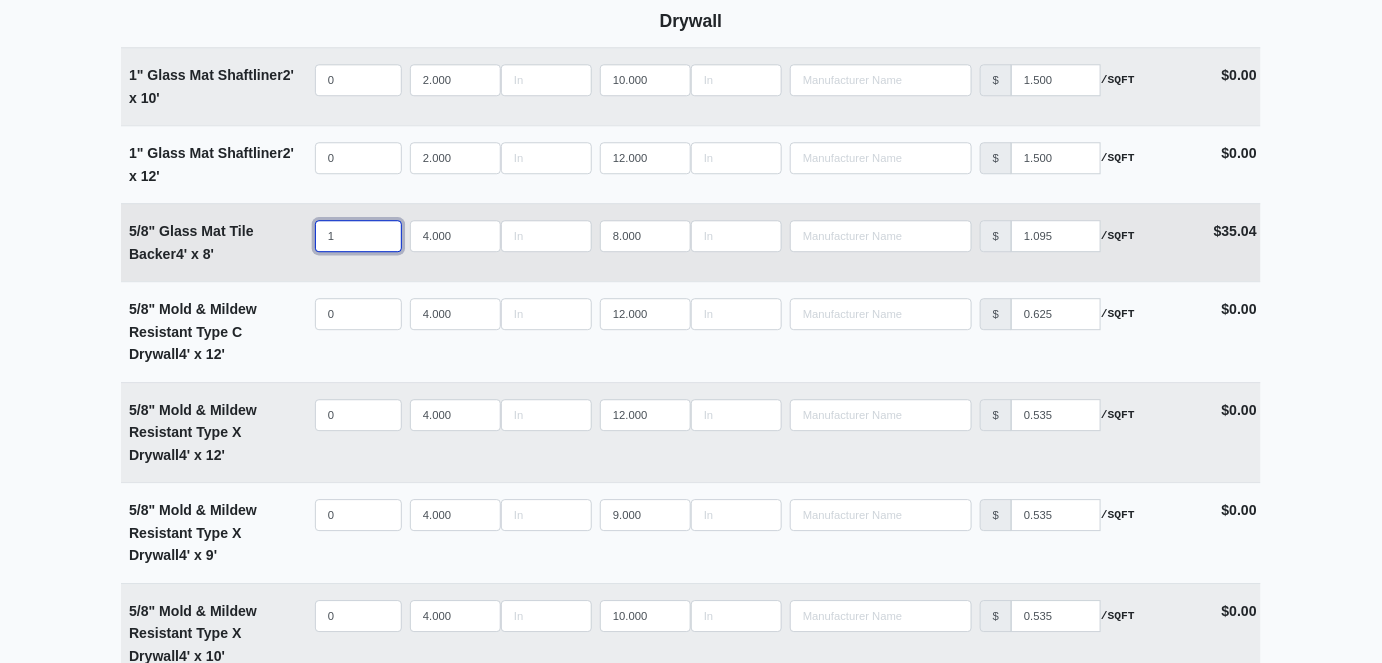 type on "12" 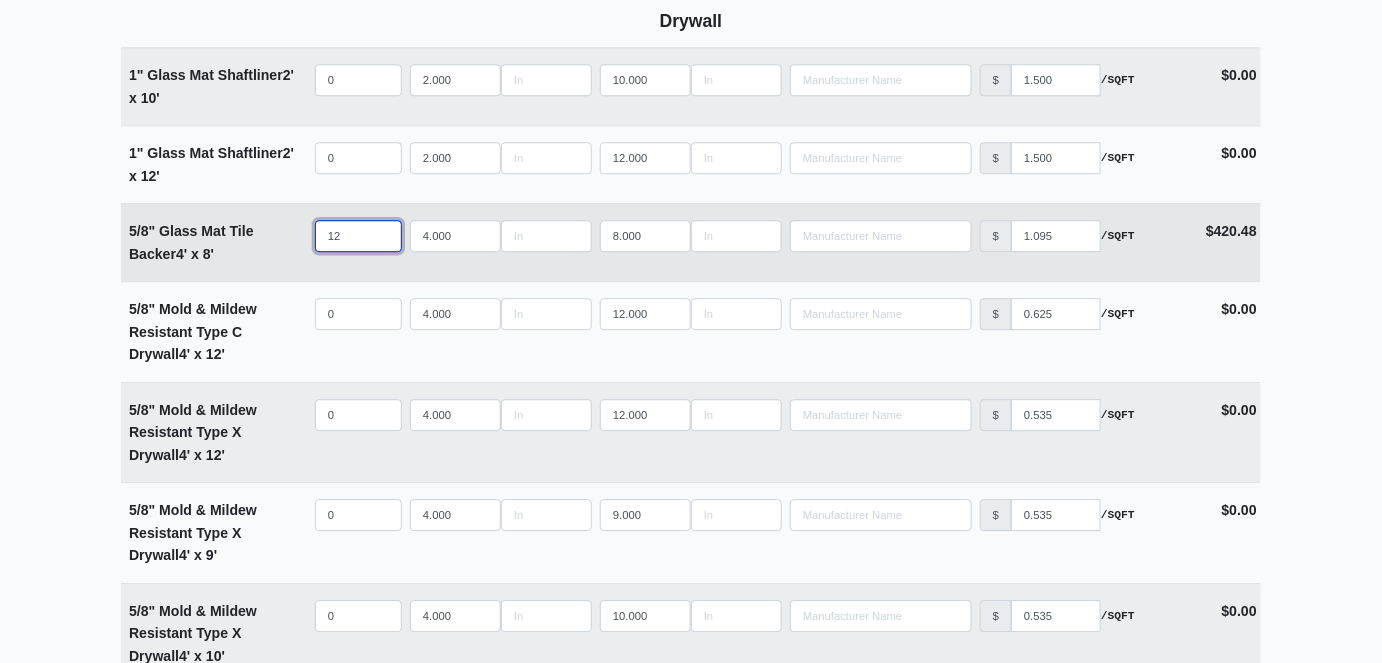 type on "122" 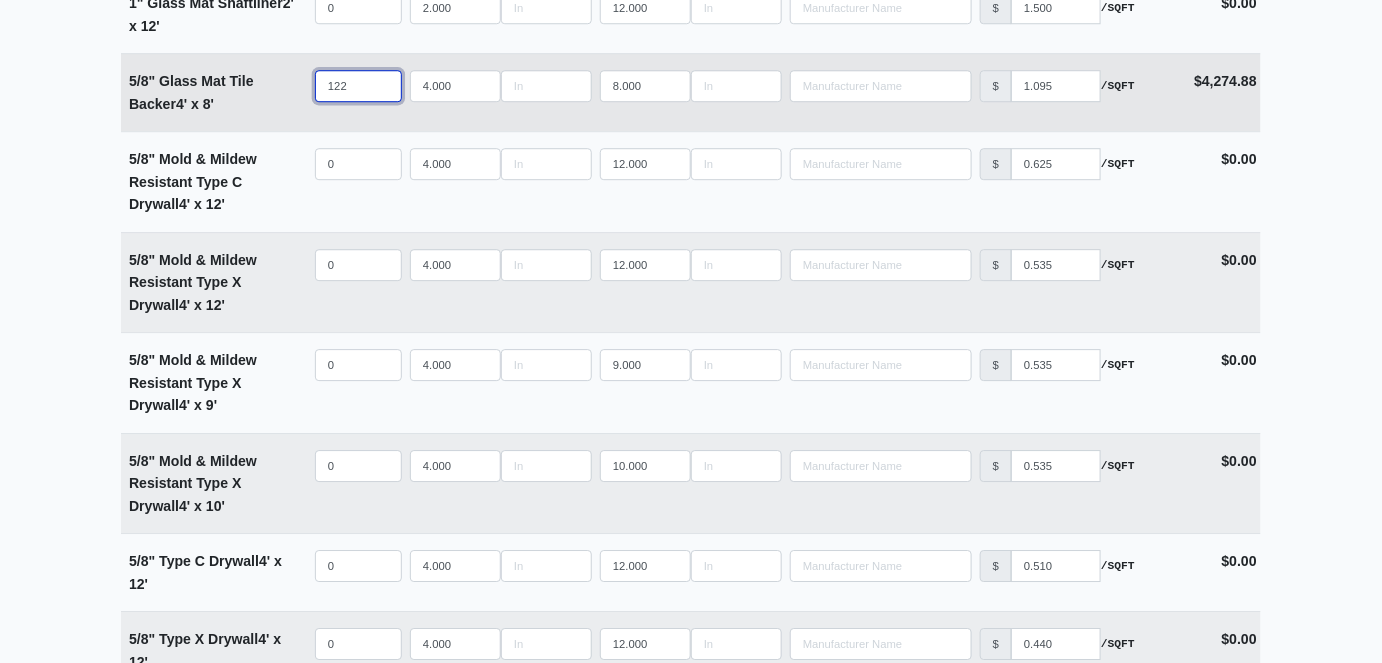 scroll, scrollTop: 1909, scrollLeft: 0, axis: vertical 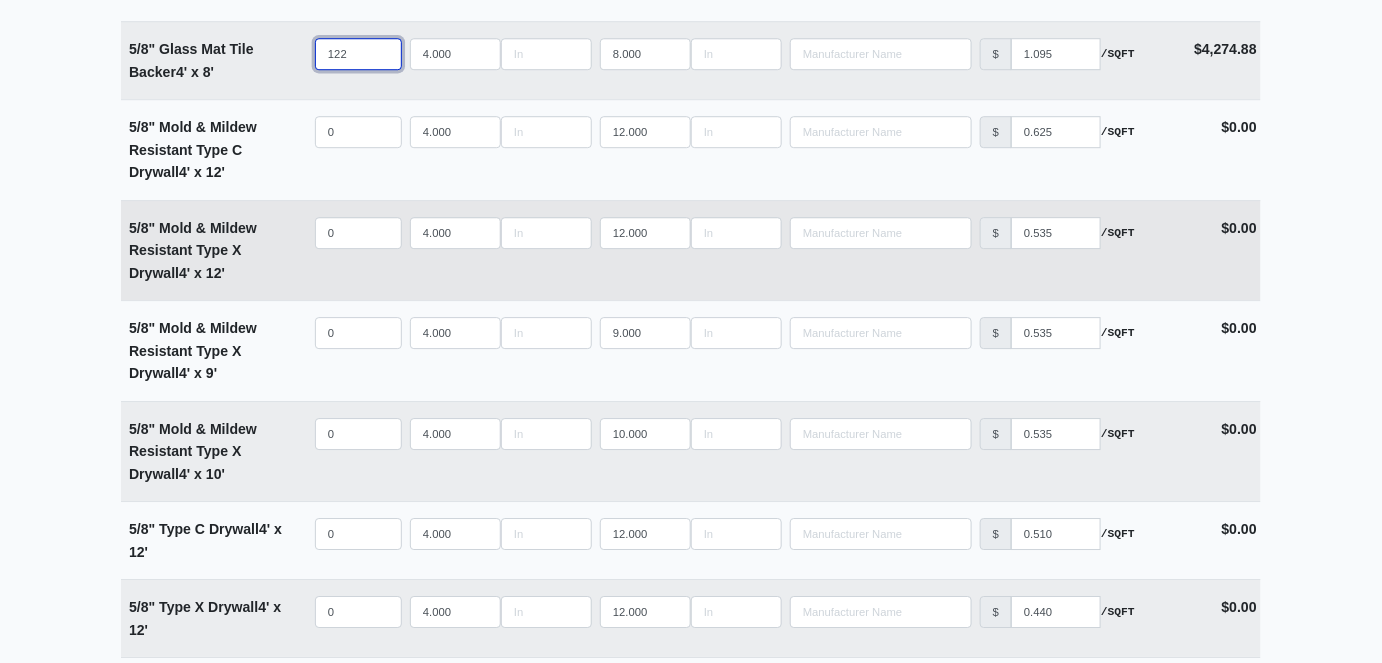 type on "122" 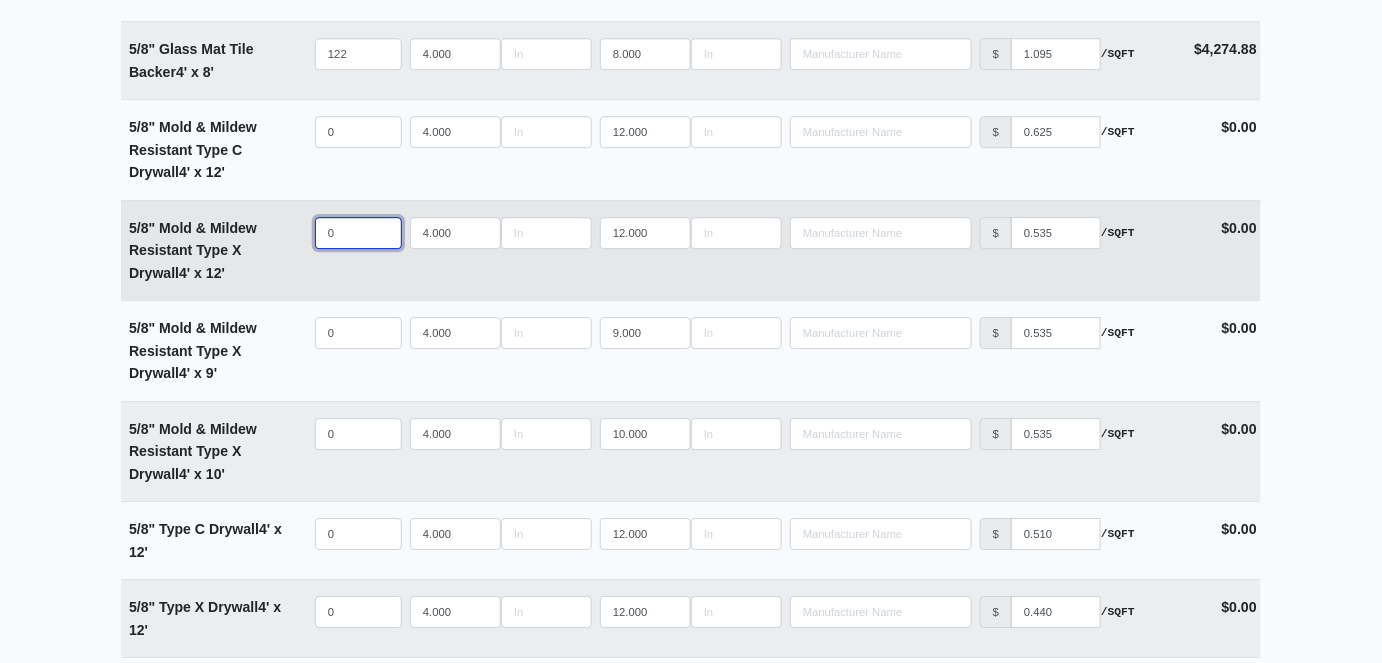 type 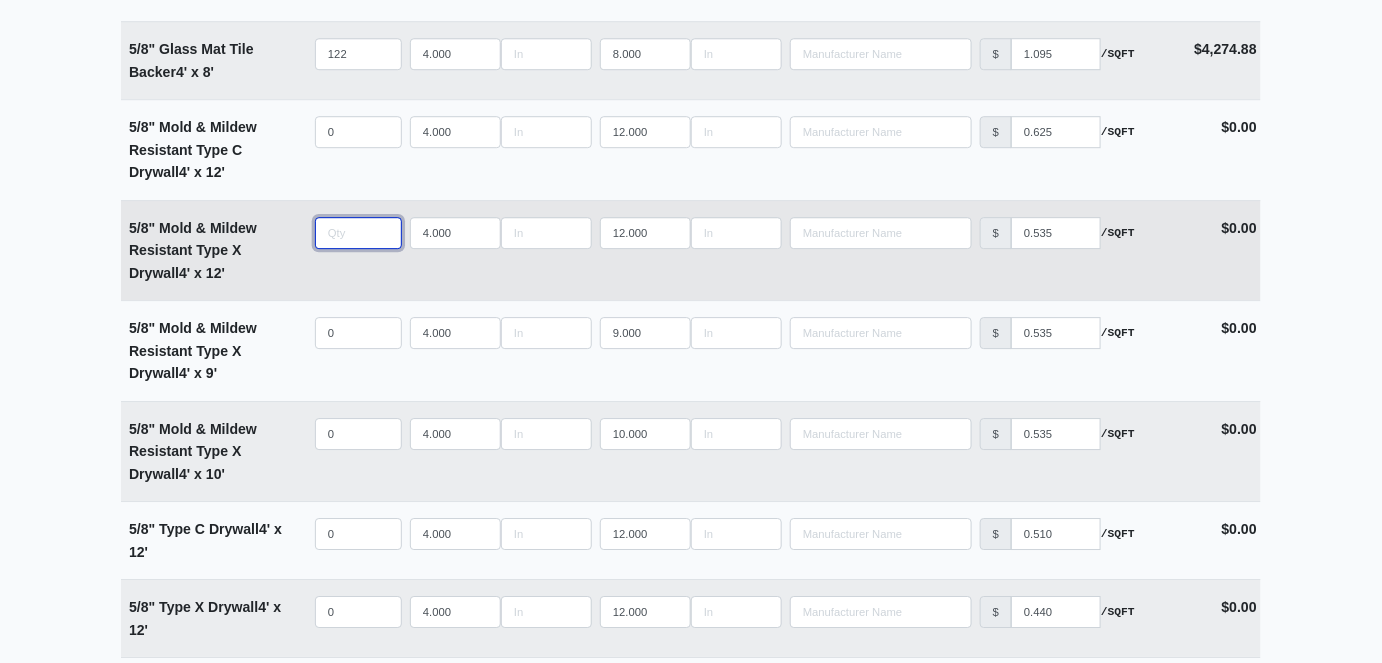 click at bounding box center (358, 233) 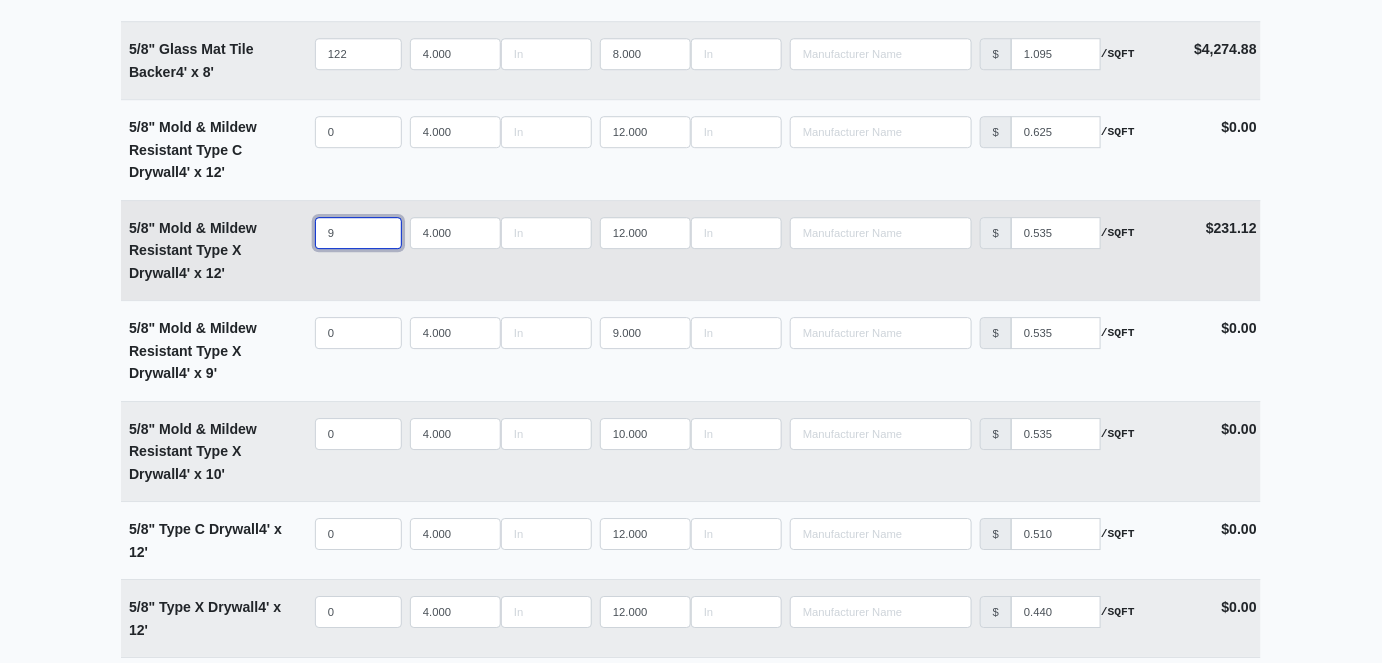 type on "99" 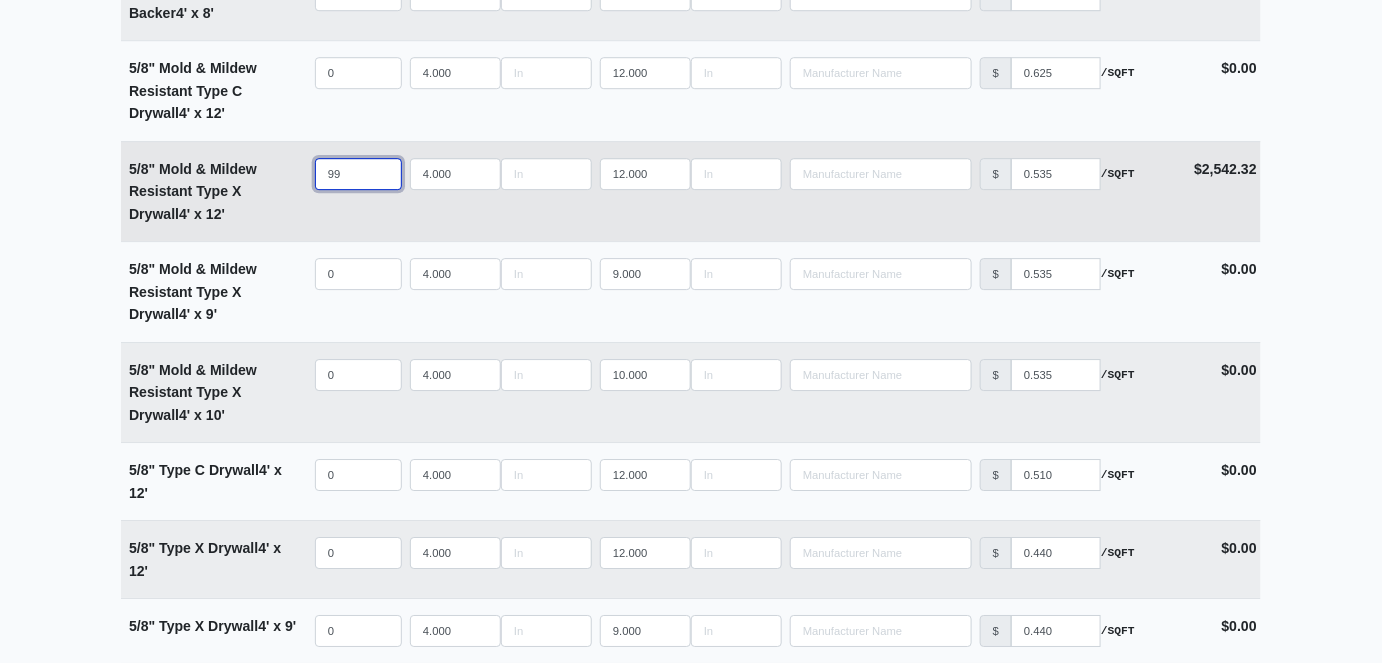 scroll, scrollTop: 2000, scrollLeft: 0, axis: vertical 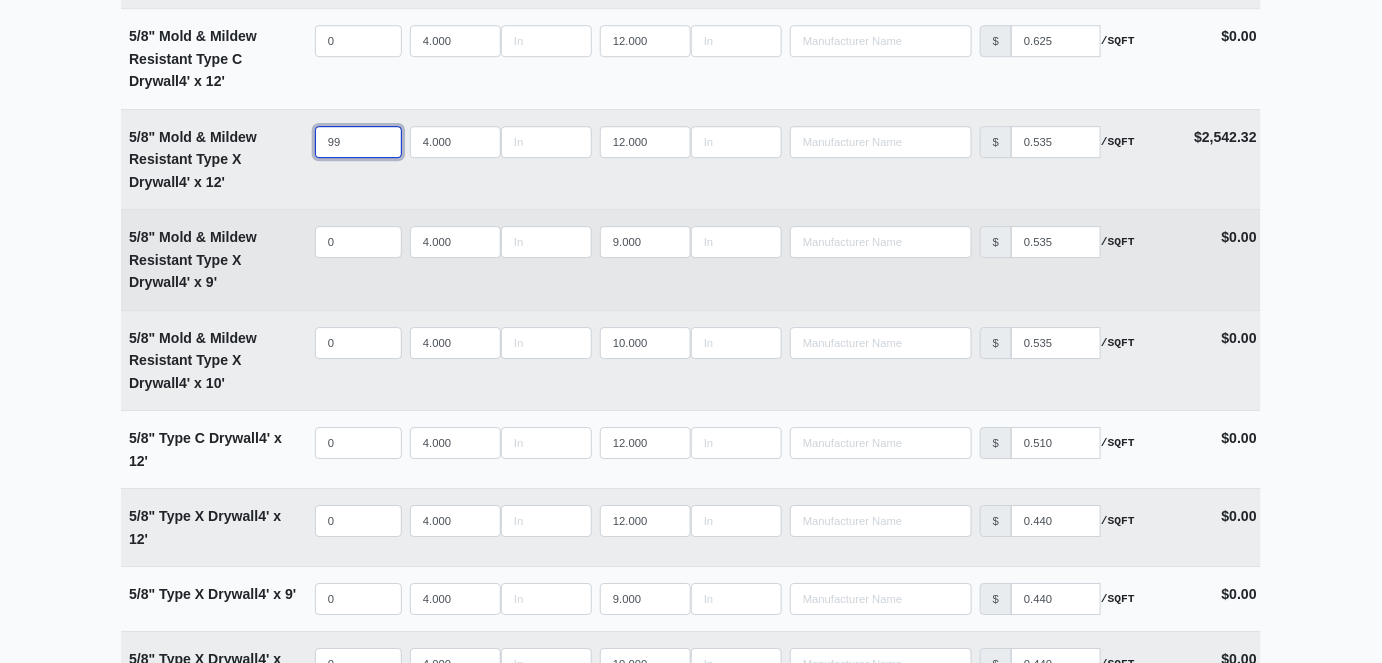 type on "99" 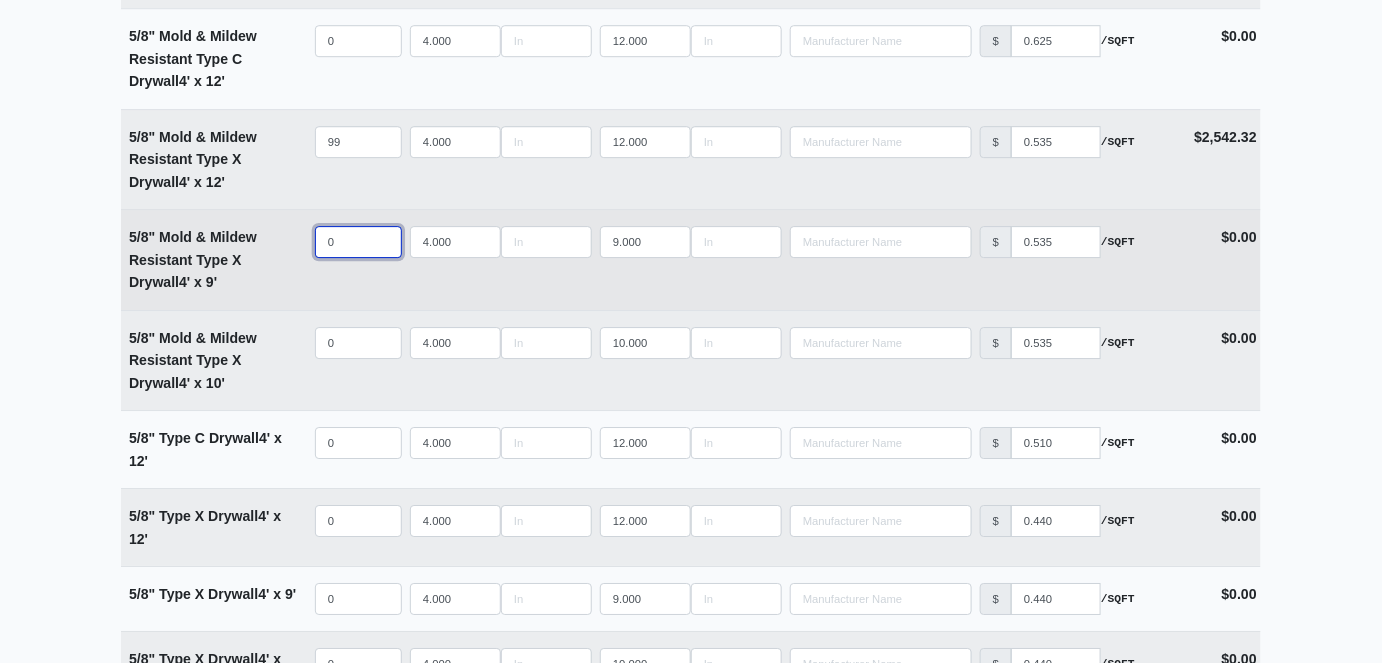 type 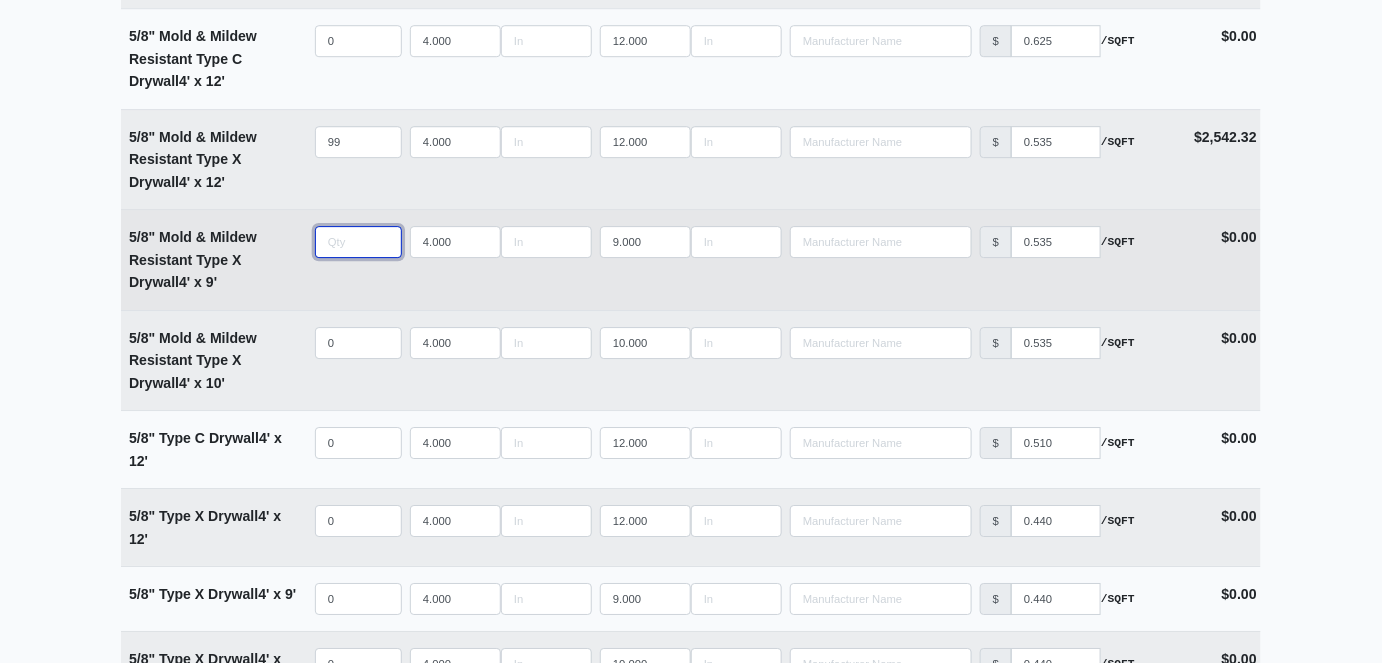 click at bounding box center [358, 242] 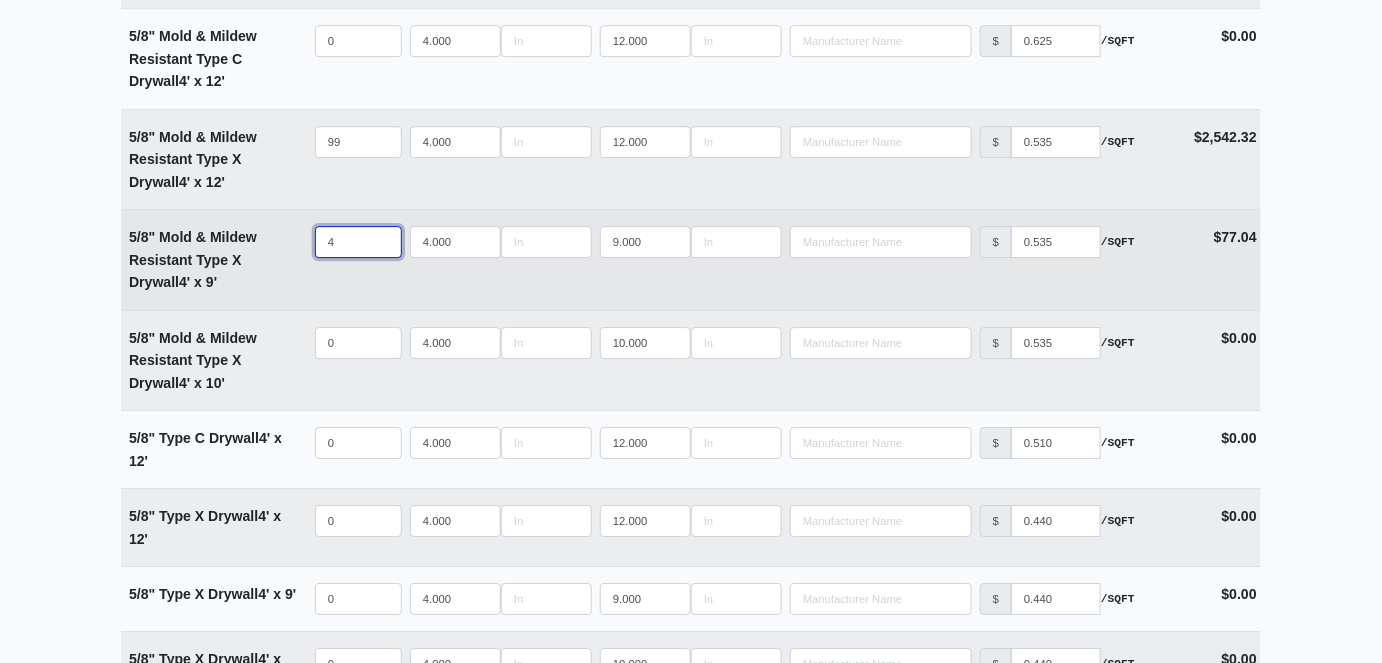 type on "47" 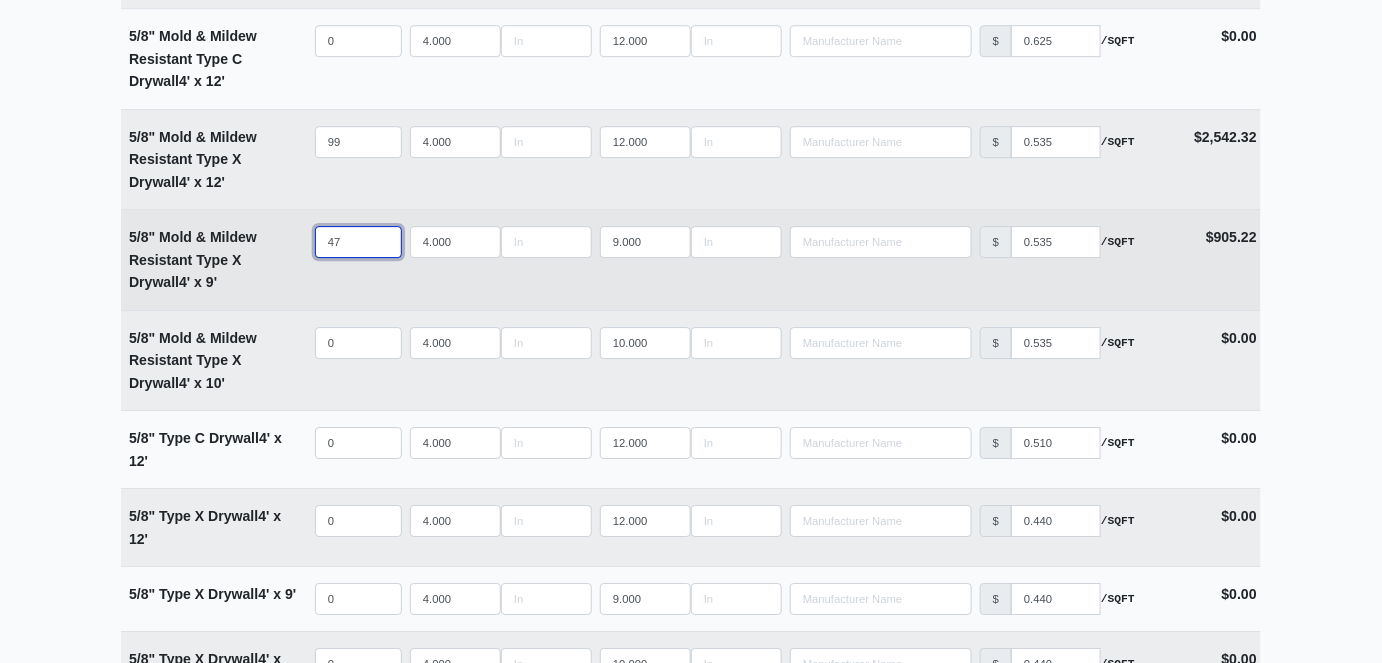 type on "471" 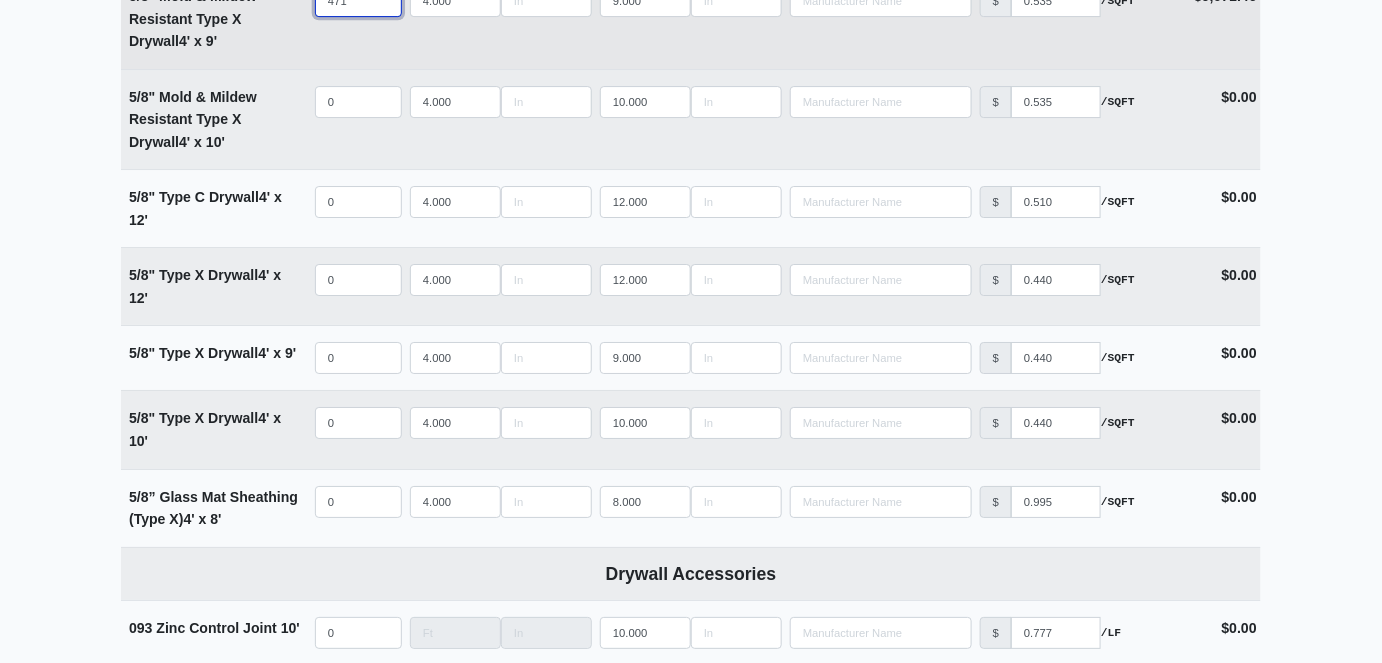 scroll, scrollTop: 2272, scrollLeft: 0, axis: vertical 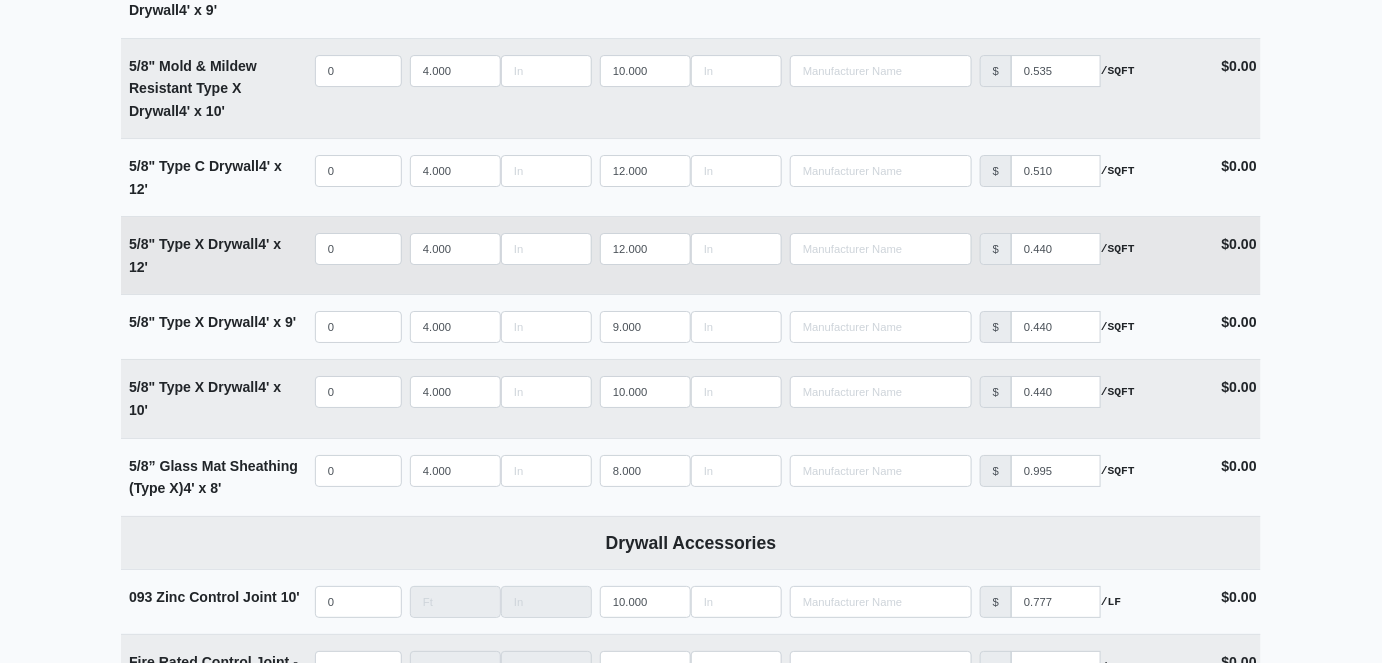 type on "471" 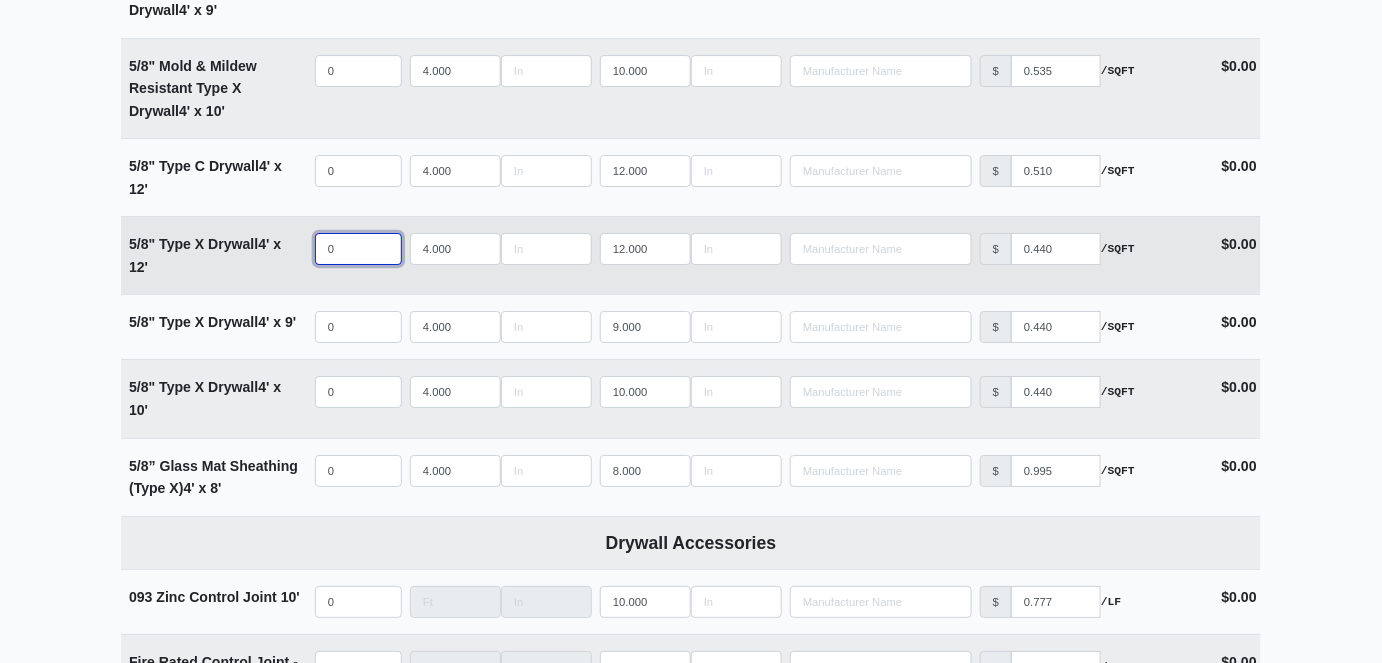 type 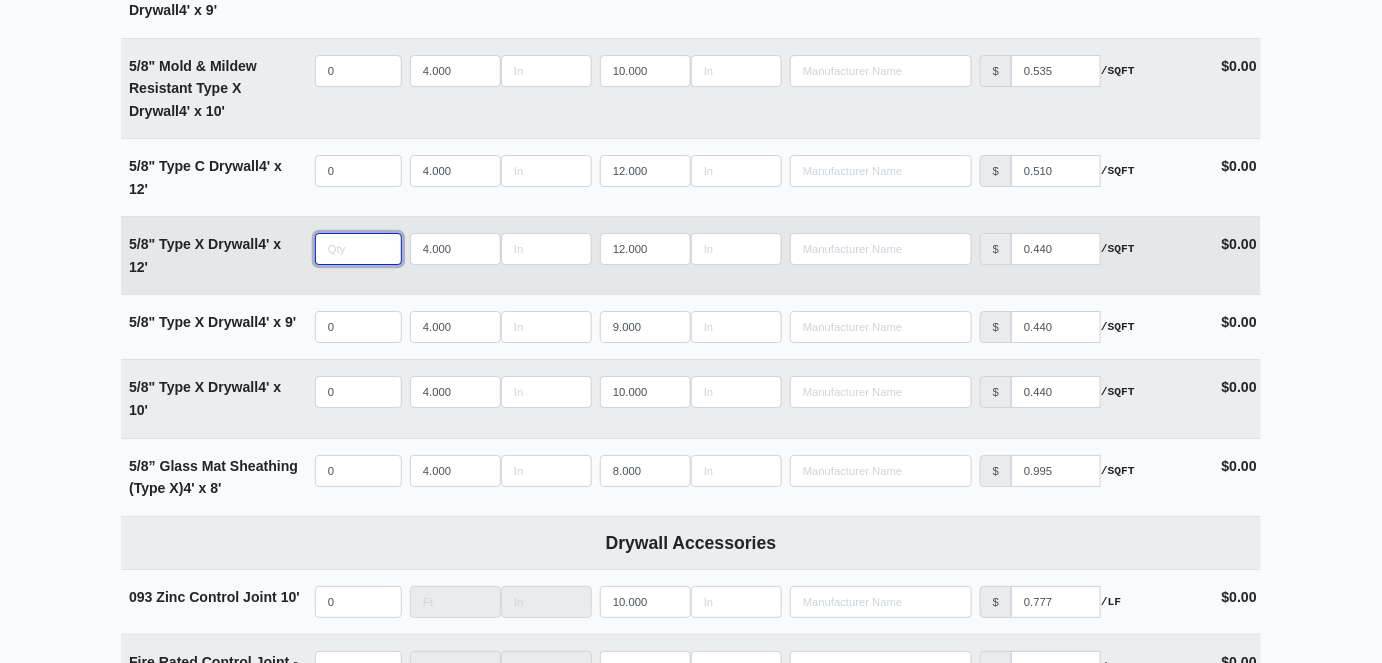 click at bounding box center [358, 249] 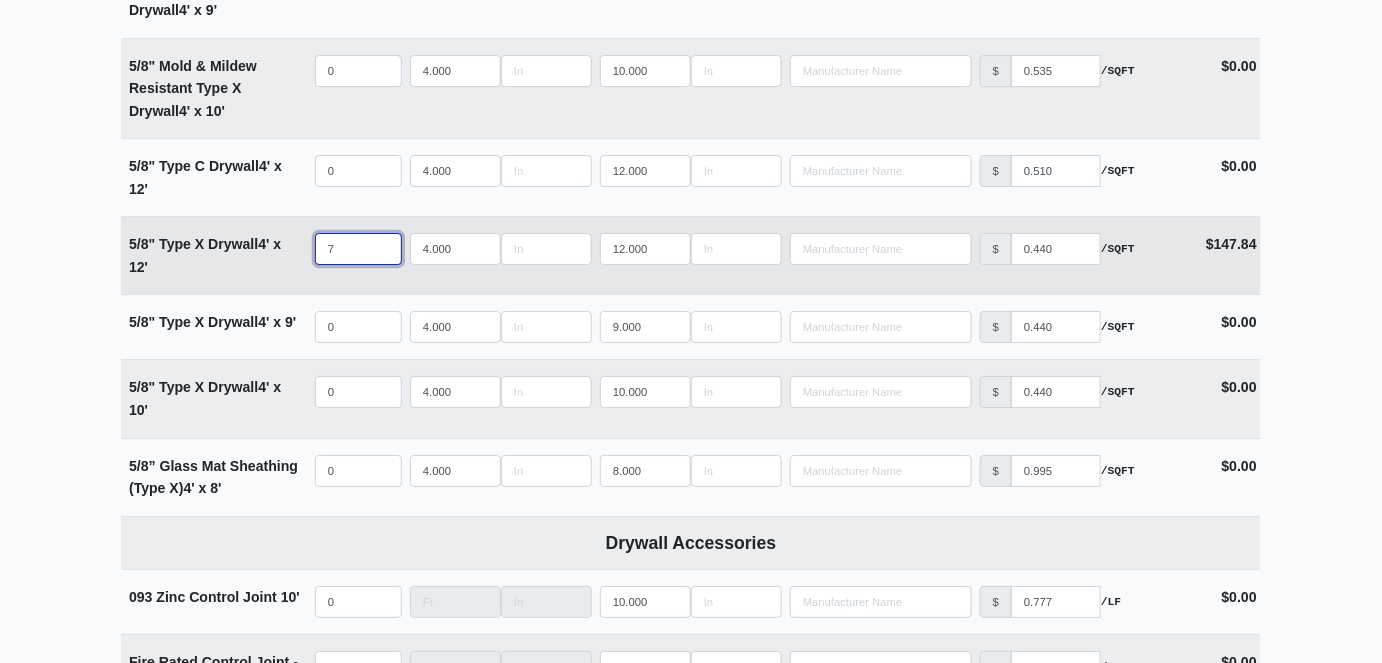 type on "79" 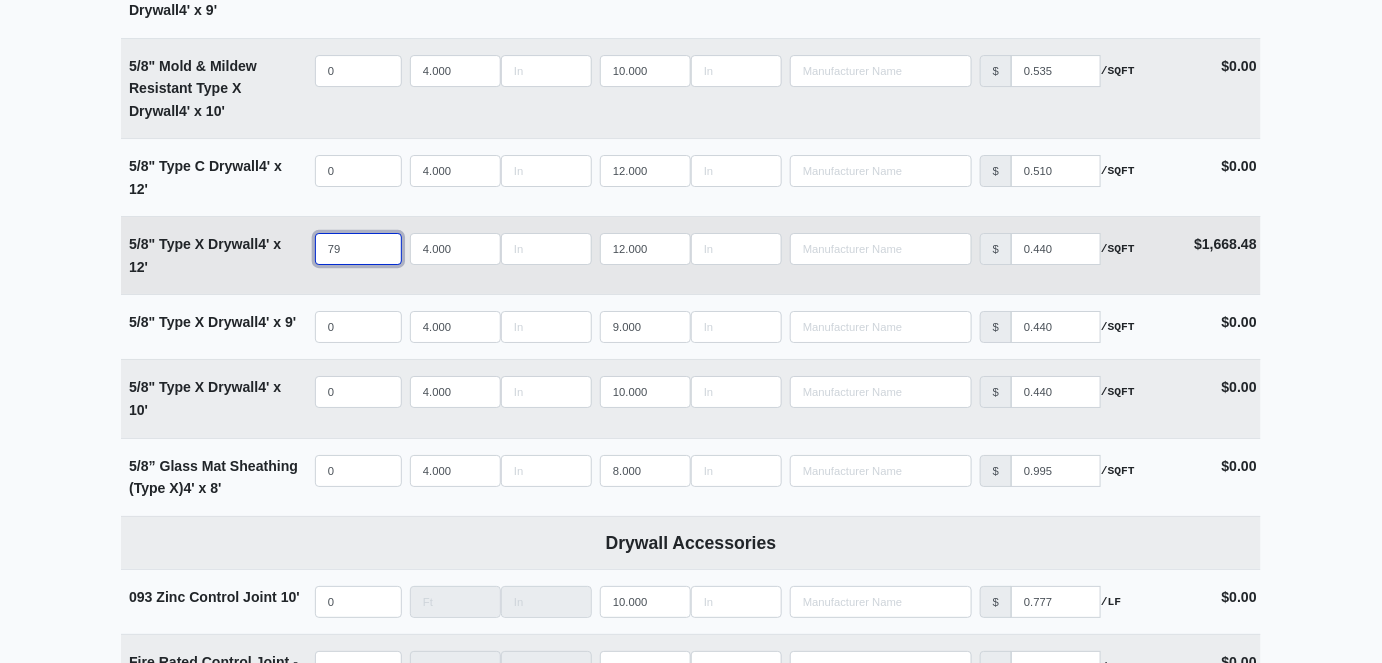 type on "794" 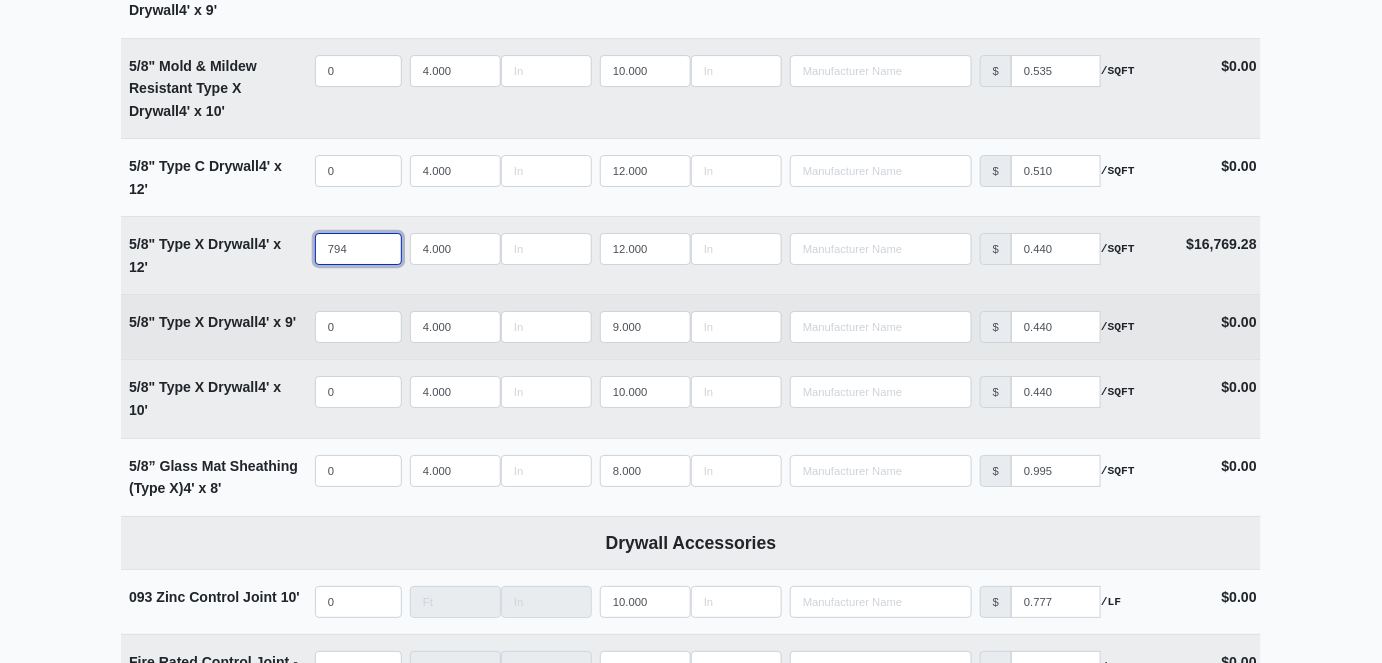 type on "794" 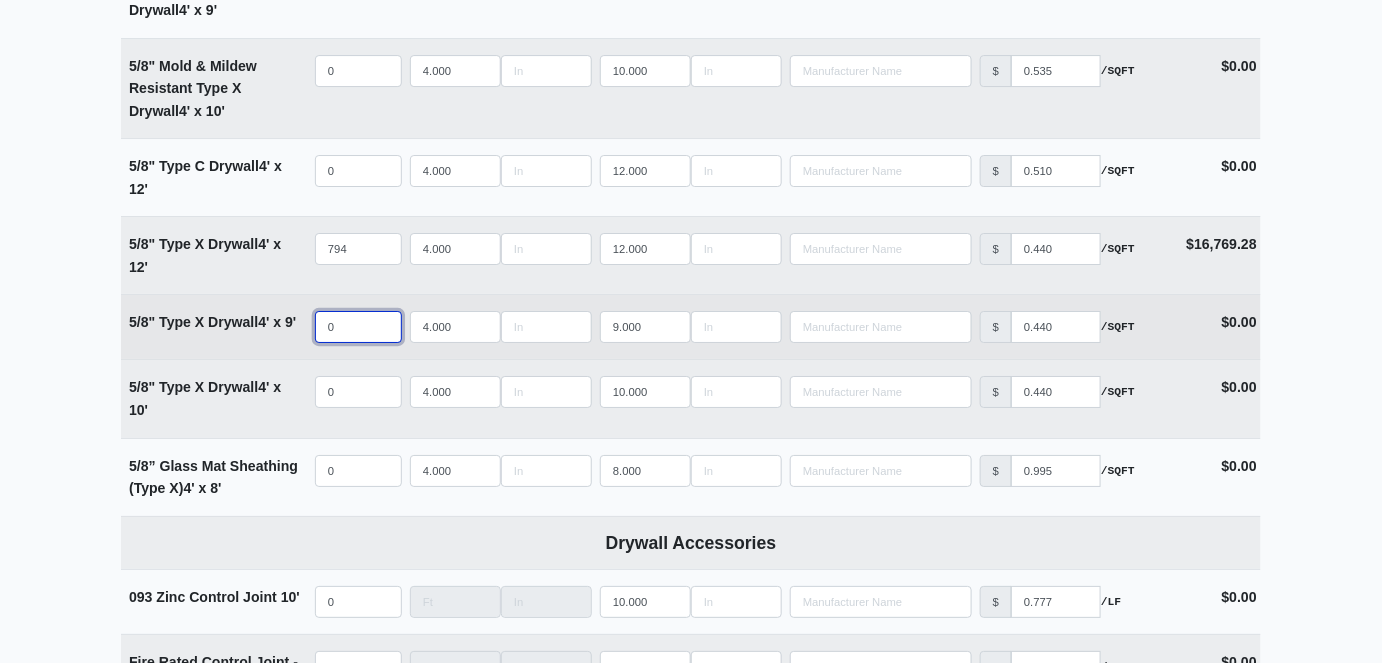 type 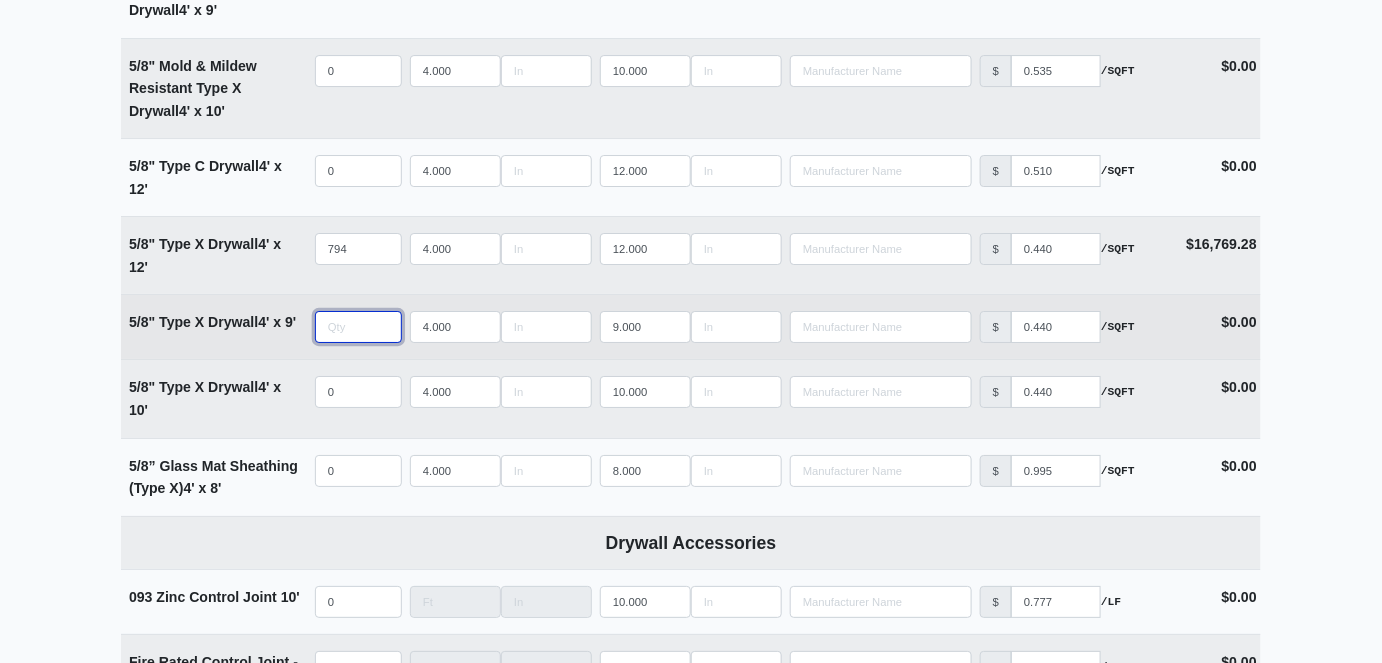 click at bounding box center (358, 327) 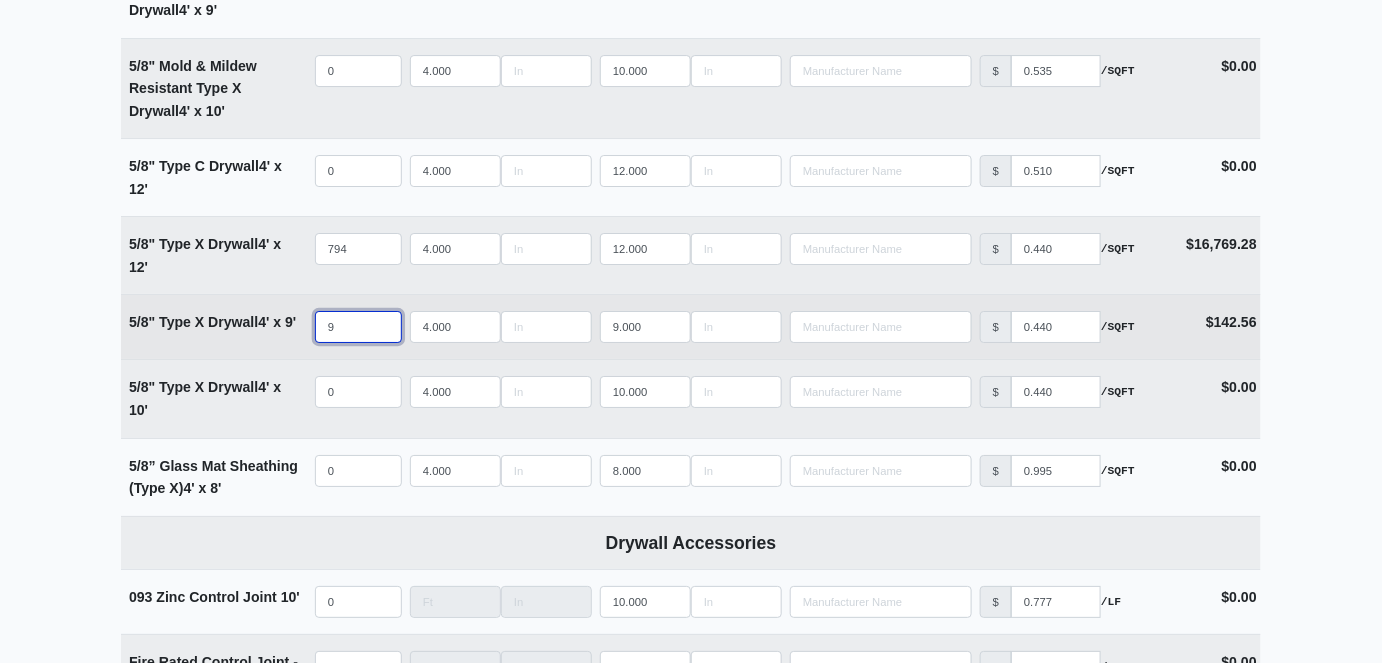 type on "92" 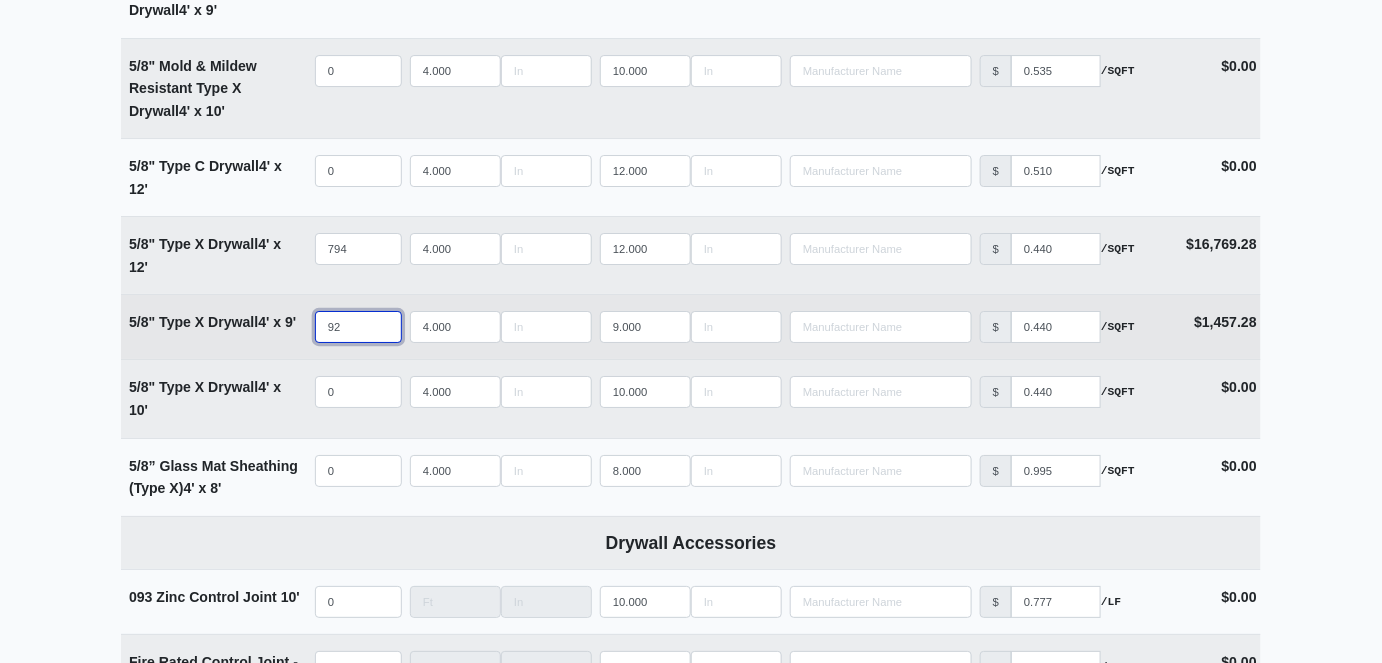type on "926" 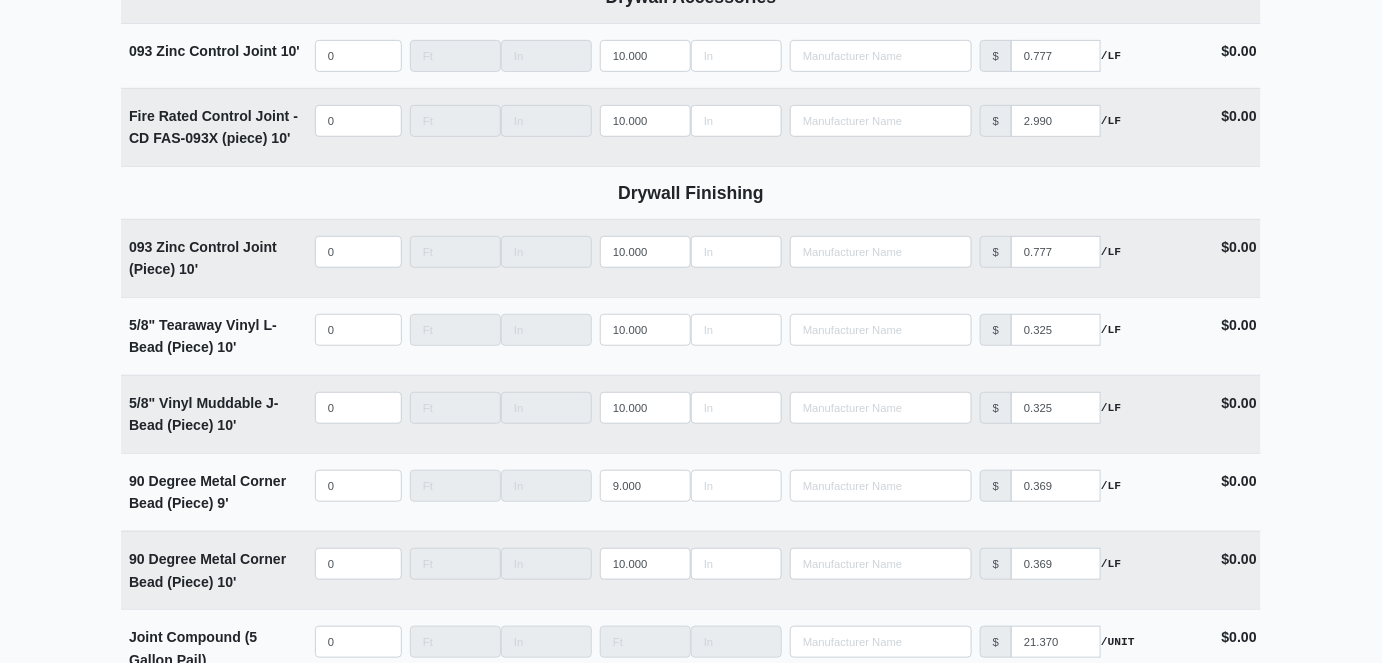 scroll, scrollTop: 2909, scrollLeft: 0, axis: vertical 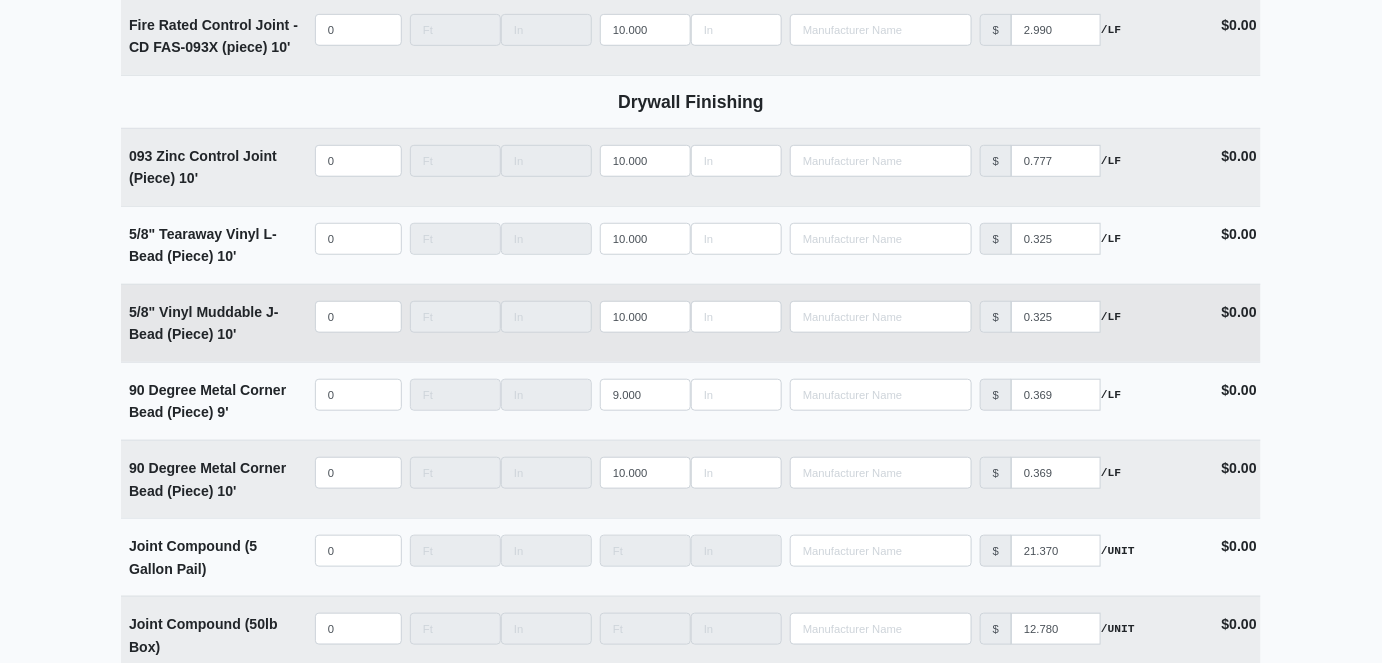 type on "926" 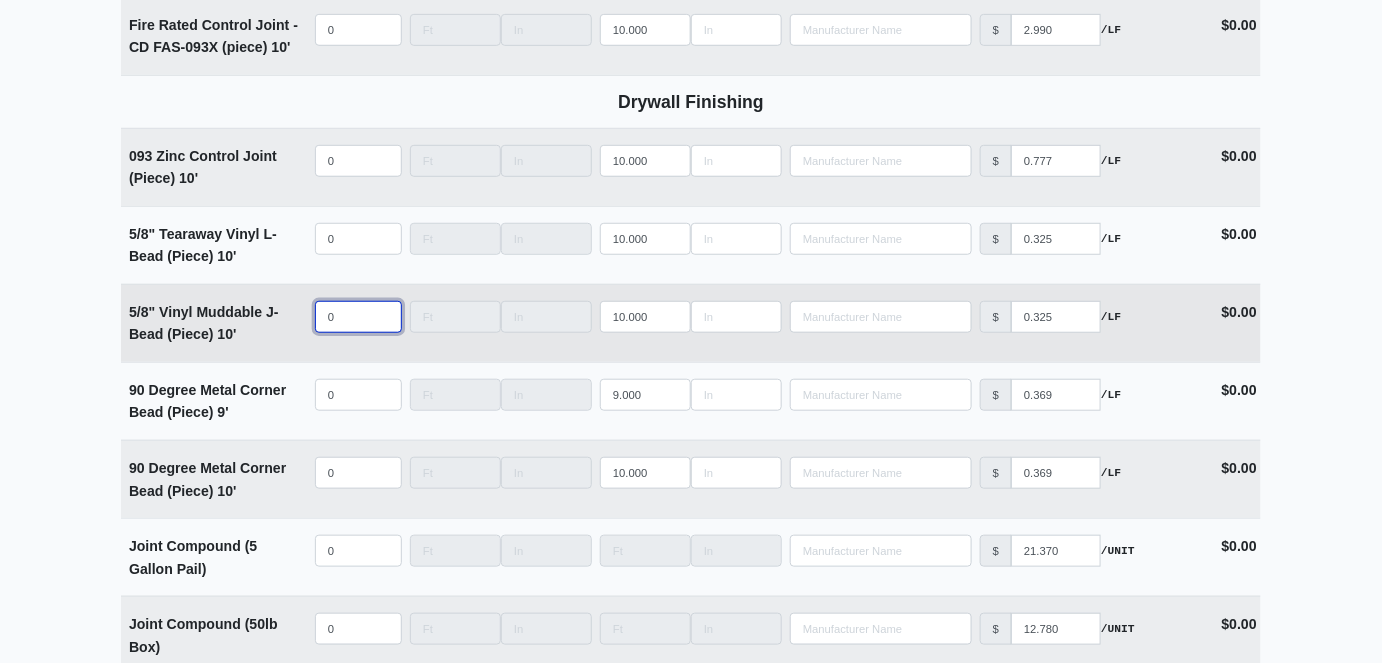 type 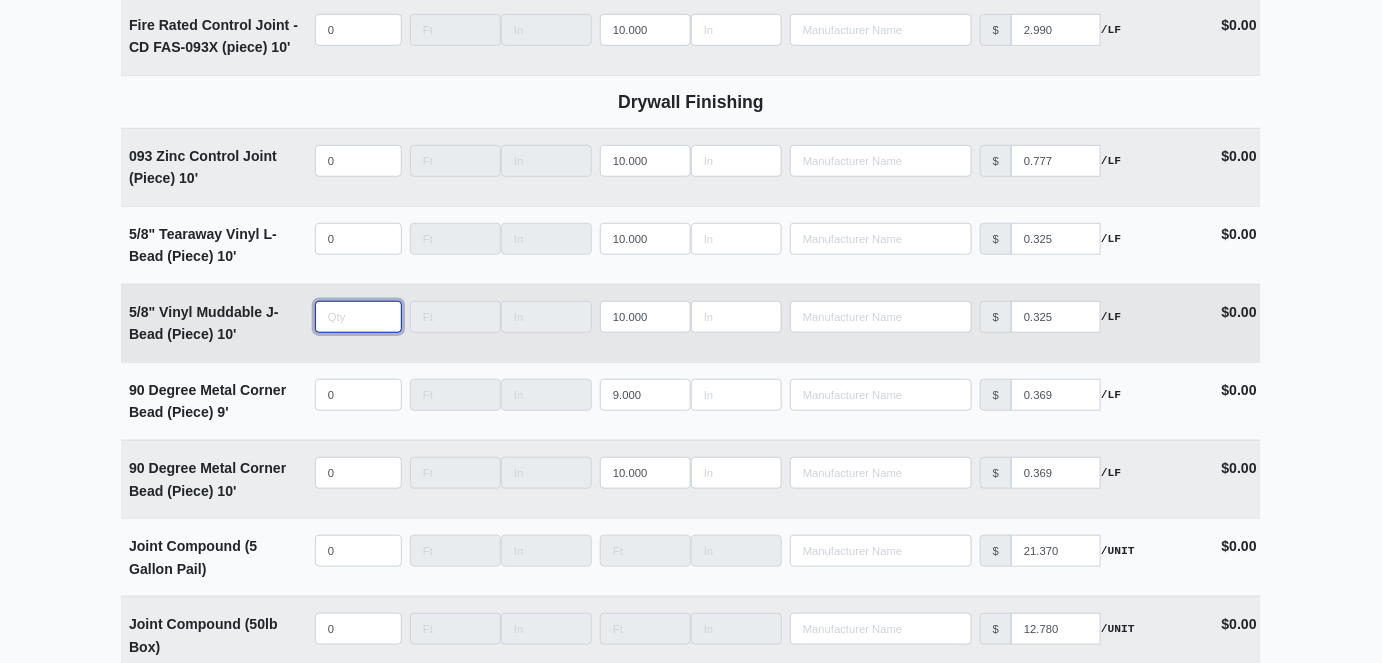 click at bounding box center (358, 317) 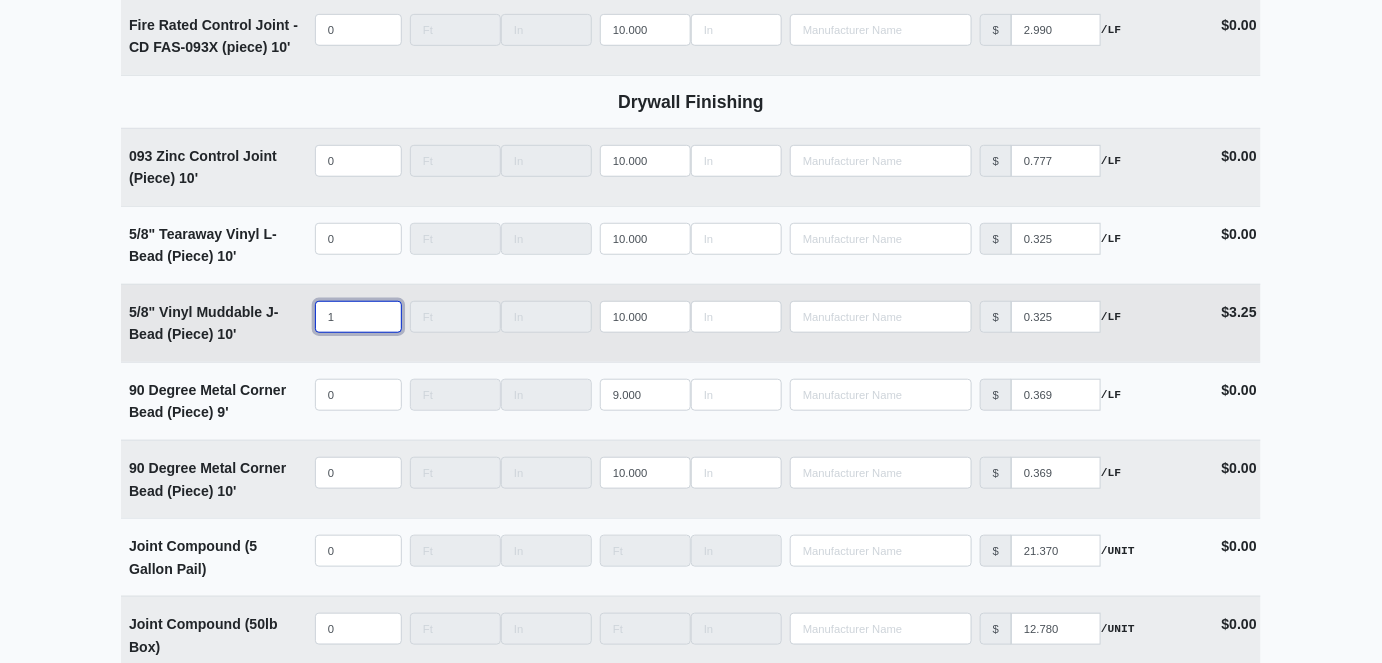 type on "18" 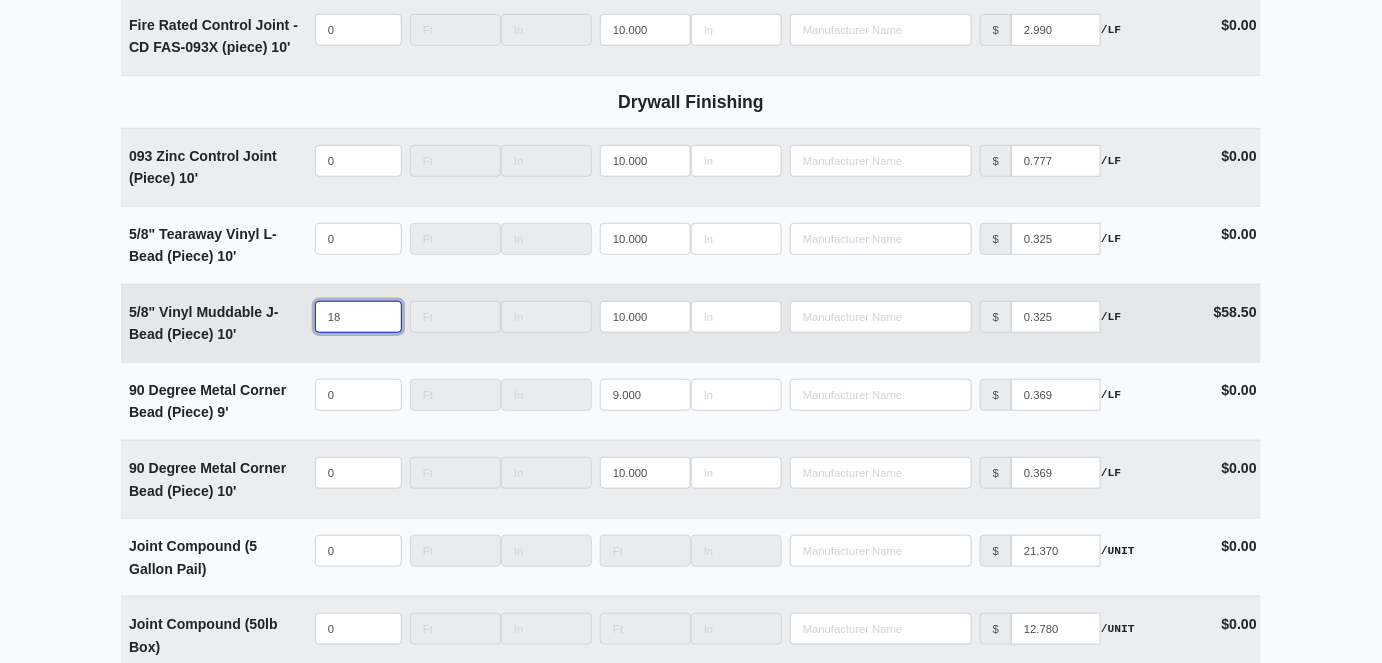 type on "184" 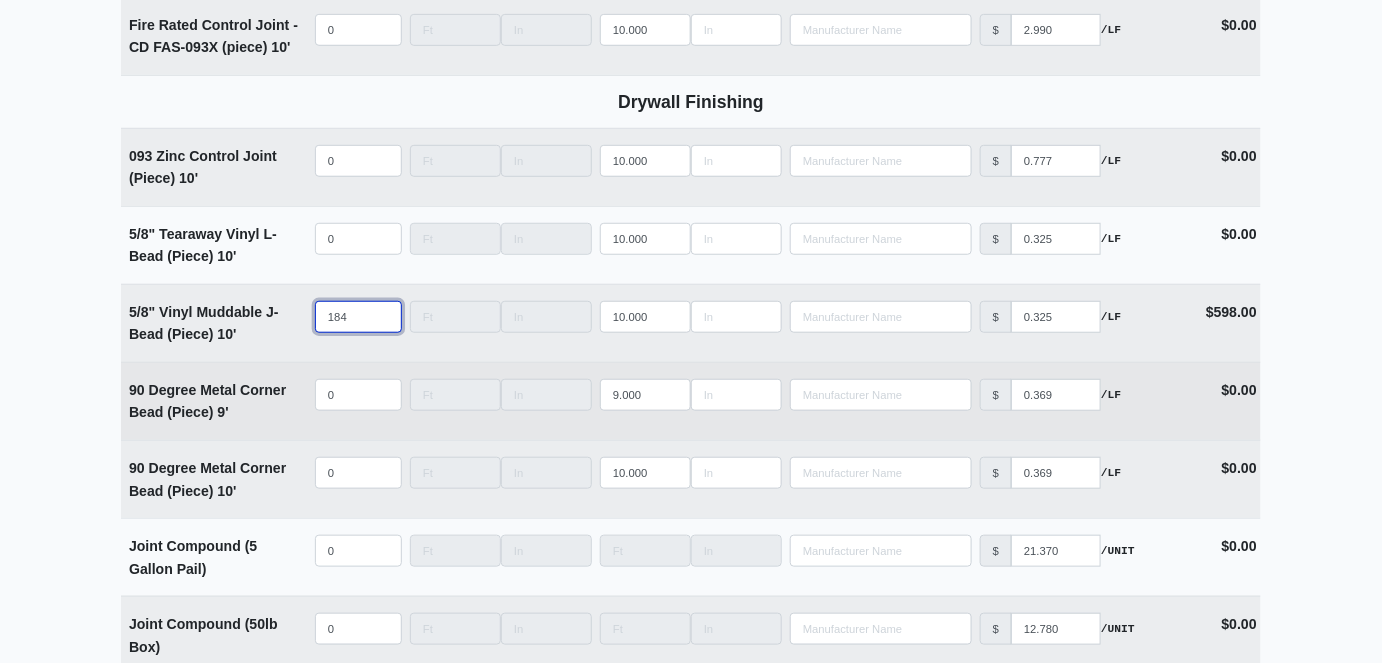 type on "184" 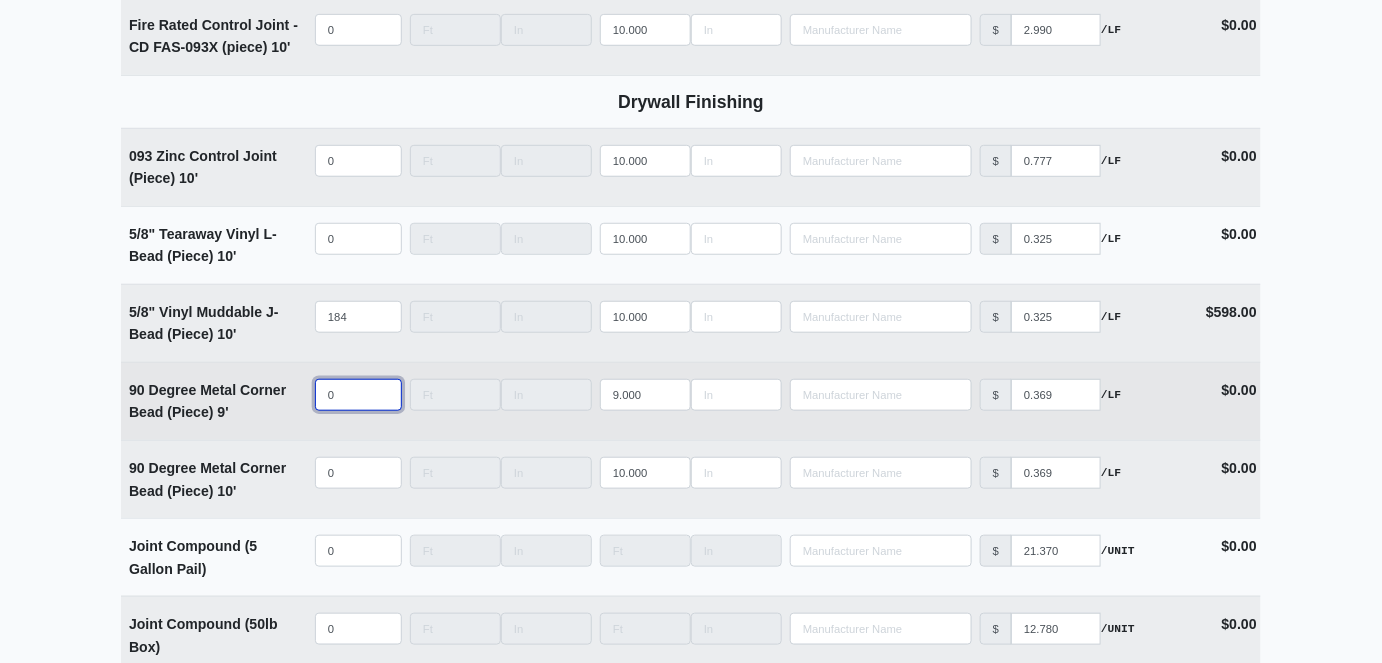 type 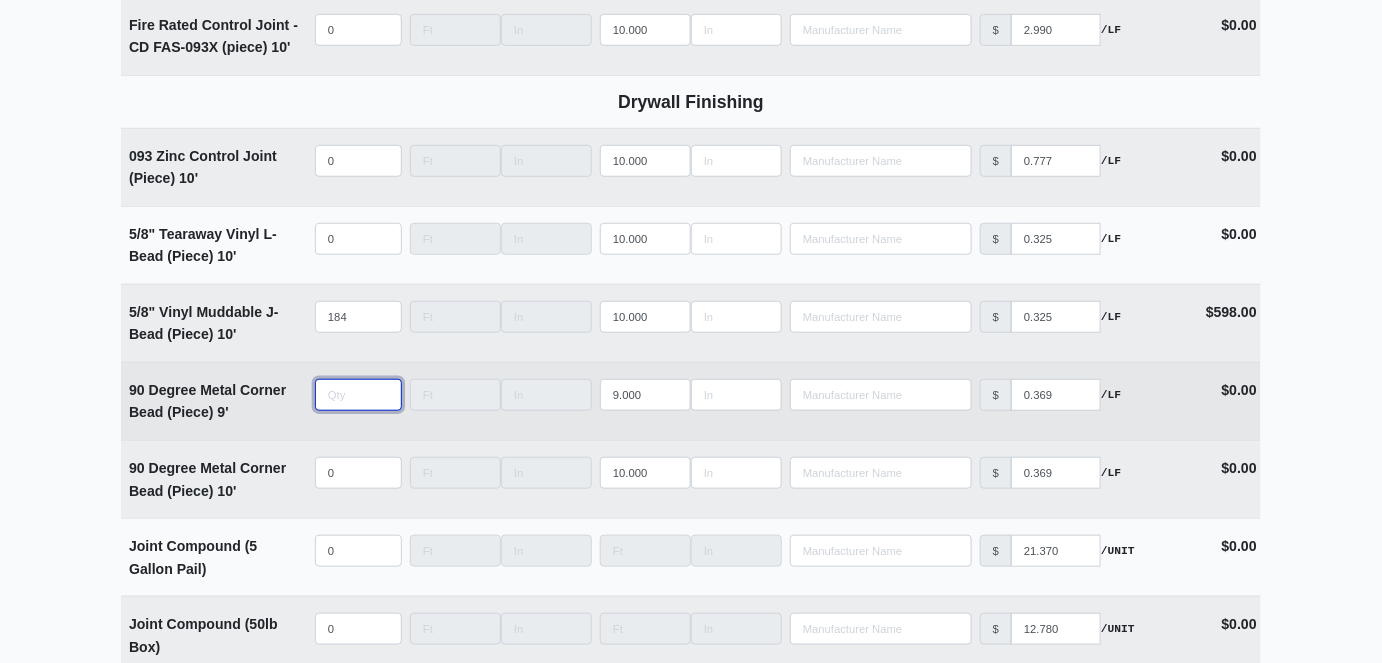 click at bounding box center (358, 395) 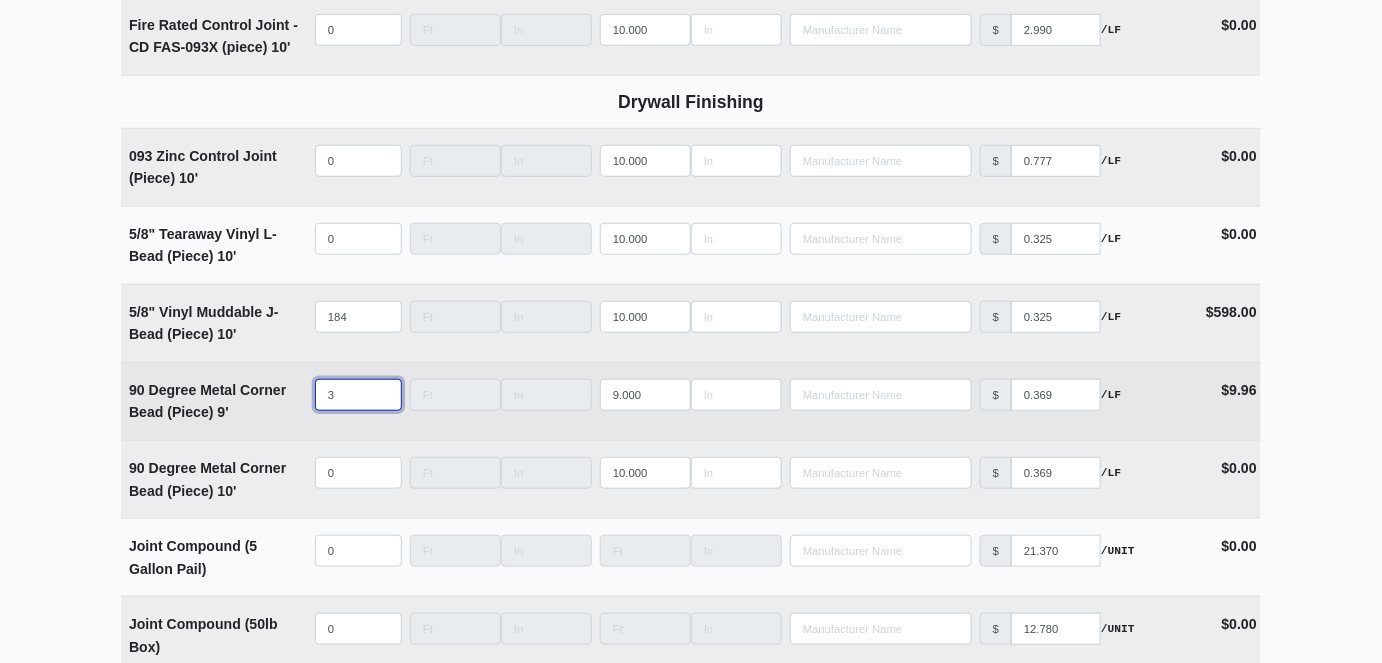 type on "33" 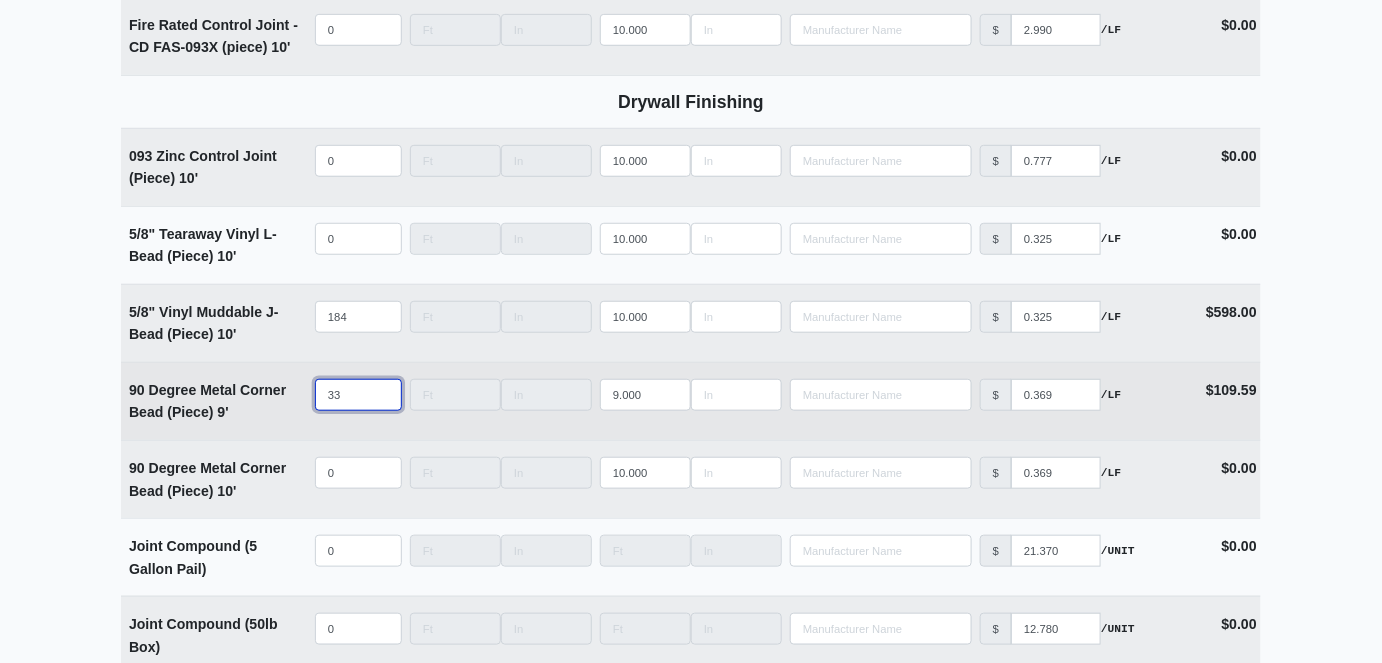 type on "338" 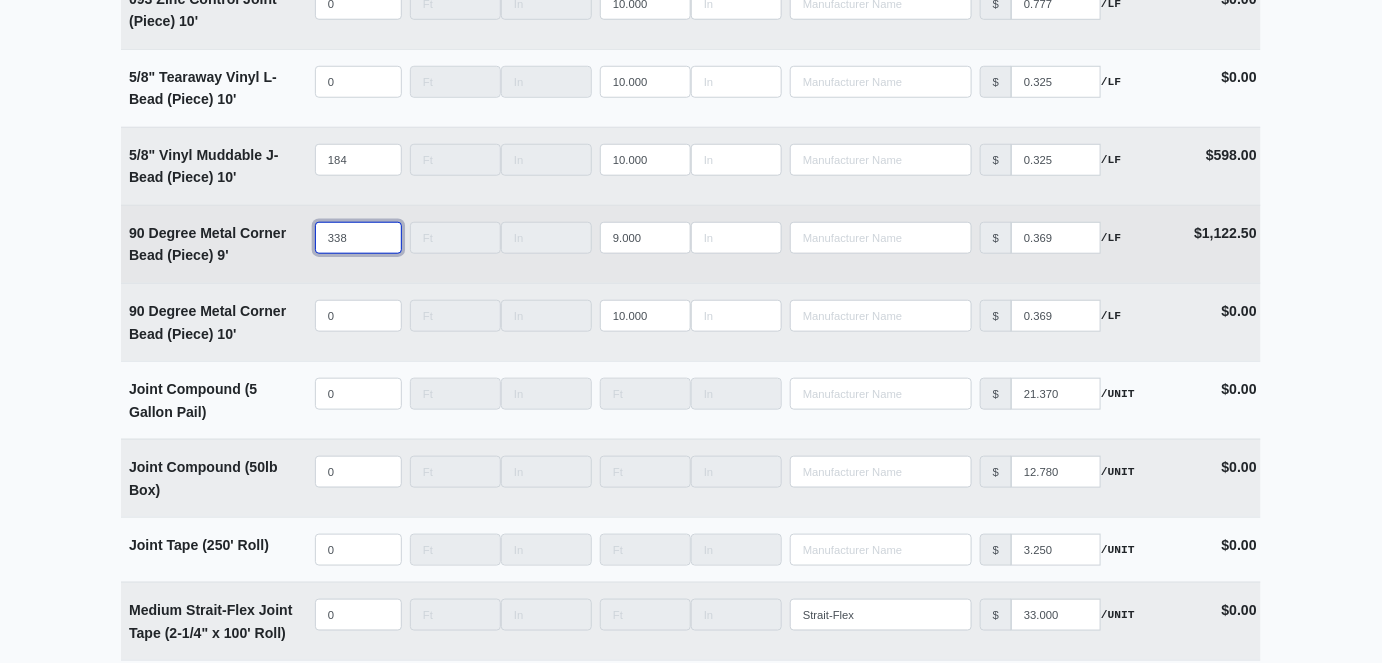 scroll, scrollTop: 3181, scrollLeft: 0, axis: vertical 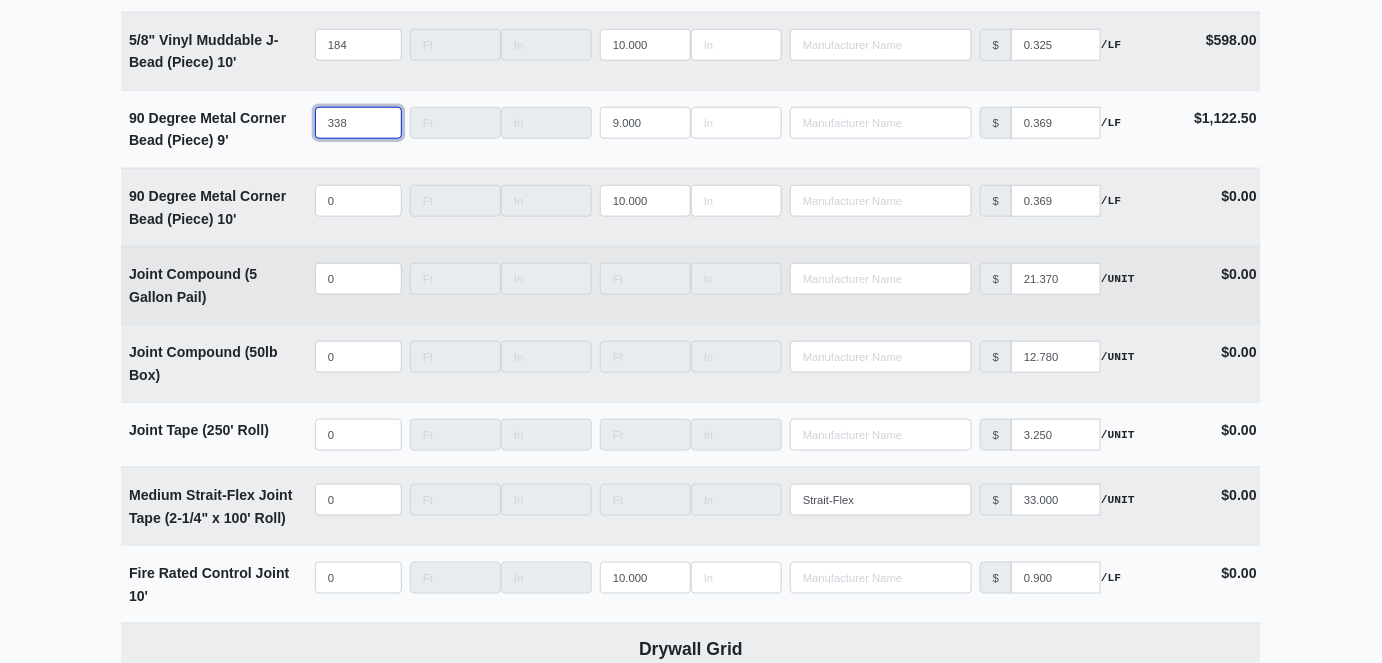 type on "338" 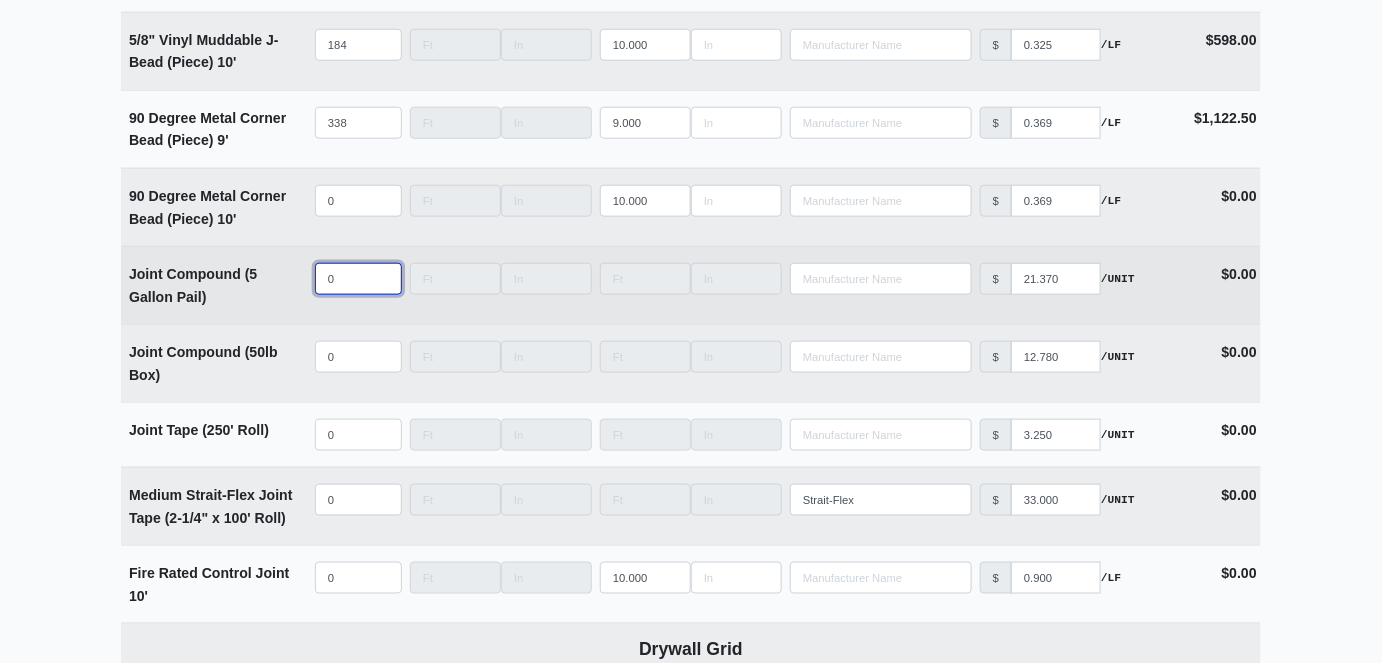 type 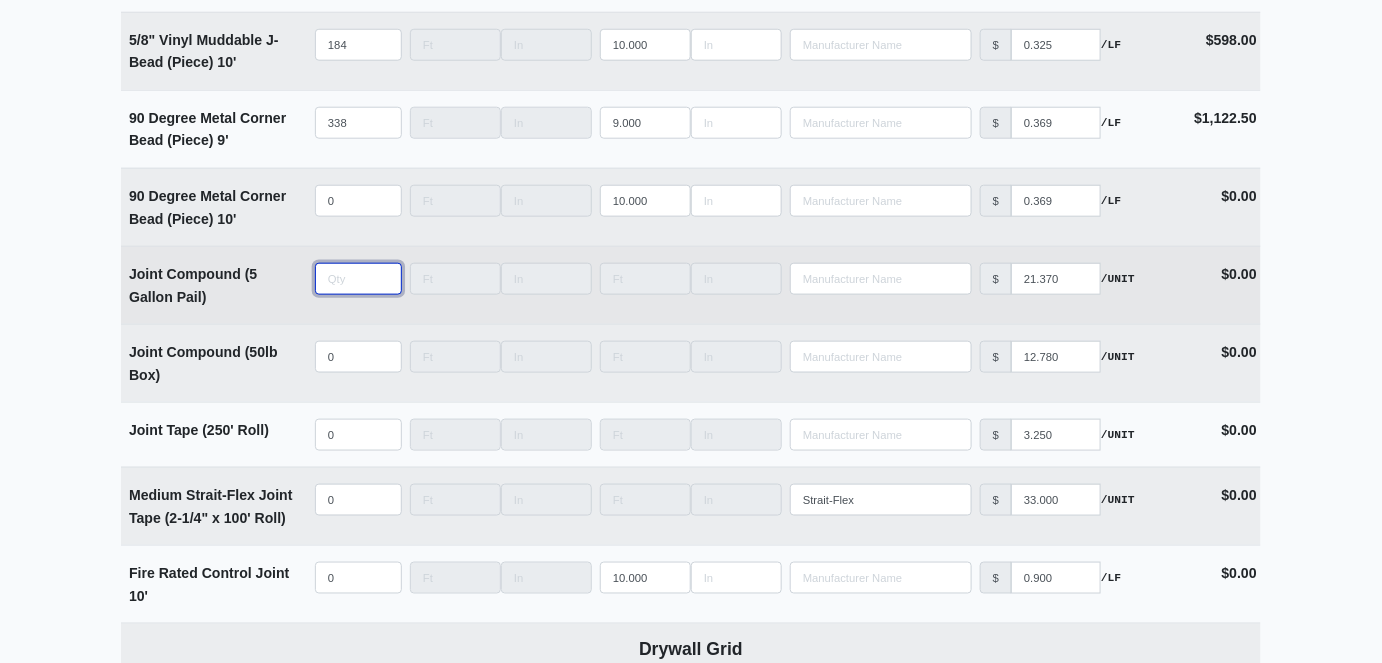 click at bounding box center (358, 279) 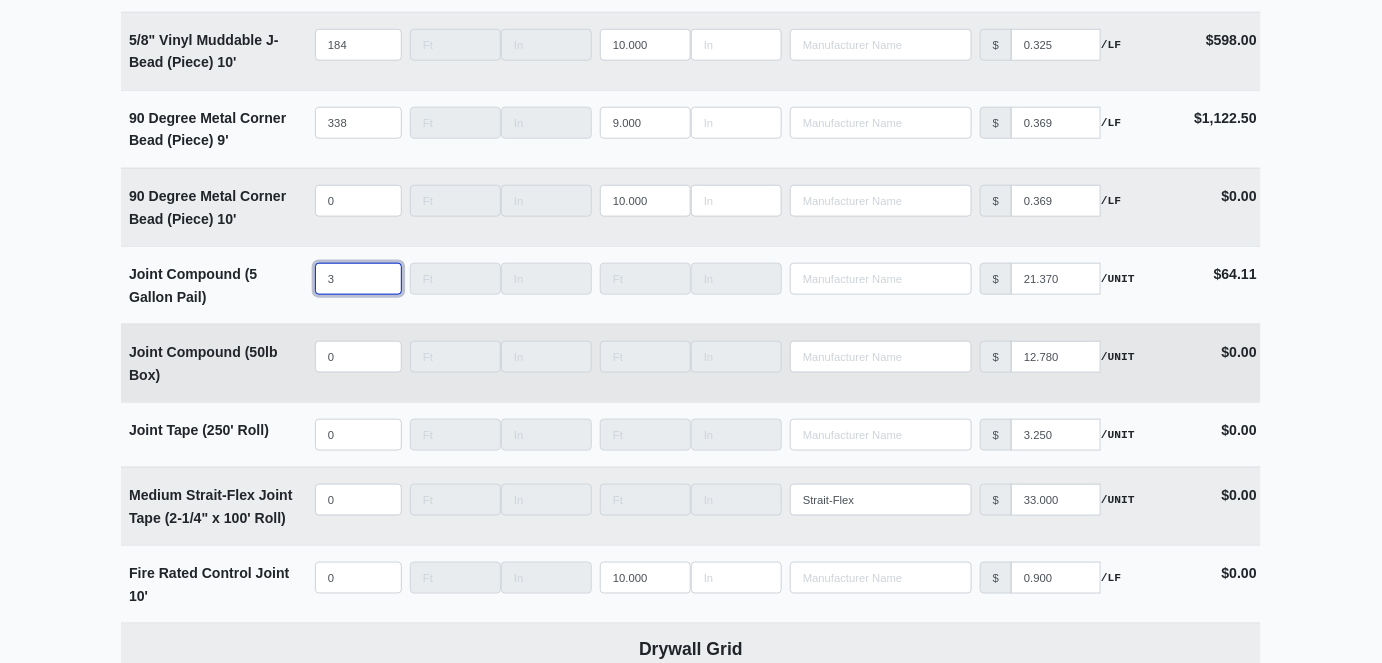 type on "3" 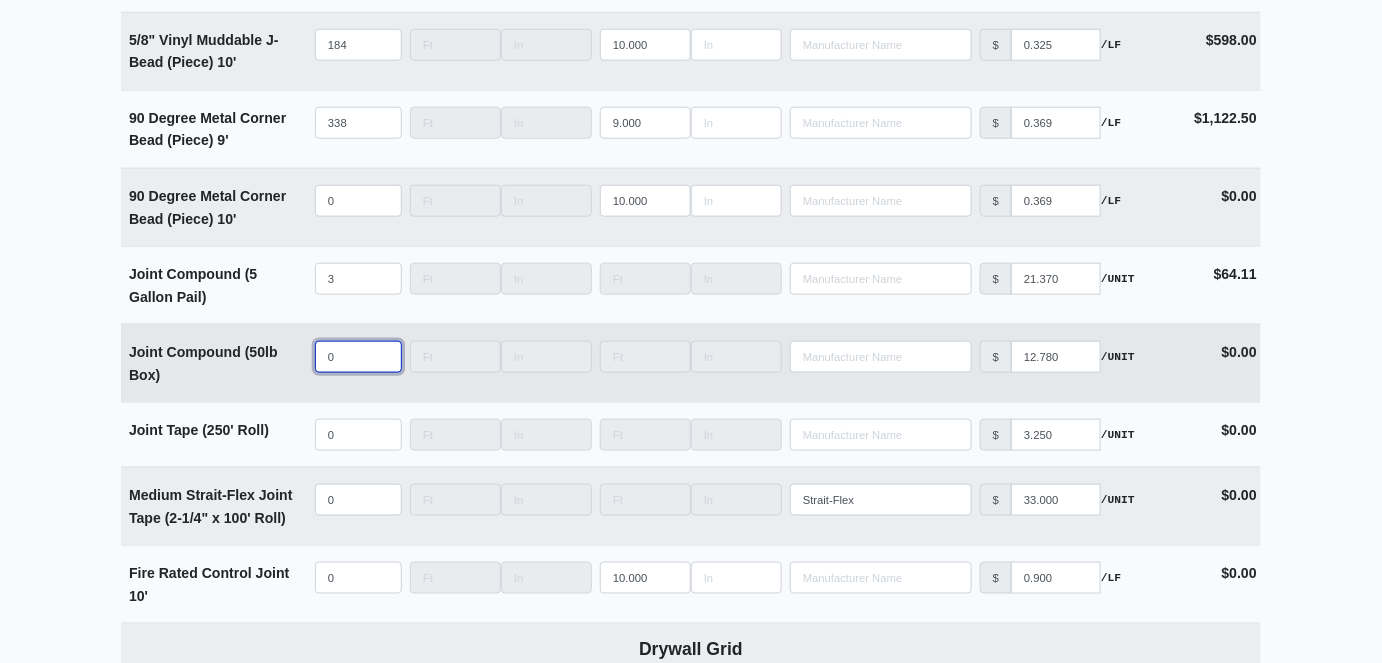 type 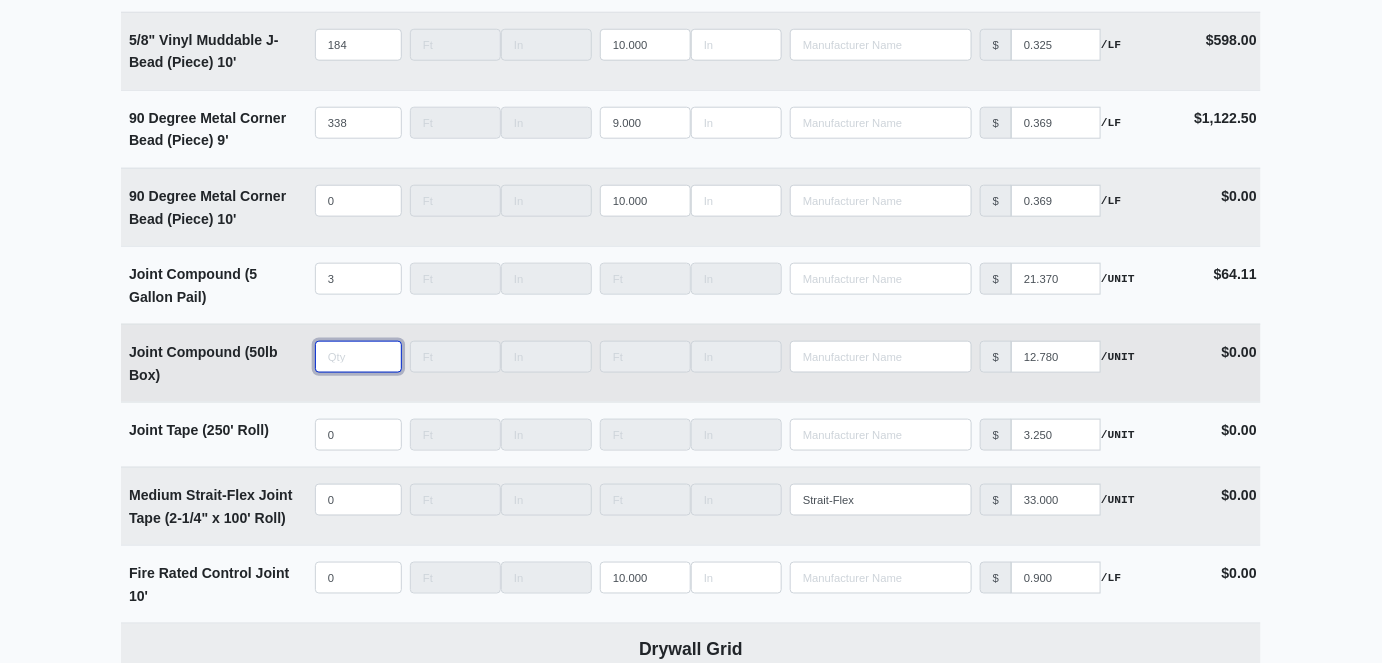 click at bounding box center [358, 357] 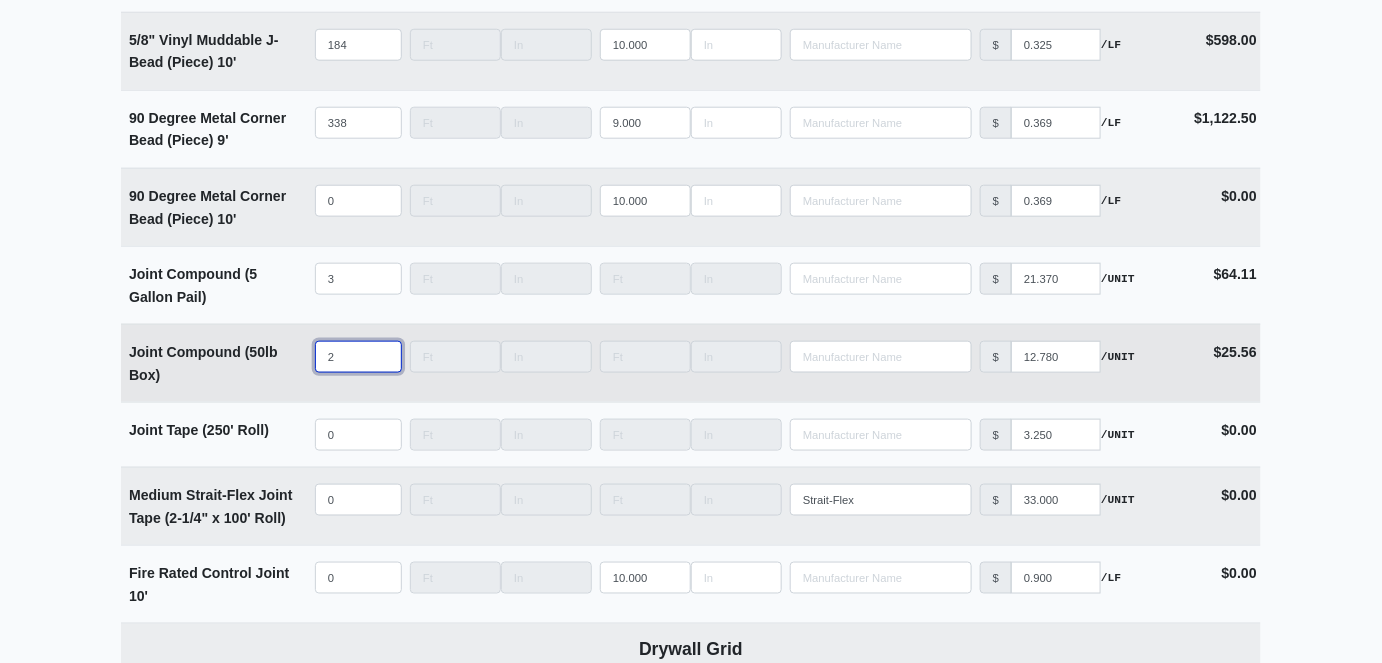 type on "28" 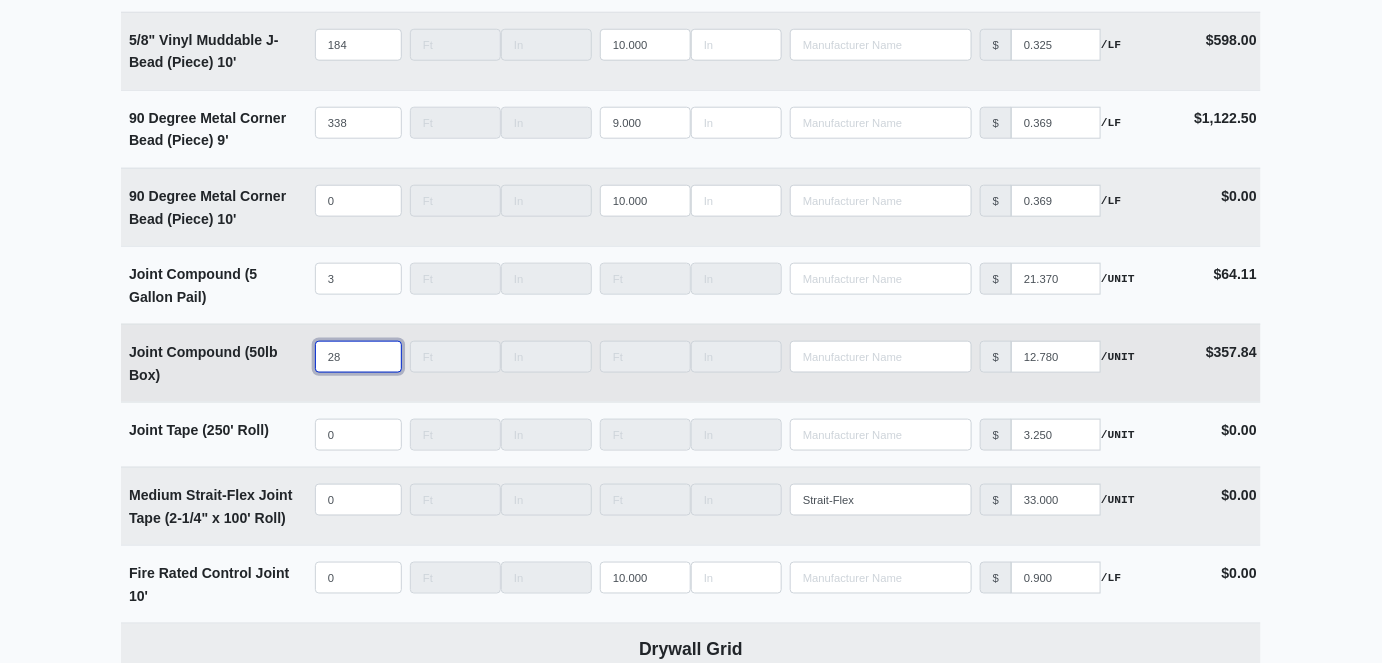 type on "283" 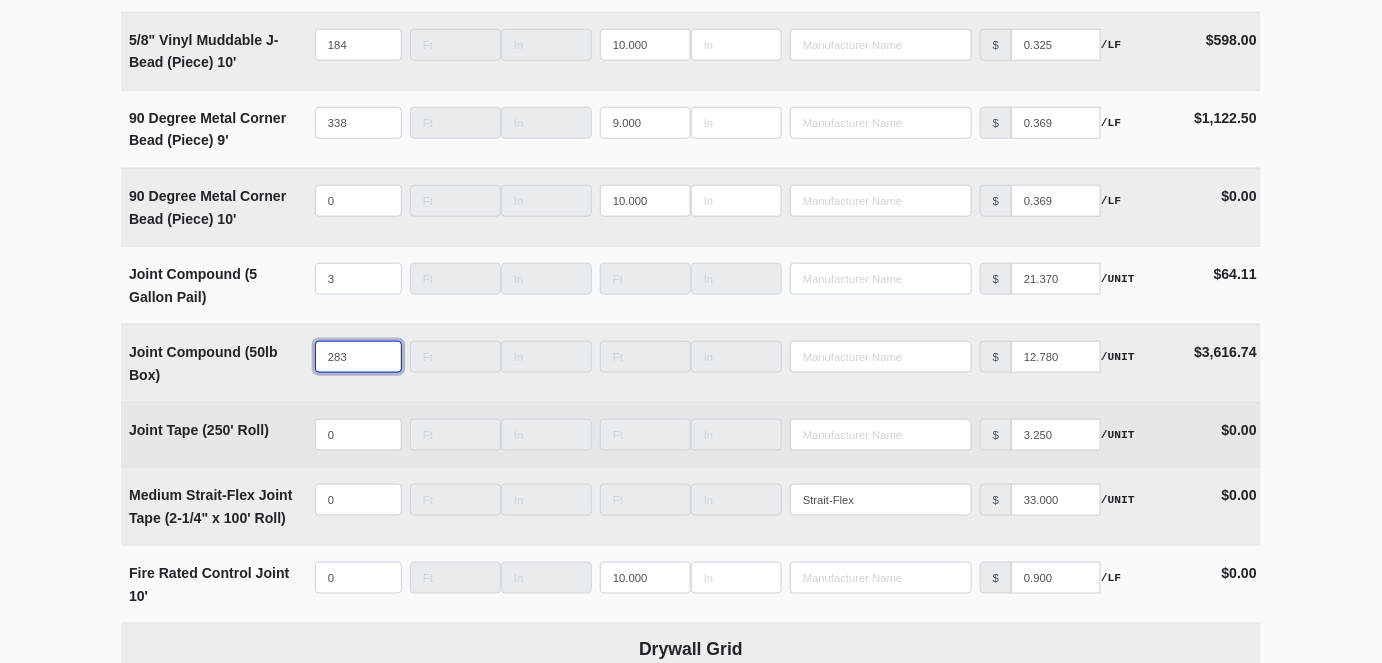 type on "283" 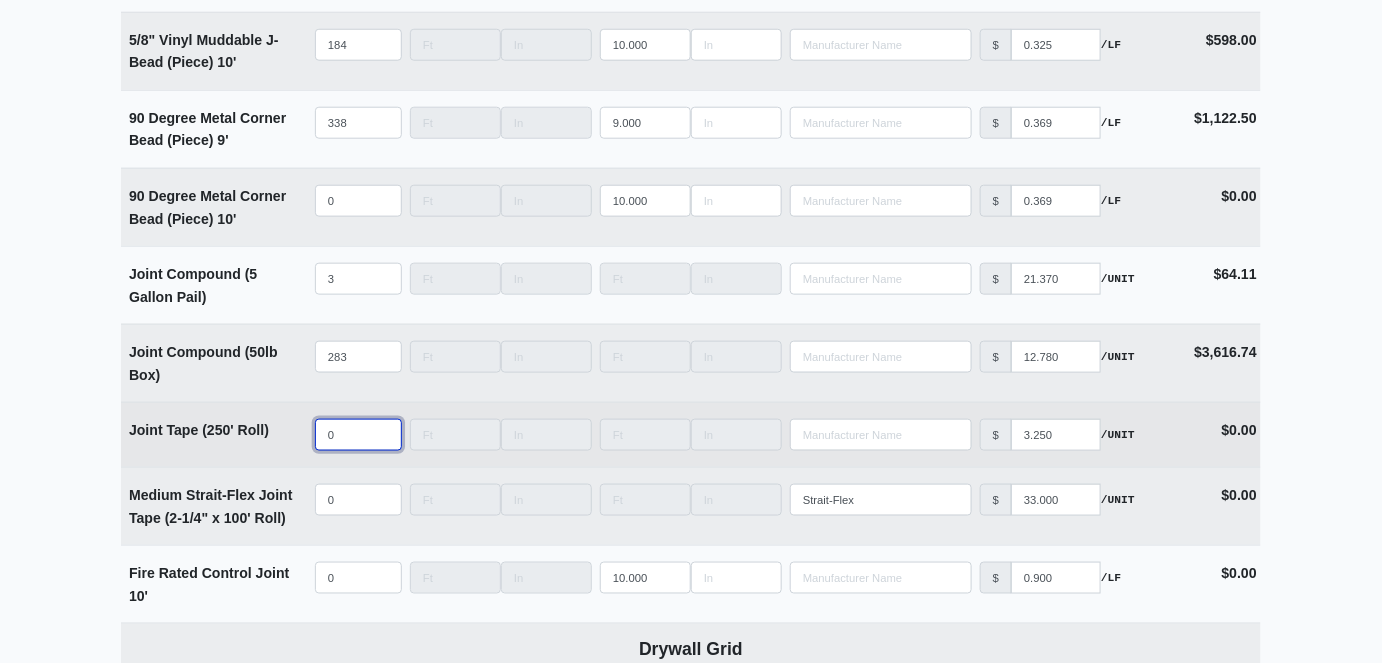 type 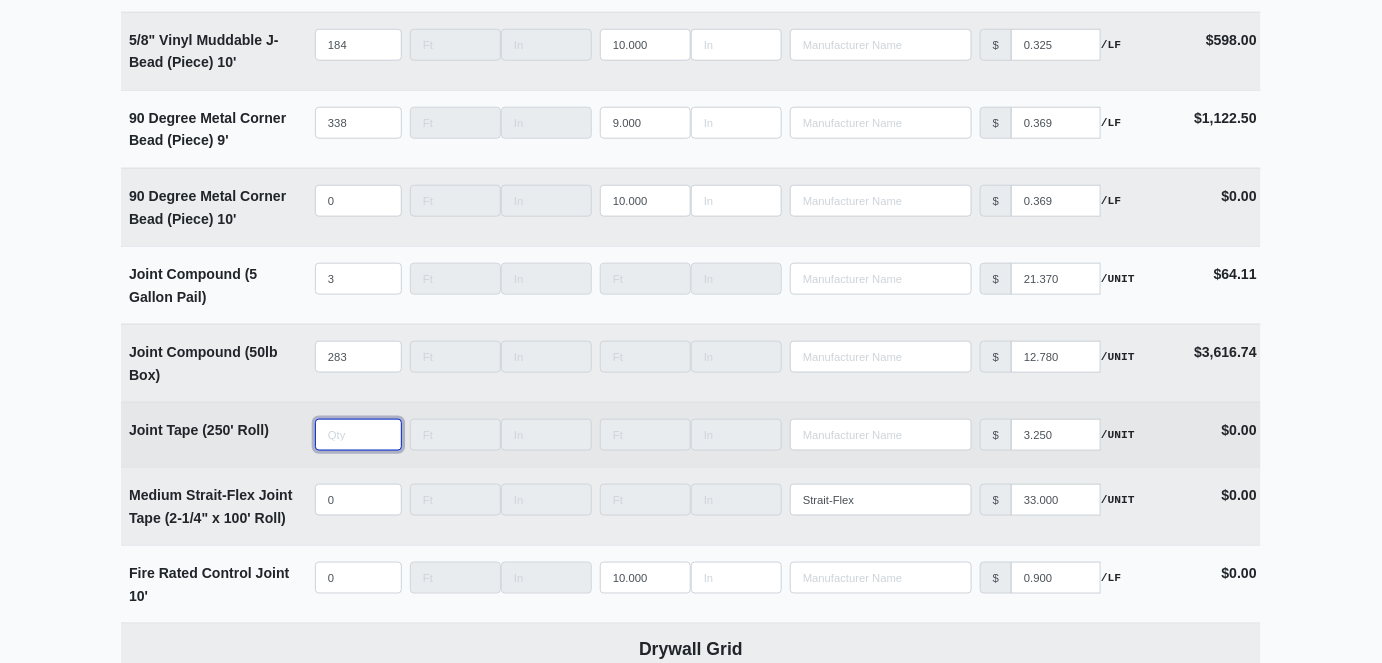 click at bounding box center [358, 435] 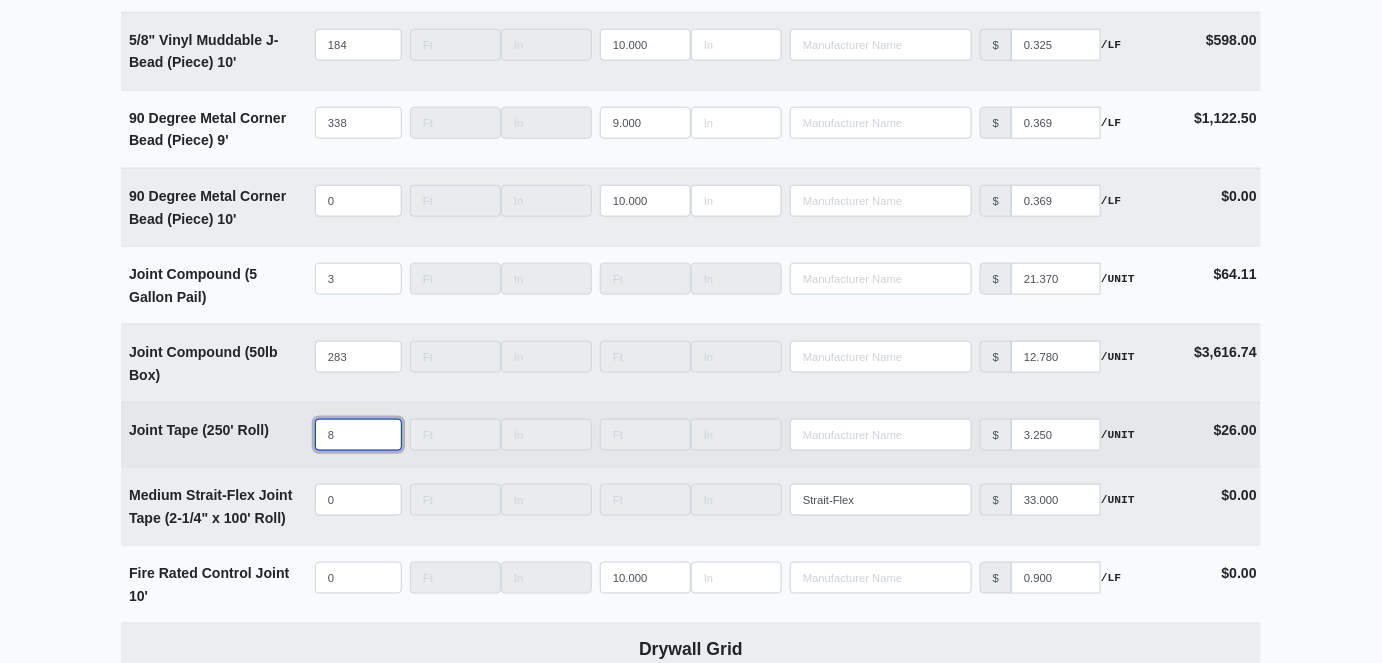 type on "85" 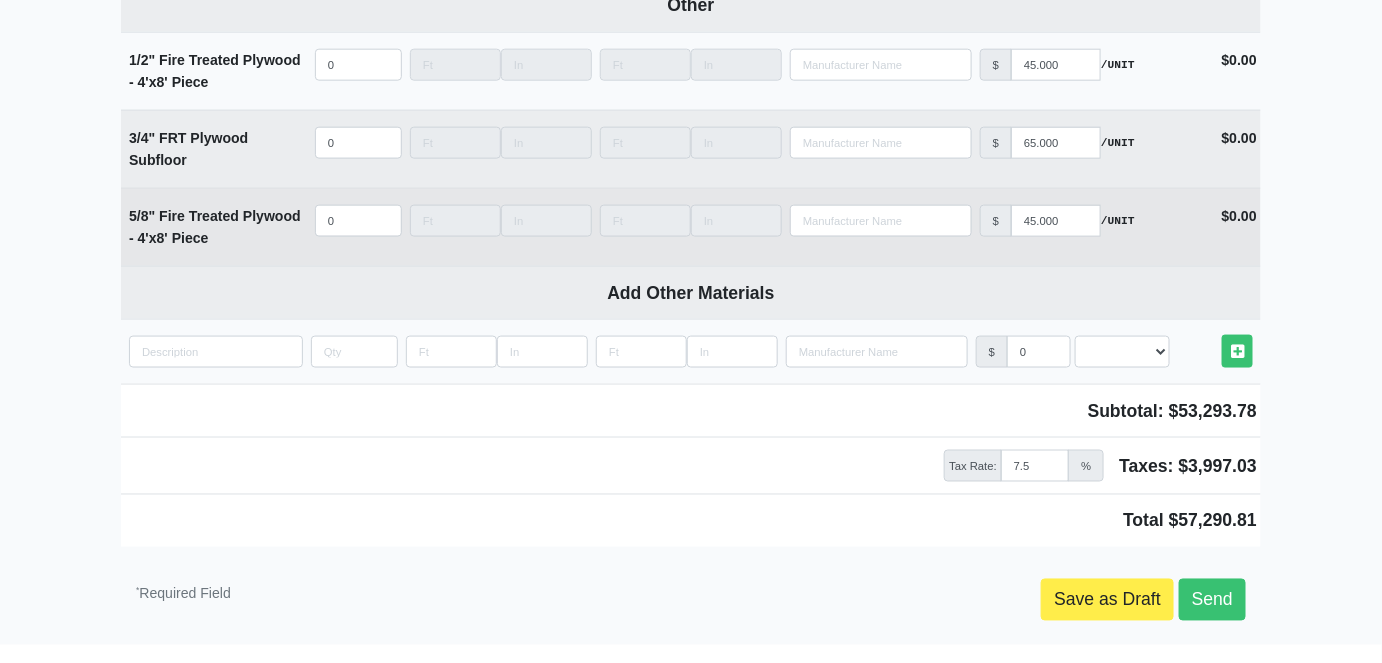 scroll, scrollTop: 10981, scrollLeft: 0, axis: vertical 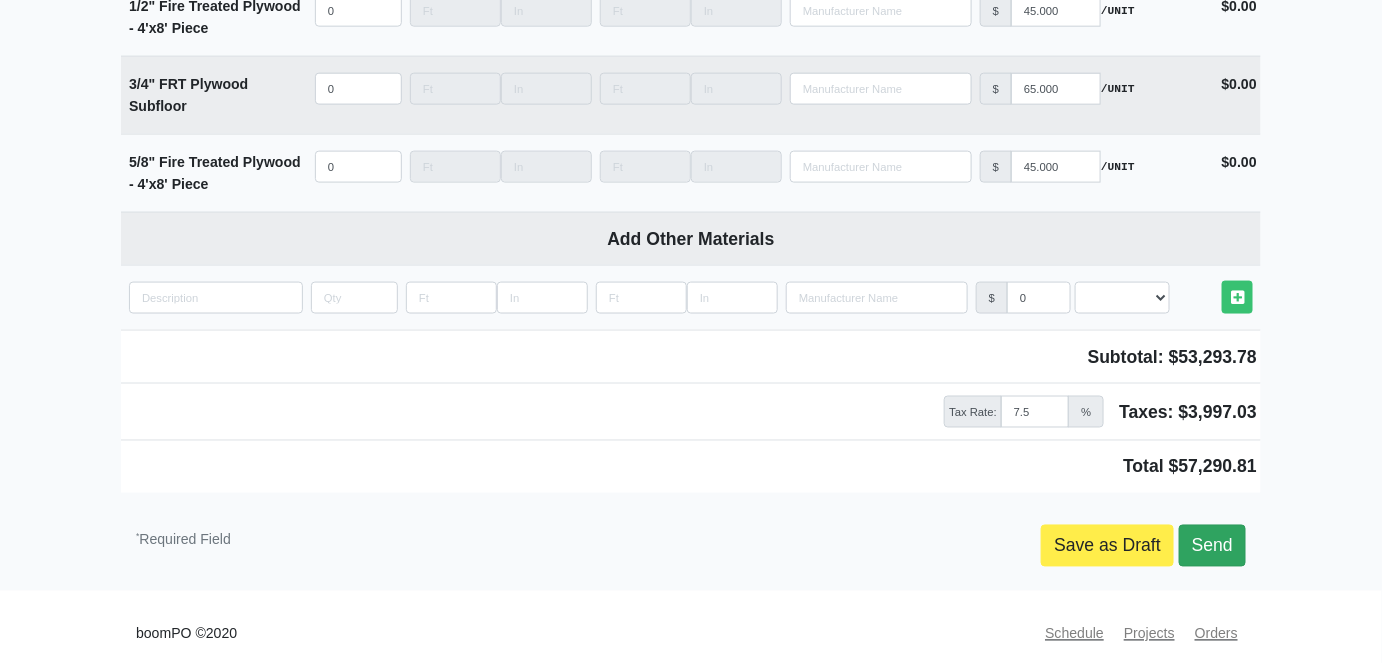 type on "85" 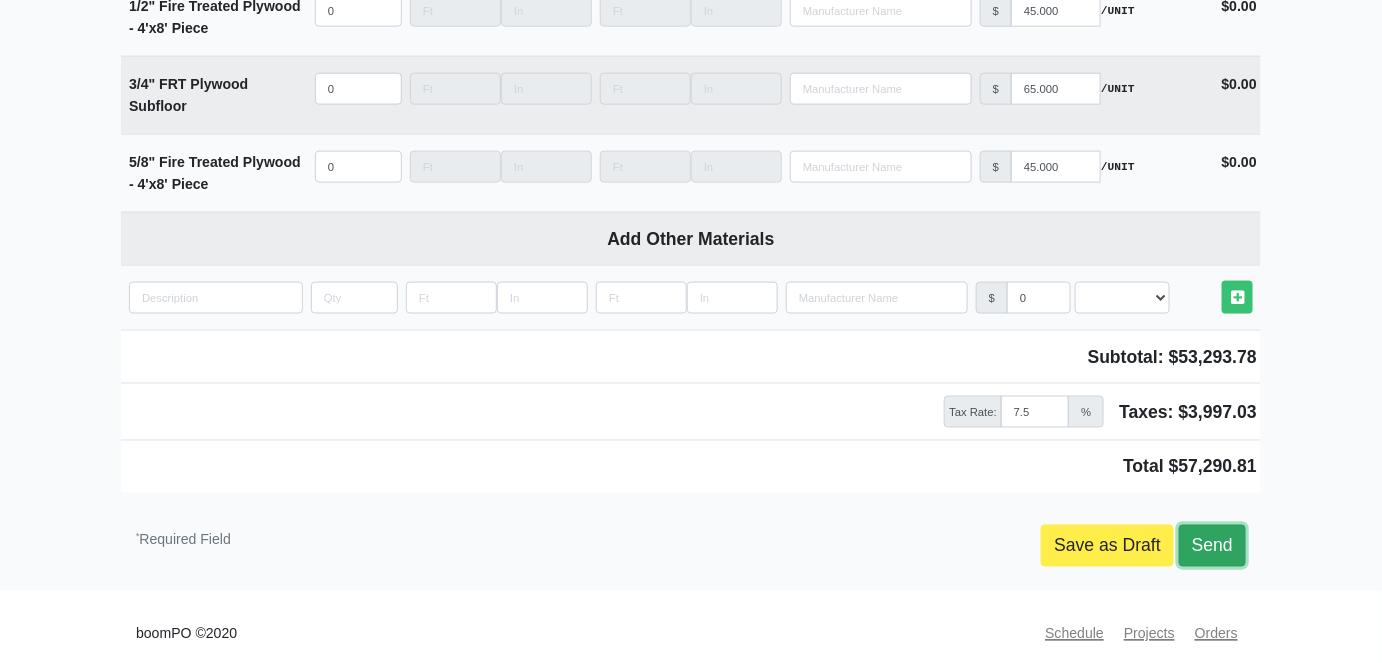 click on "Send" at bounding box center (1212, 546) 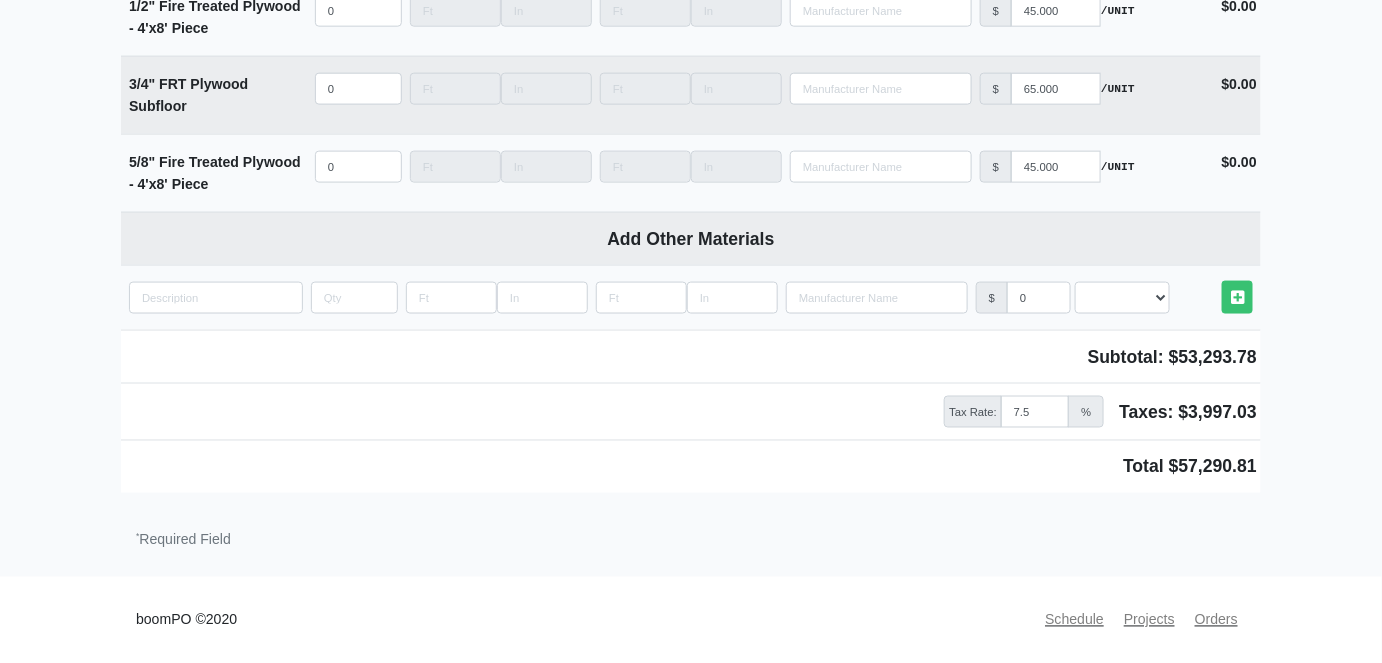 scroll, scrollTop: 10967, scrollLeft: 0, axis: vertical 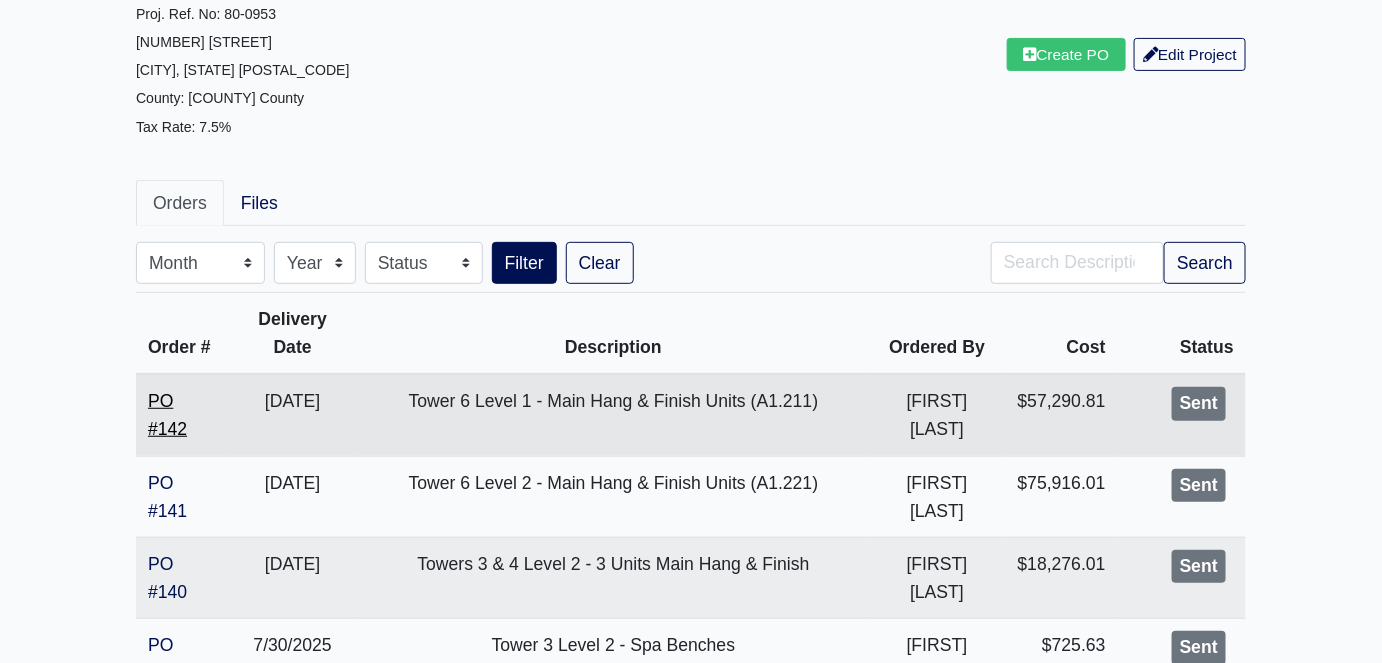 click on "PO #142" at bounding box center [167, 415] 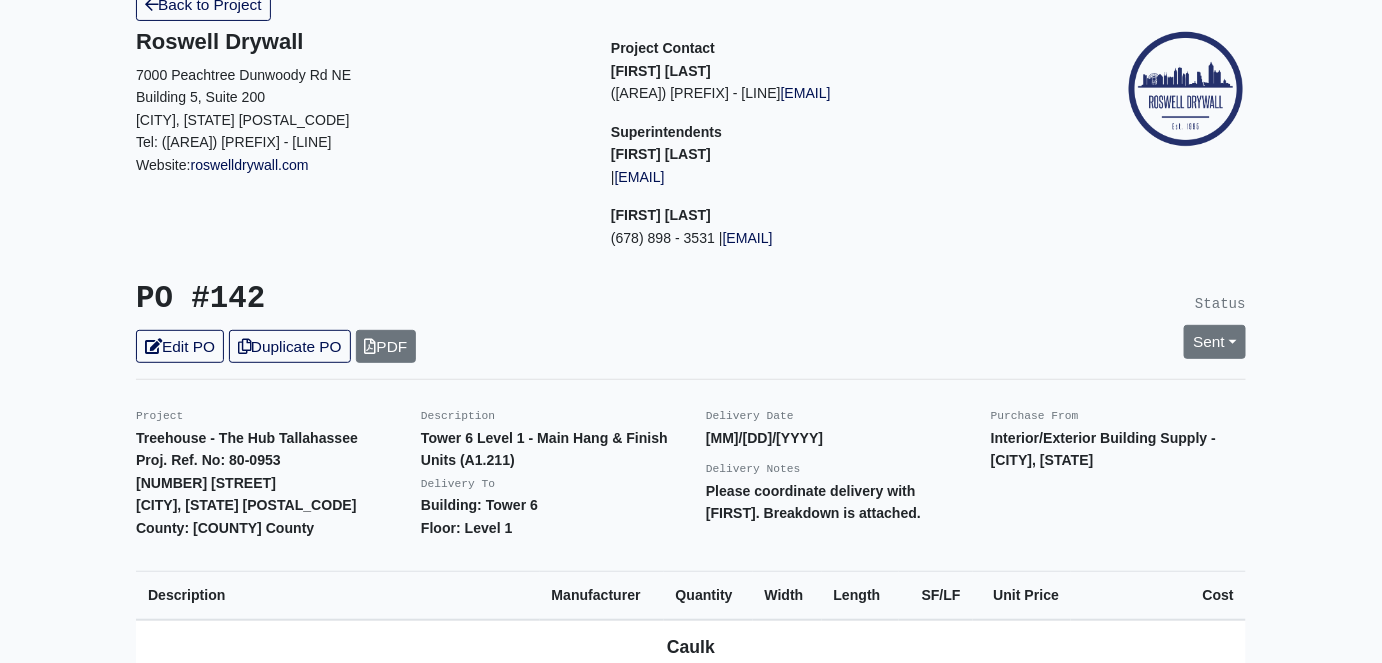 scroll, scrollTop: 0, scrollLeft: 0, axis: both 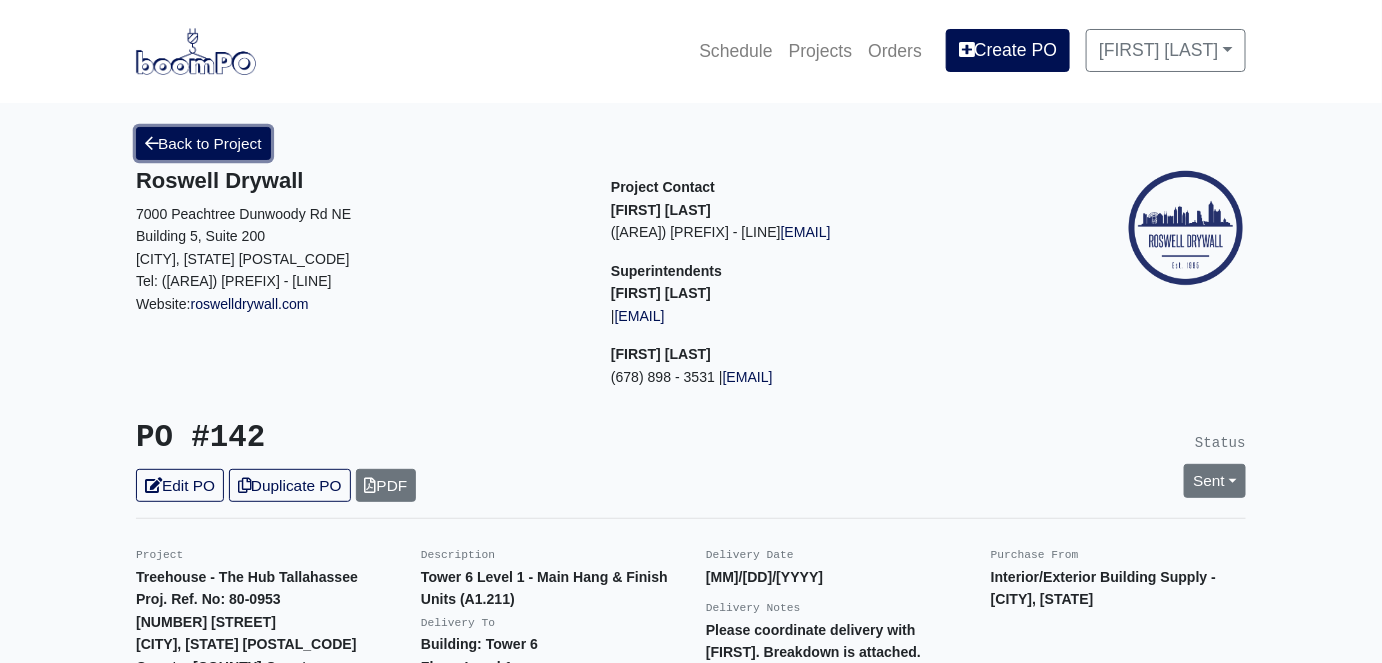 click on "Back to Project" at bounding box center [203, 143] 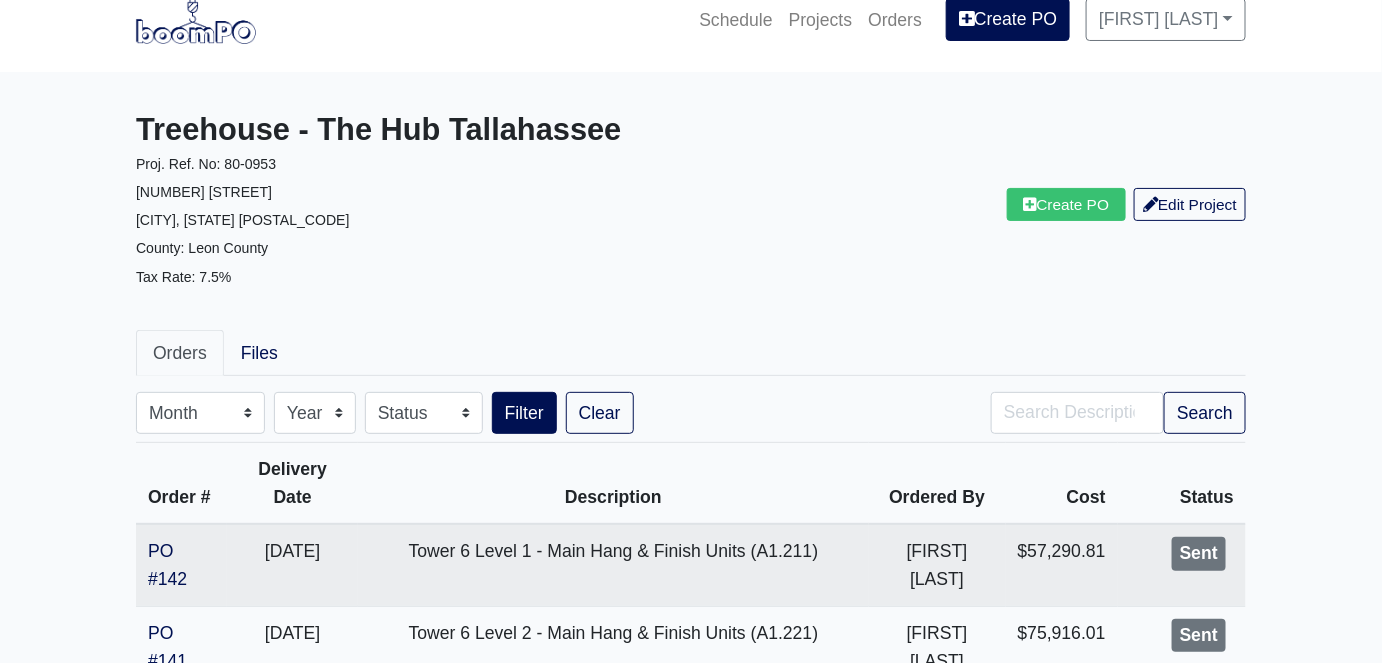 scroll, scrollTop: 0, scrollLeft: 0, axis: both 